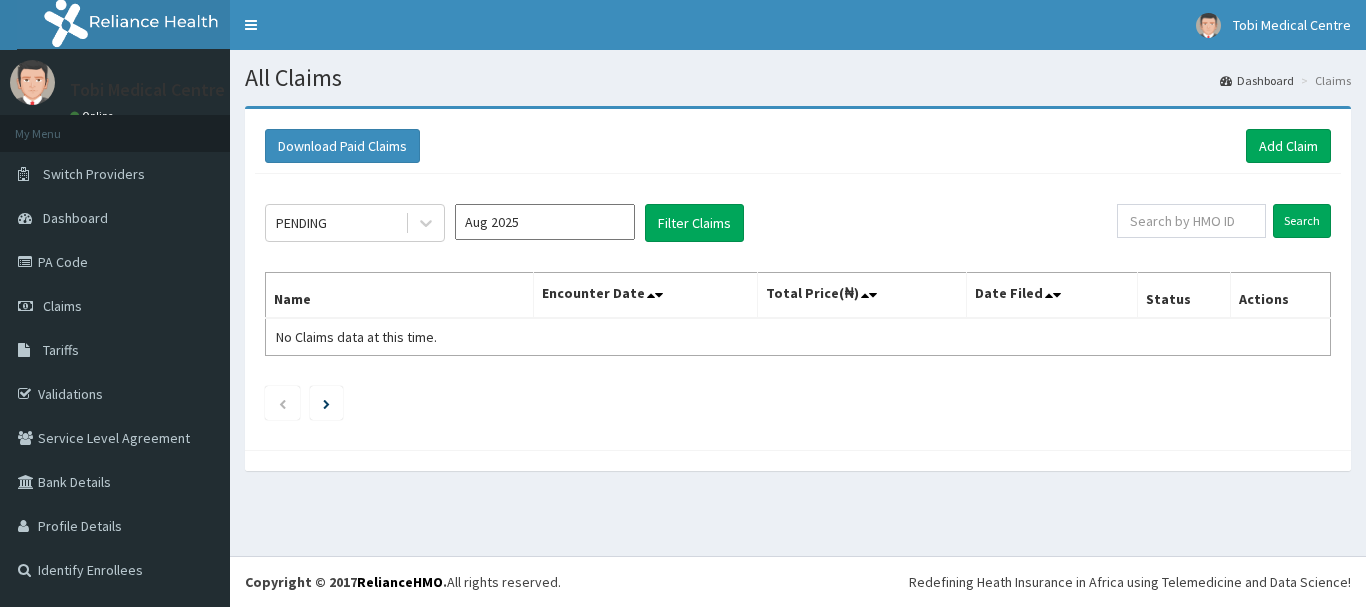 scroll, scrollTop: 0, scrollLeft: 0, axis: both 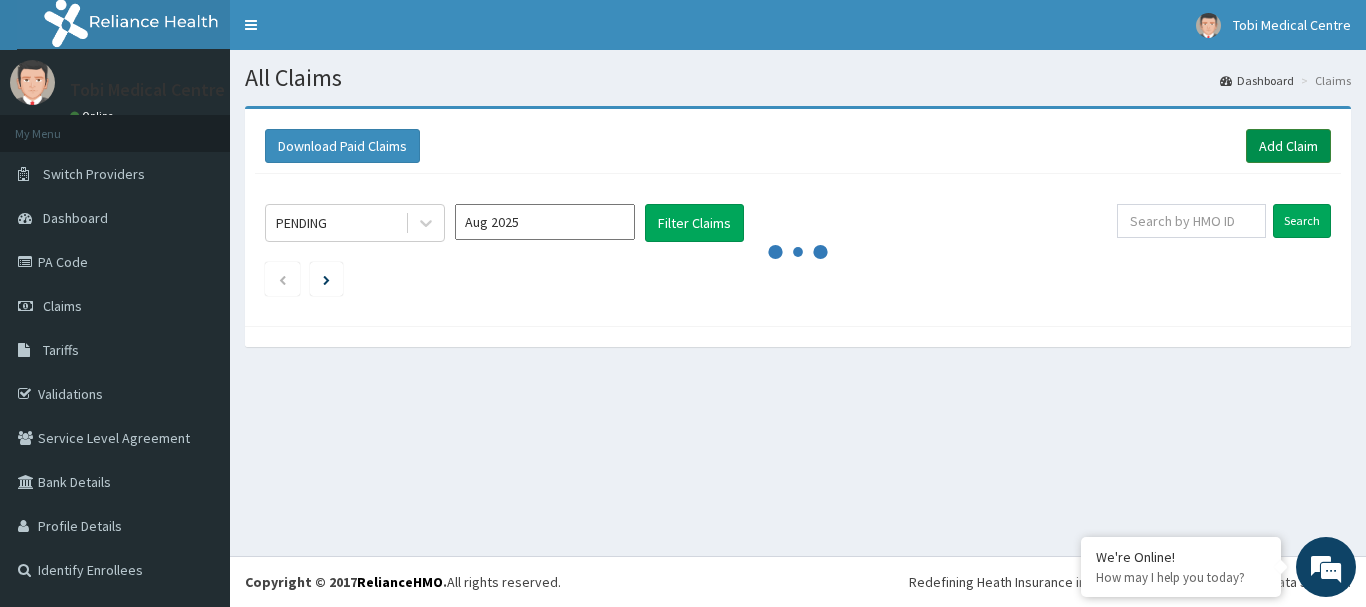 click on "Add Claim" at bounding box center [1288, 146] 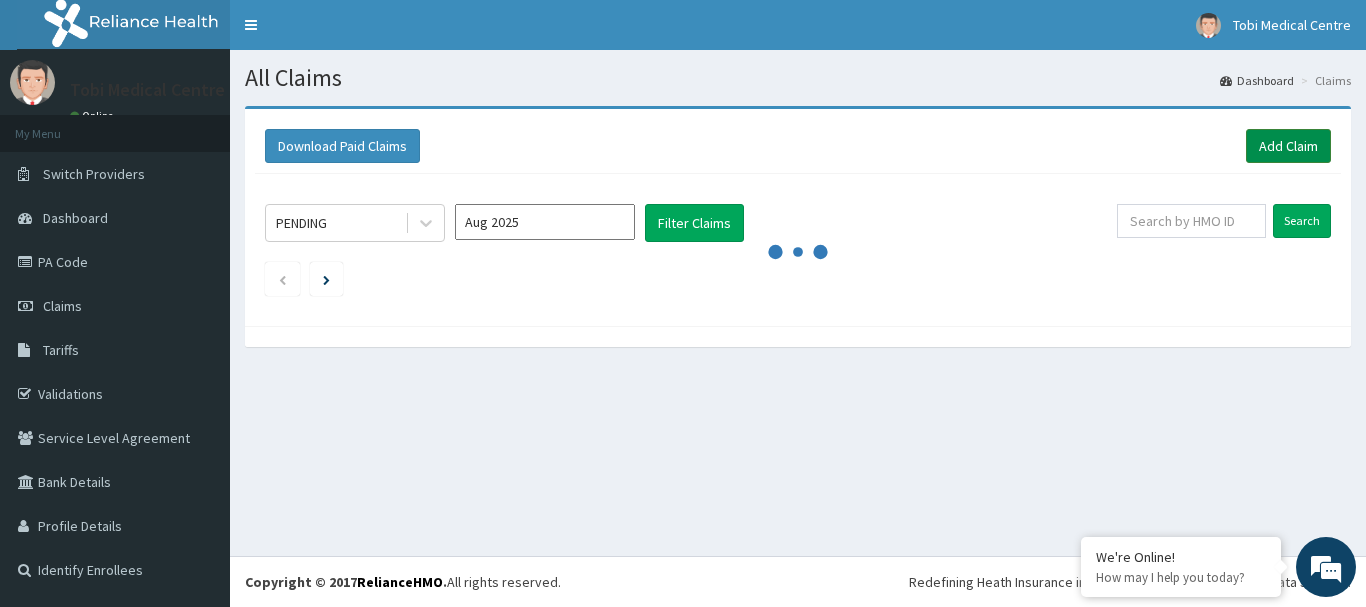 click on "Add Claim" at bounding box center [1288, 146] 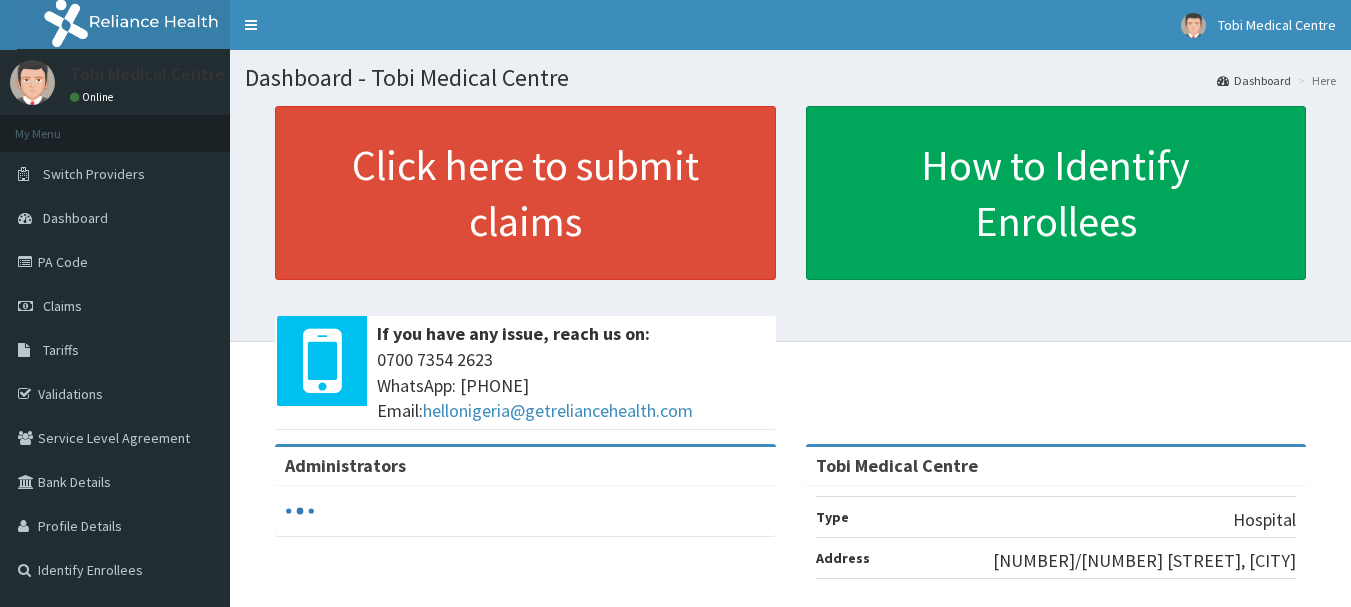 scroll, scrollTop: 0, scrollLeft: 0, axis: both 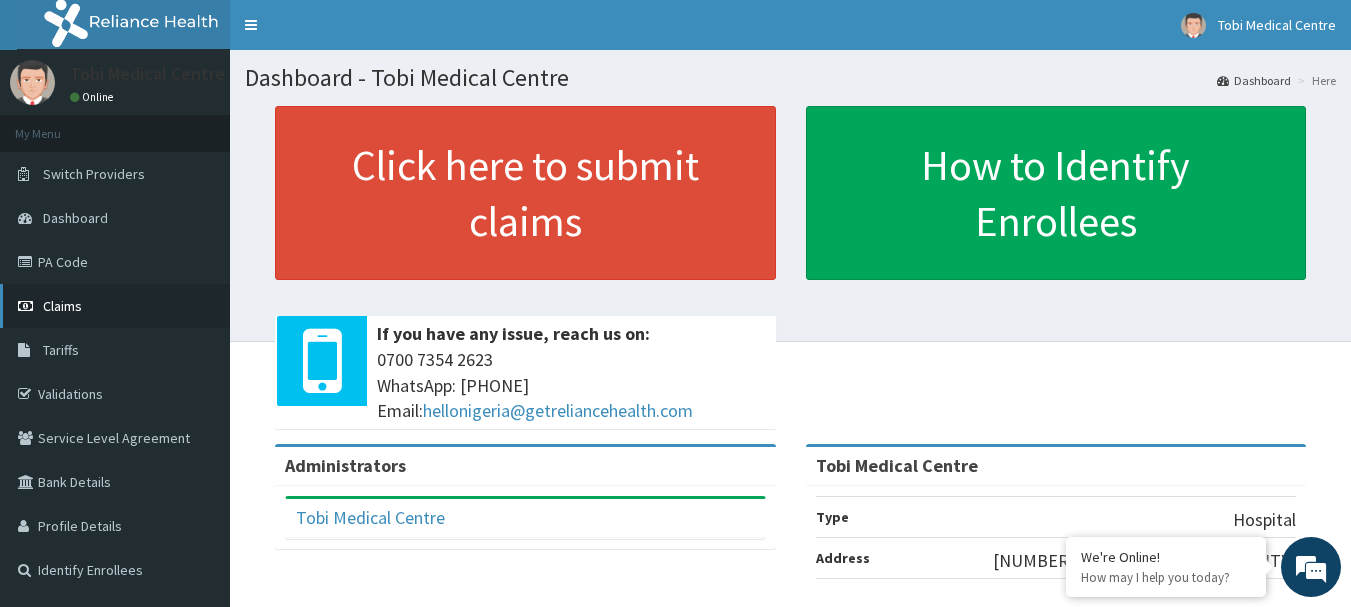 click on "Claims" at bounding box center (115, 306) 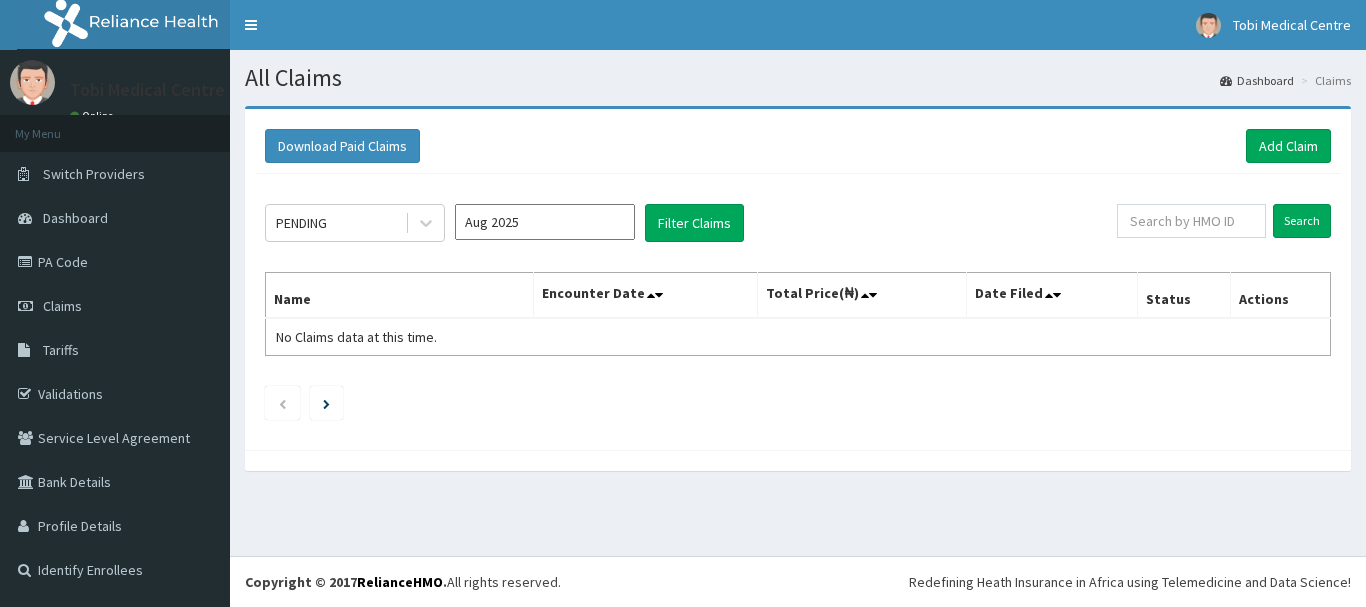 scroll, scrollTop: 0, scrollLeft: 0, axis: both 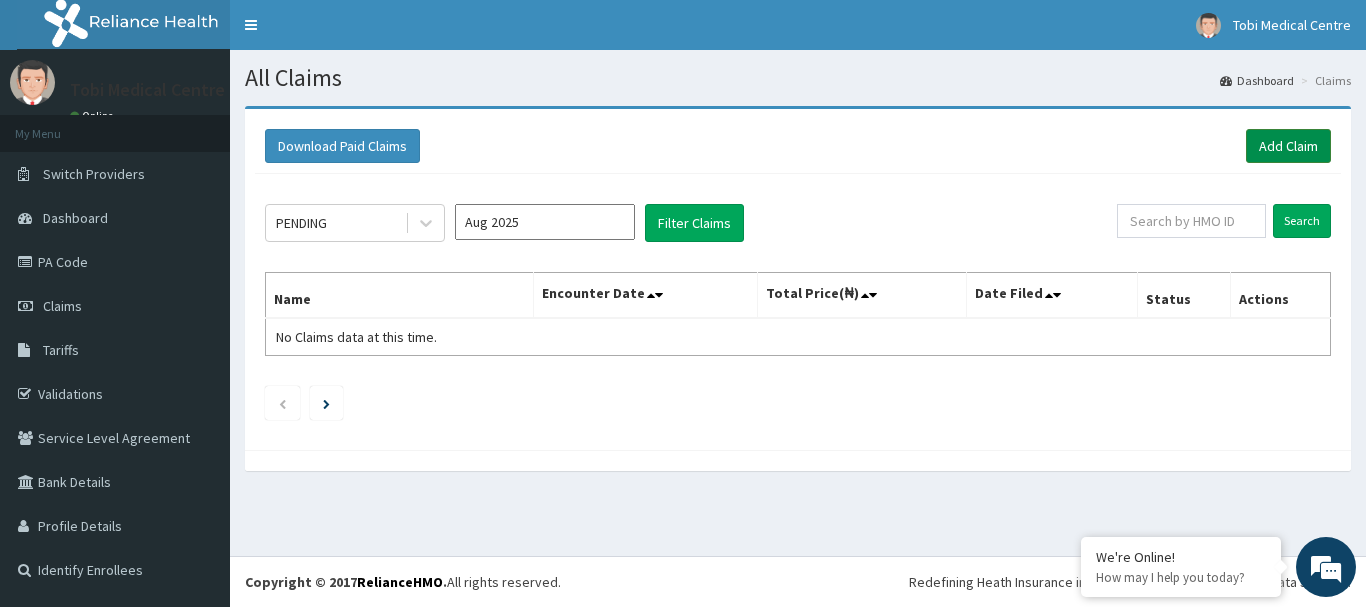 click on "Add Claim" at bounding box center [1288, 146] 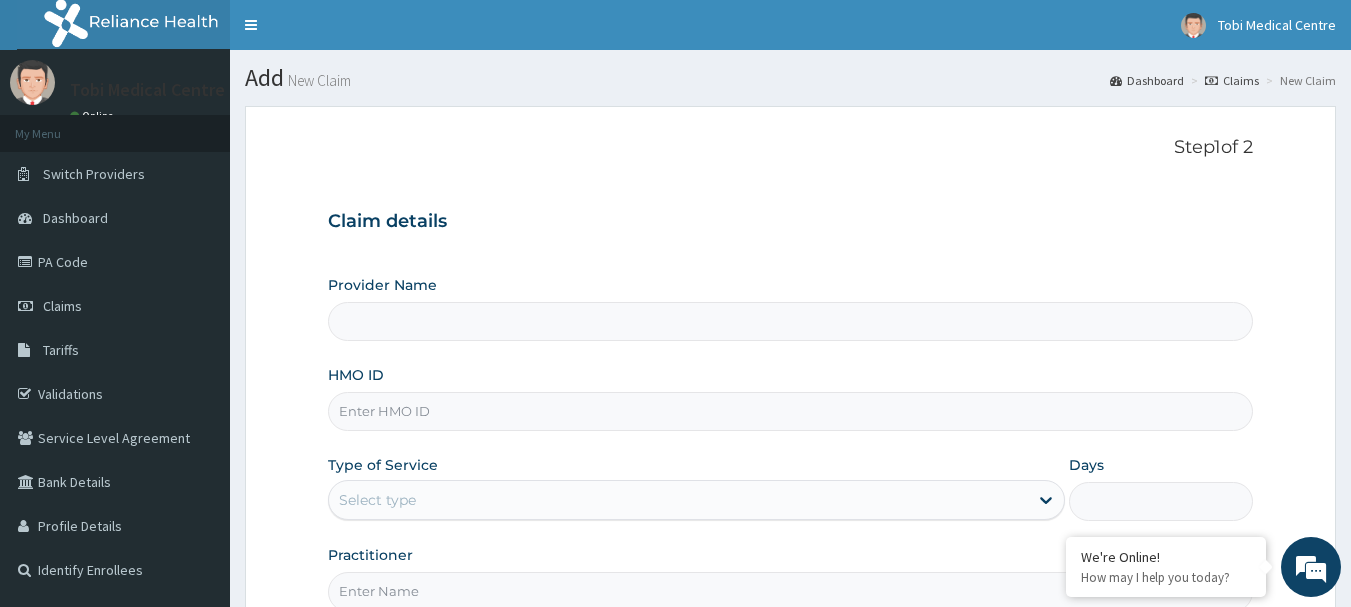 scroll, scrollTop: 0, scrollLeft: 0, axis: both 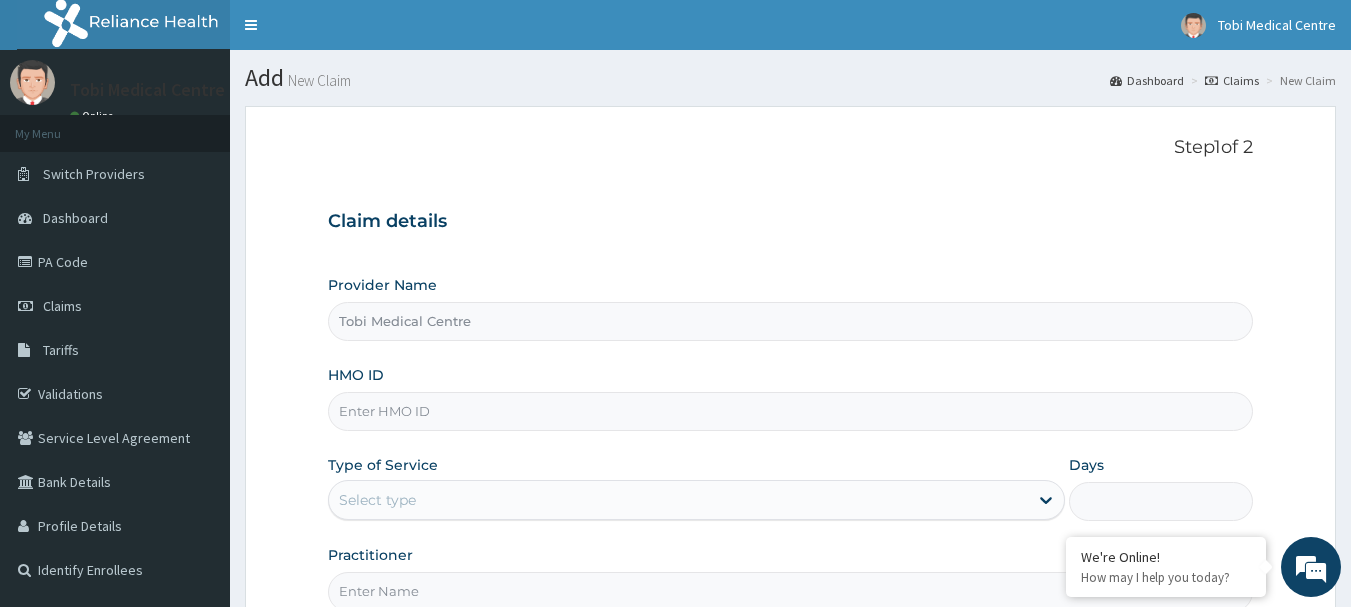 click on "HMO ID" at bounding box center (791, 411) 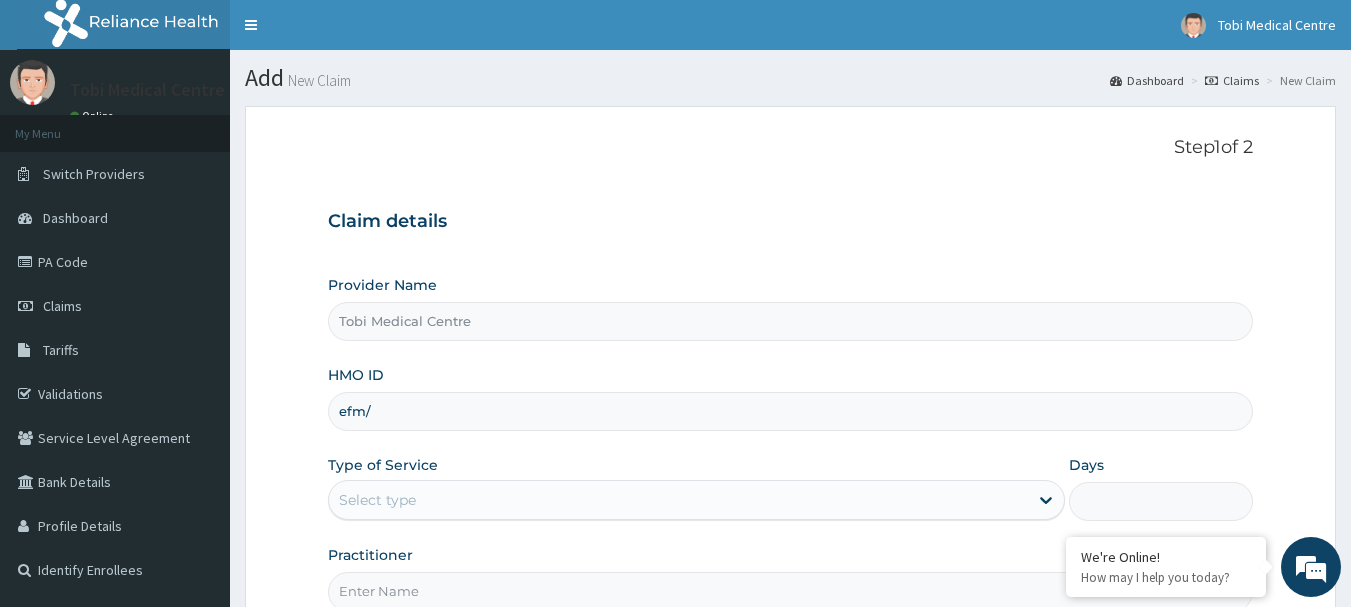 scroll, scrollTop: 0, scrollLeft: 0, axis: both 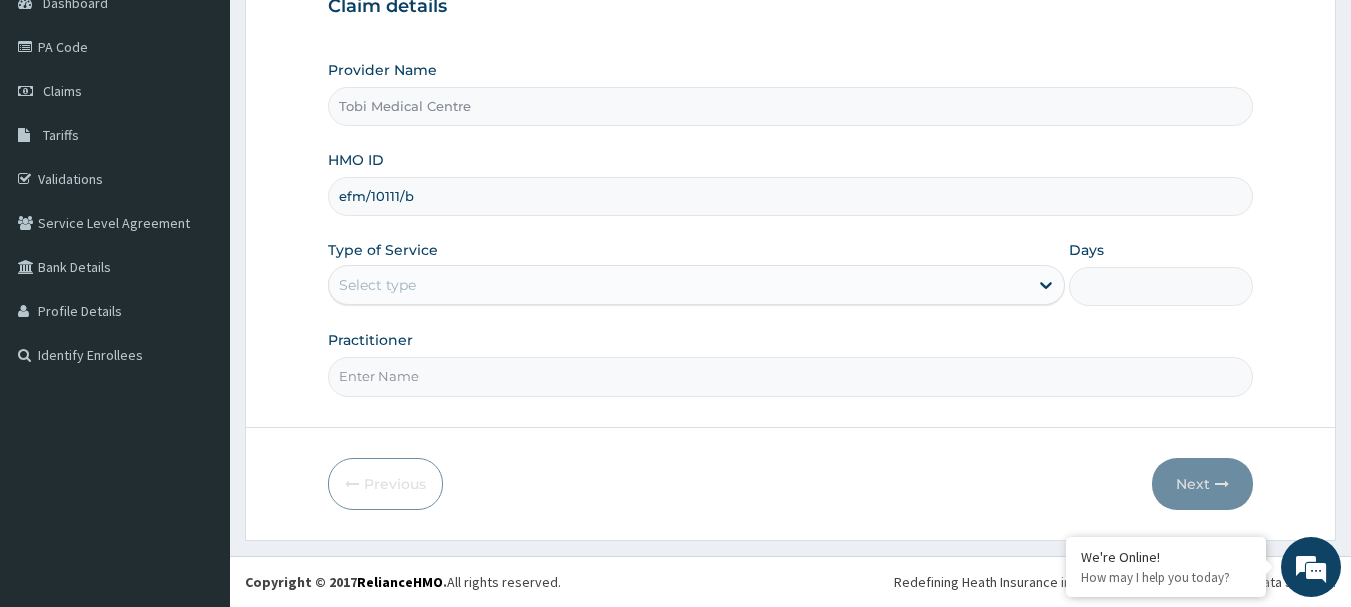 type on "efm/10111/b" 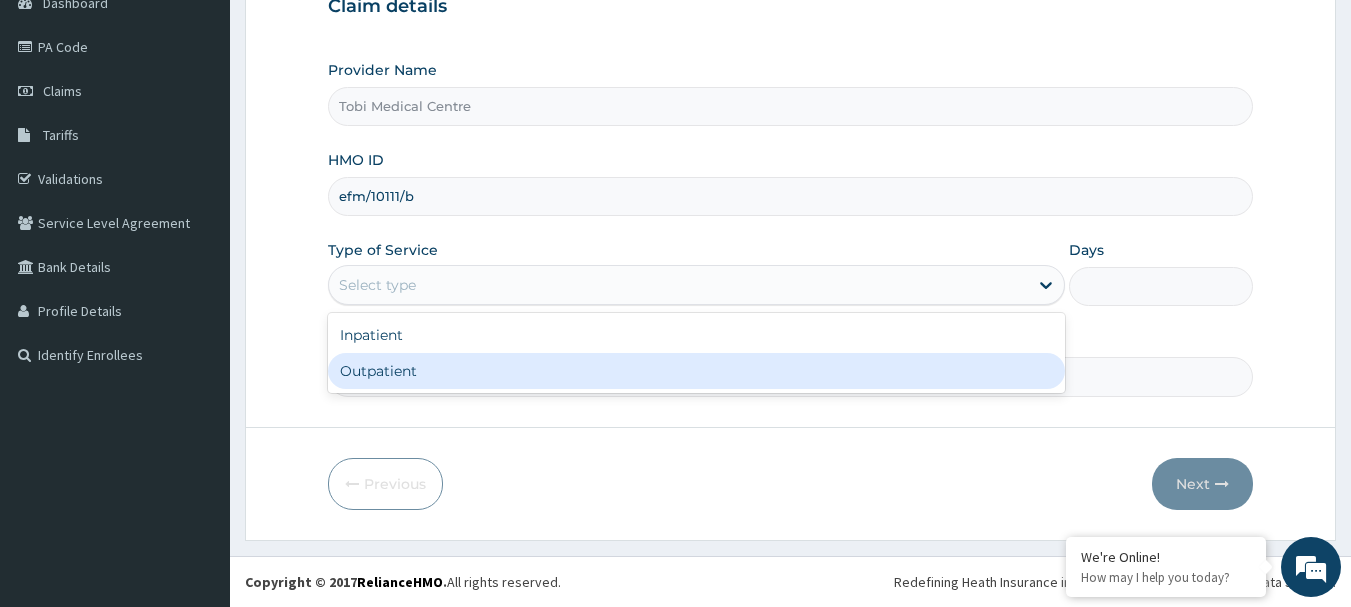 click on "Outpatient" at bounding box center [696, 371] 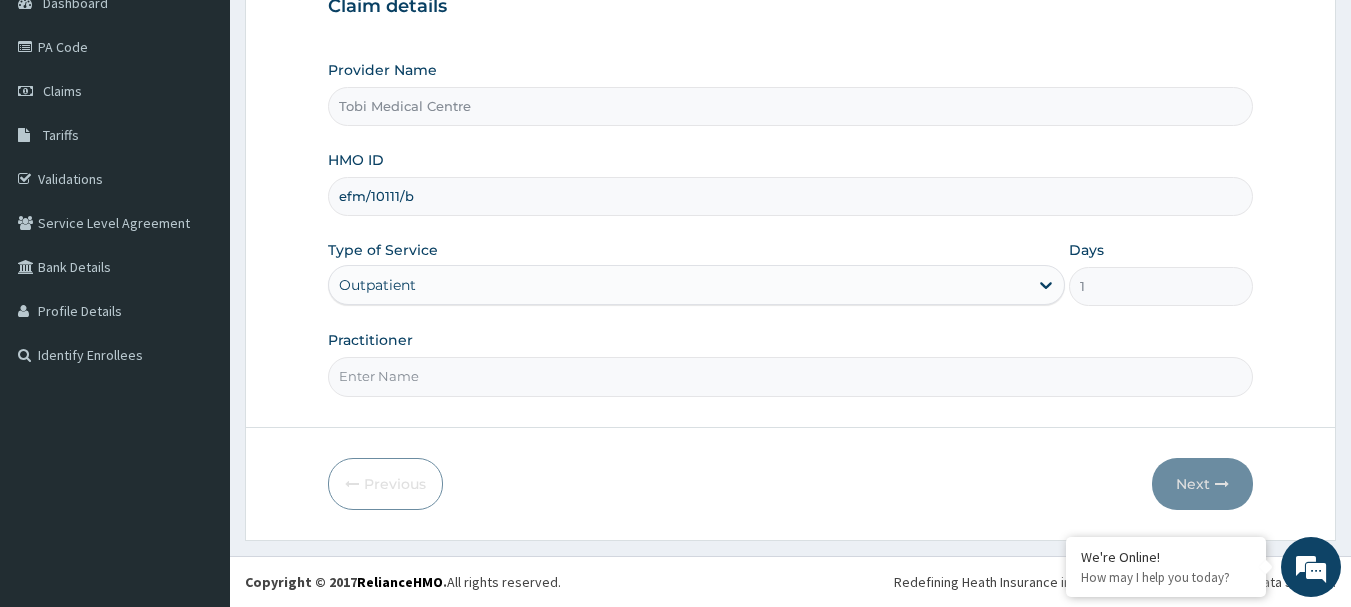 click on "Practitioner" at bounding box center (791, 376) 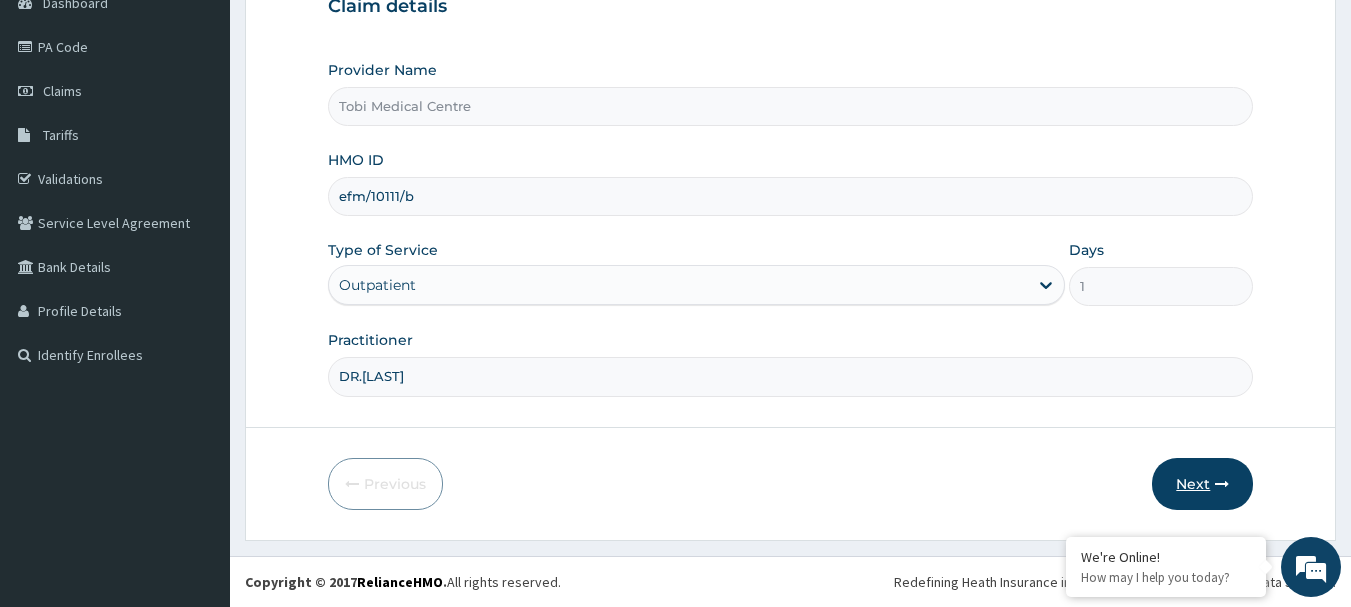 type on "DR.[LAST]" 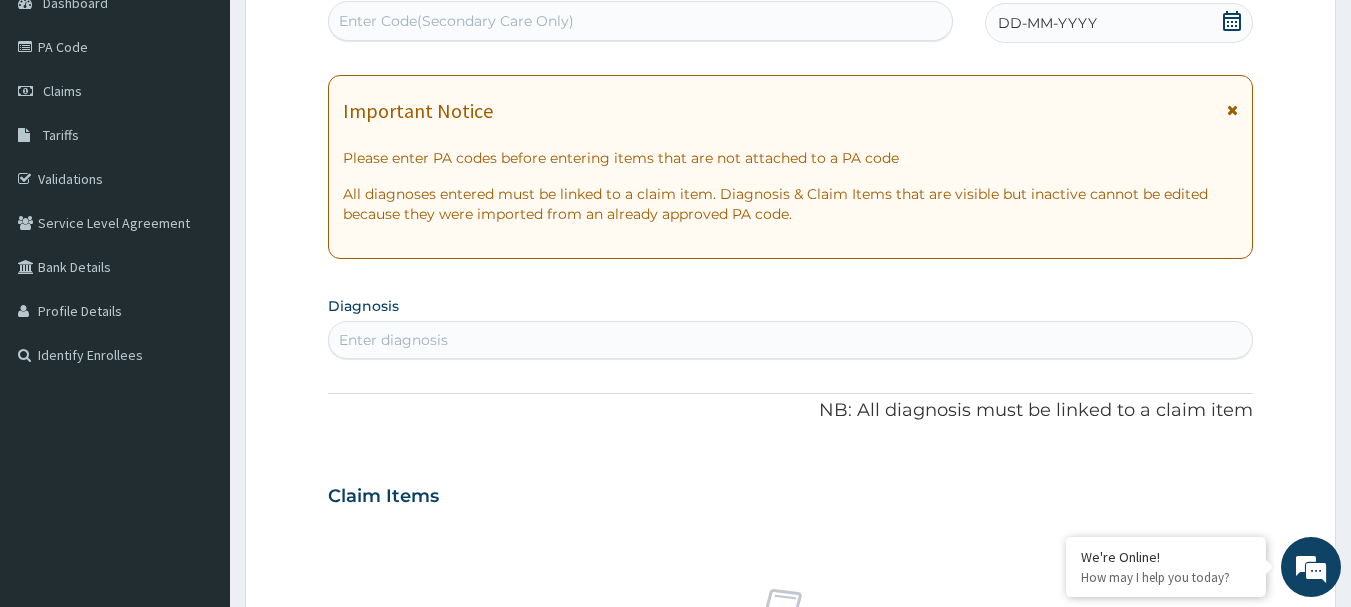 drag, startPoint x: 753, startPoint y: 361, endPoint x: 539, endPoint y: 353, distance: 214.14948 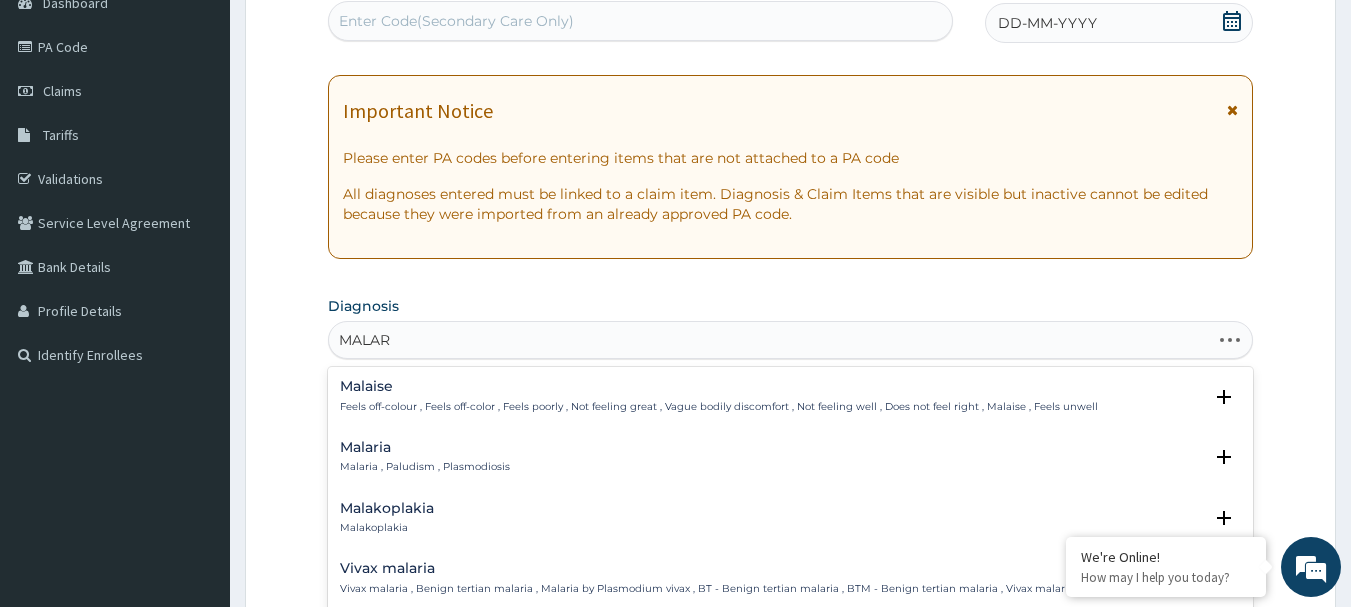 type on "MALARI" 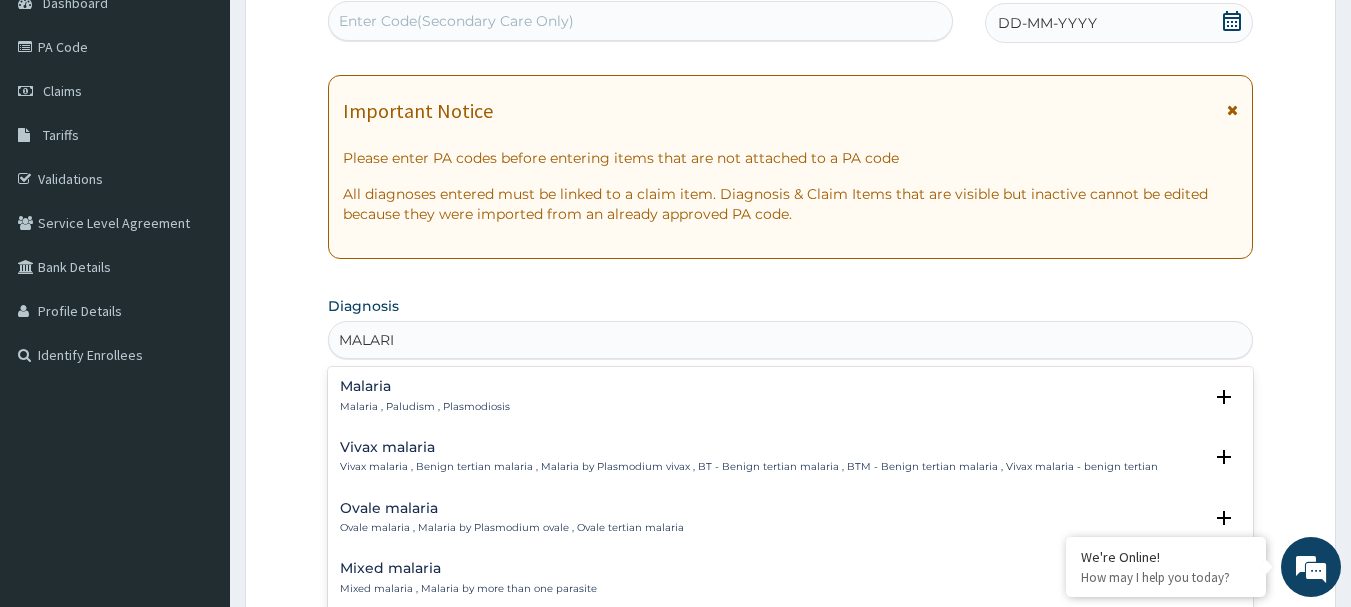 click on "Malaria Malaria , Paludism , Plasmodiosis" at bounding box center [425, 396] 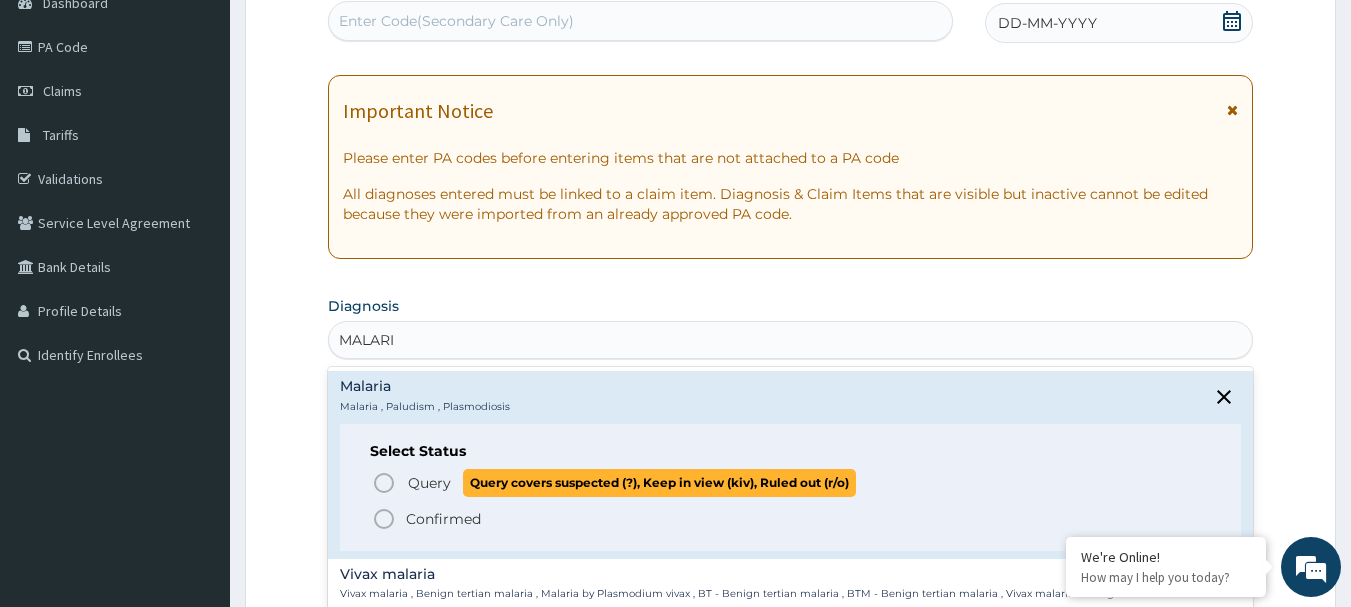 click on "Query" at bounding box center (429, 483) 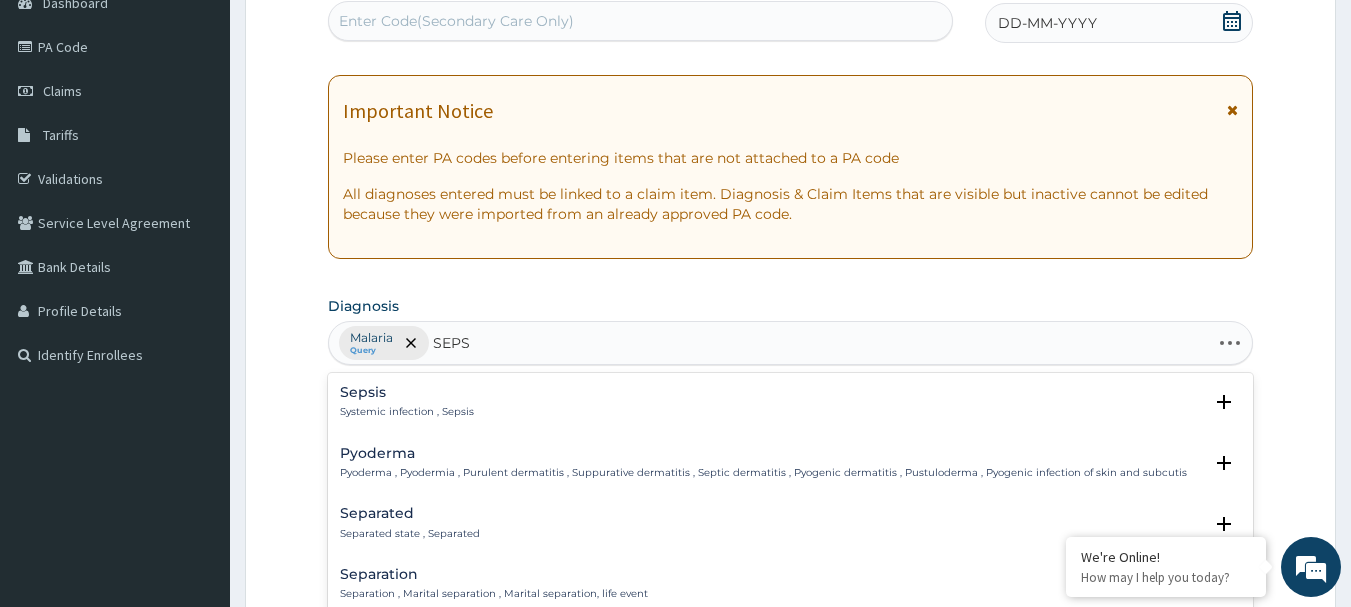 type on "SEPSI" 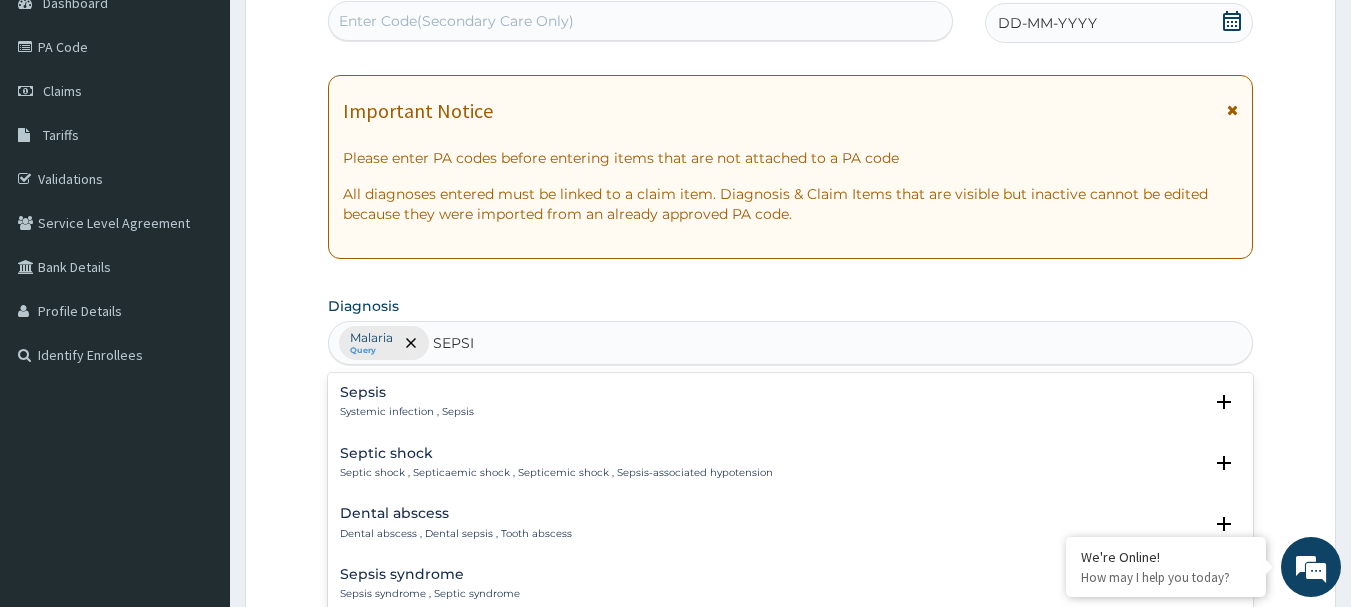click on "Sepsis Systemic infection , Sepsis" at bounding box center (791, 402) 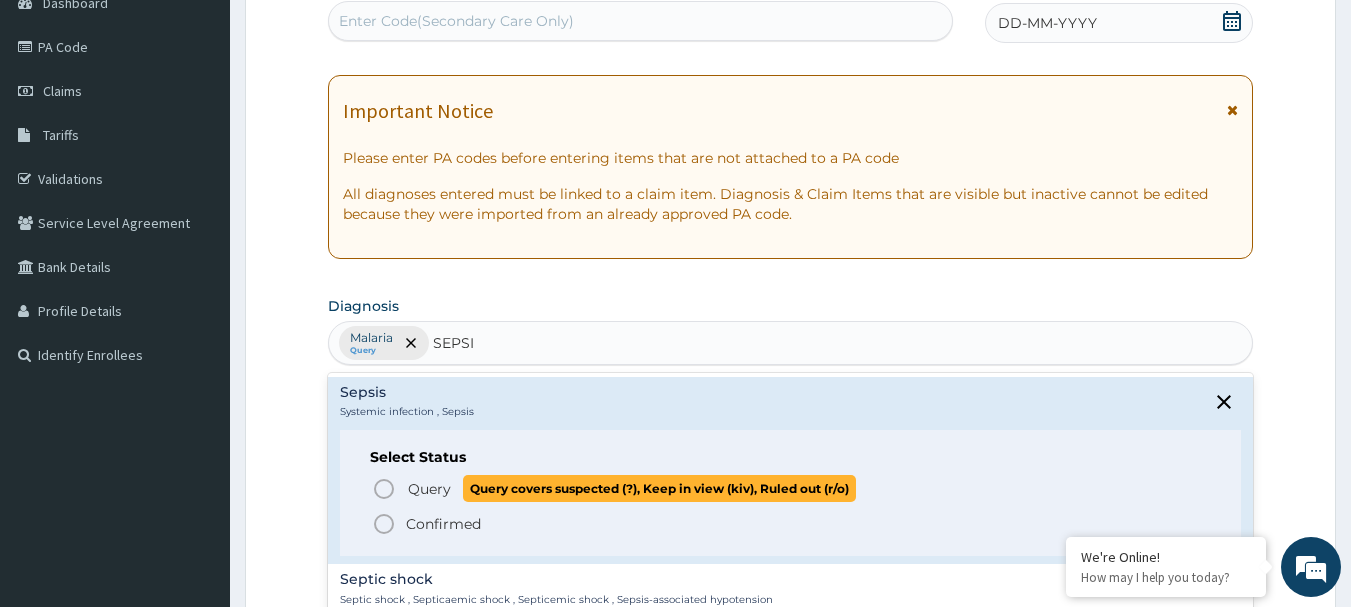 click on "Query" at bounding box center (429, 489) 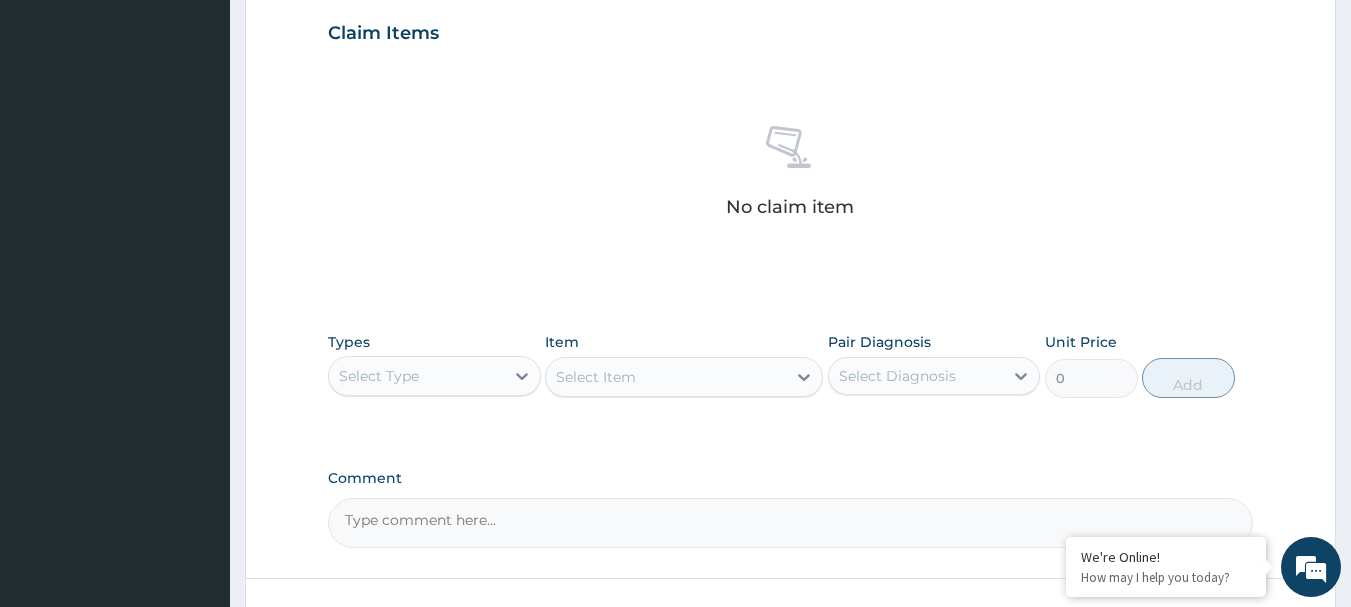 scroll, scrollTop: 715, scrollLeft: 0, axis: vertical 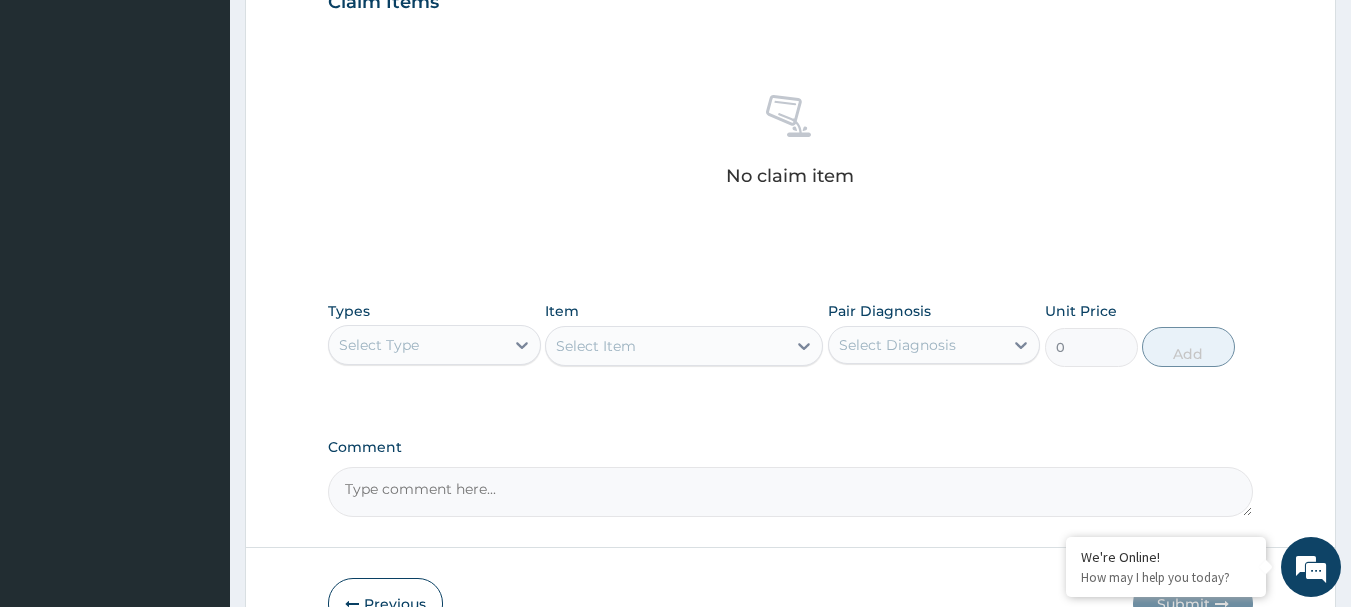 click on "Select Type" at bounding box center (416, 345) 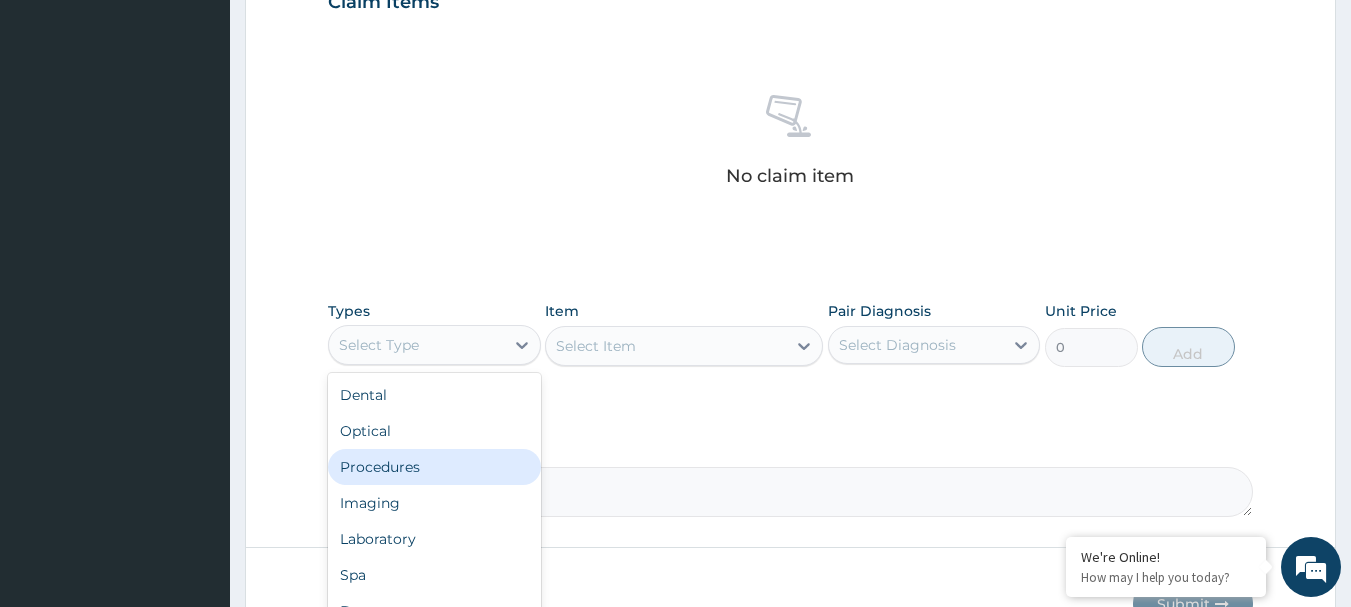 click on "Procedures" at bounding box center (434, 467) 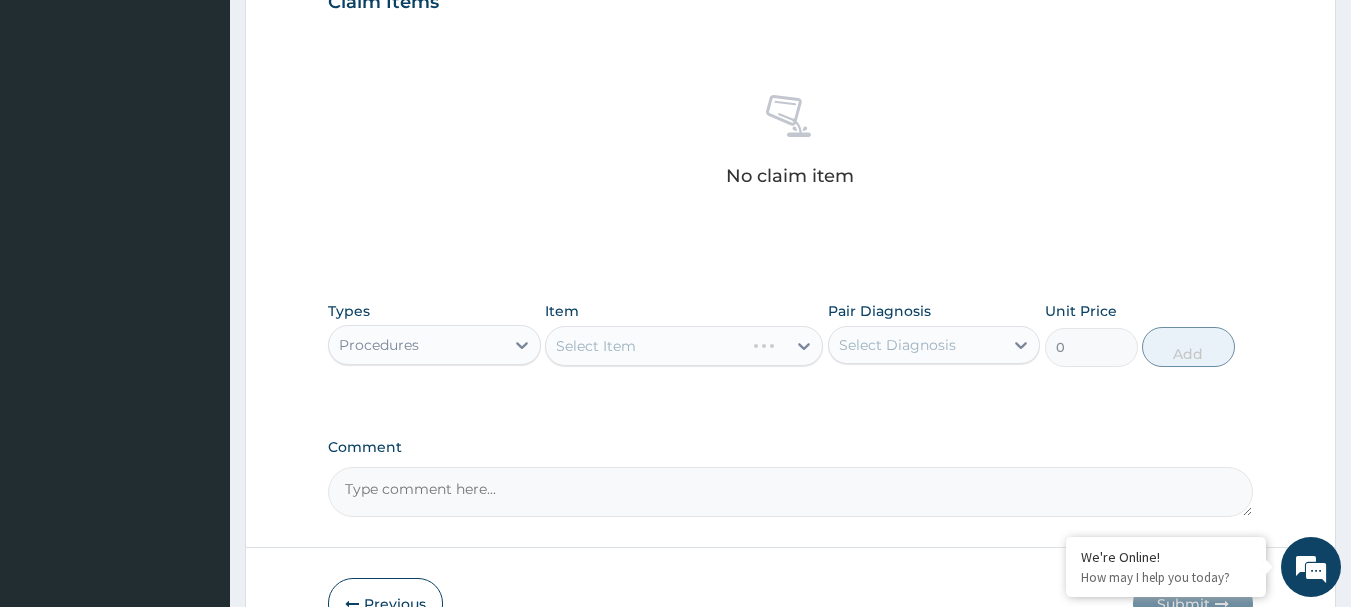click on "Select Item" at bounding box center (684, 346) 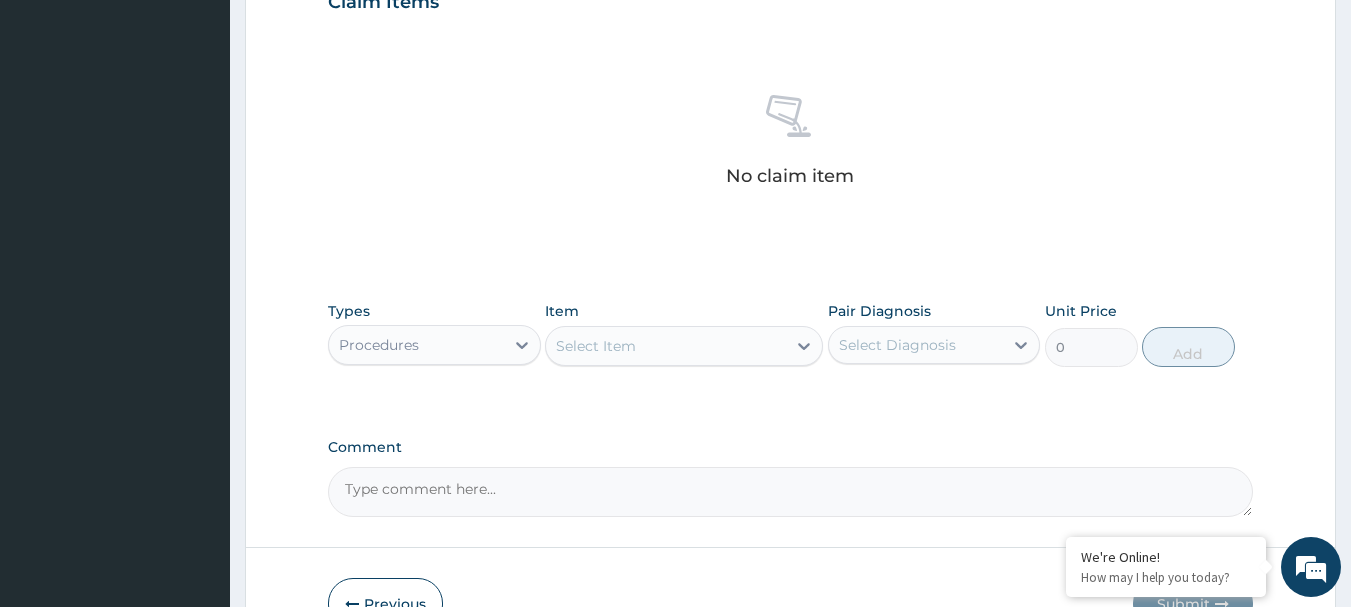 click on "Select Item" at bounding box center (666, 346) 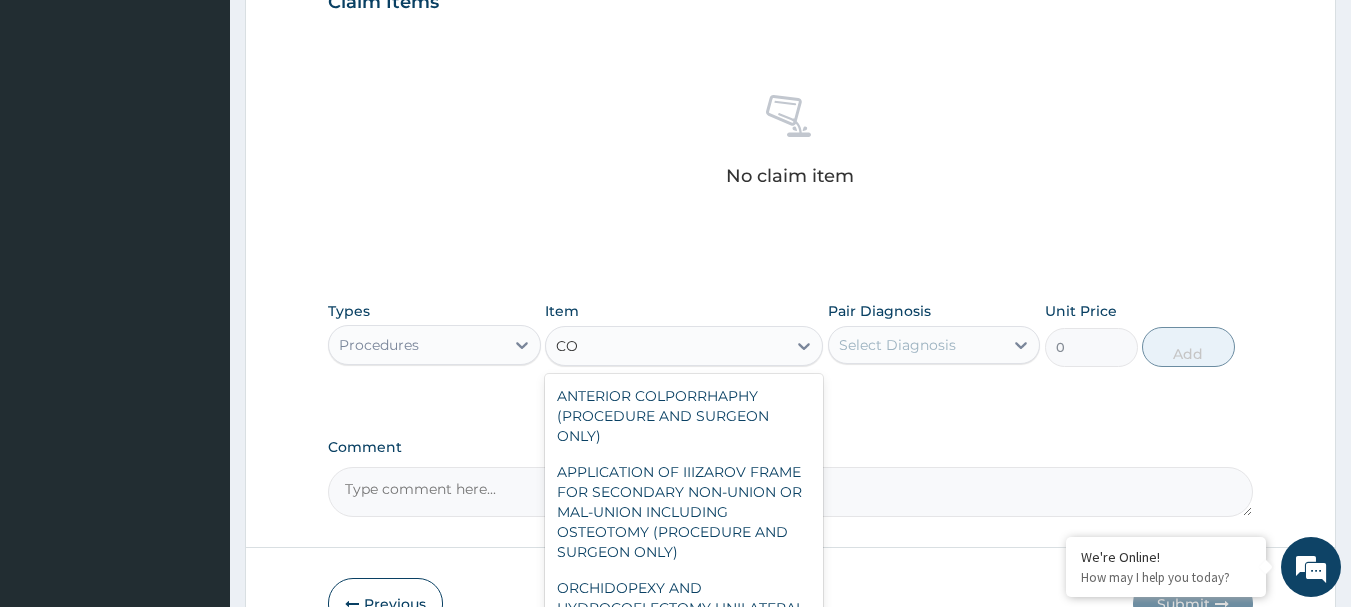 type on "C" 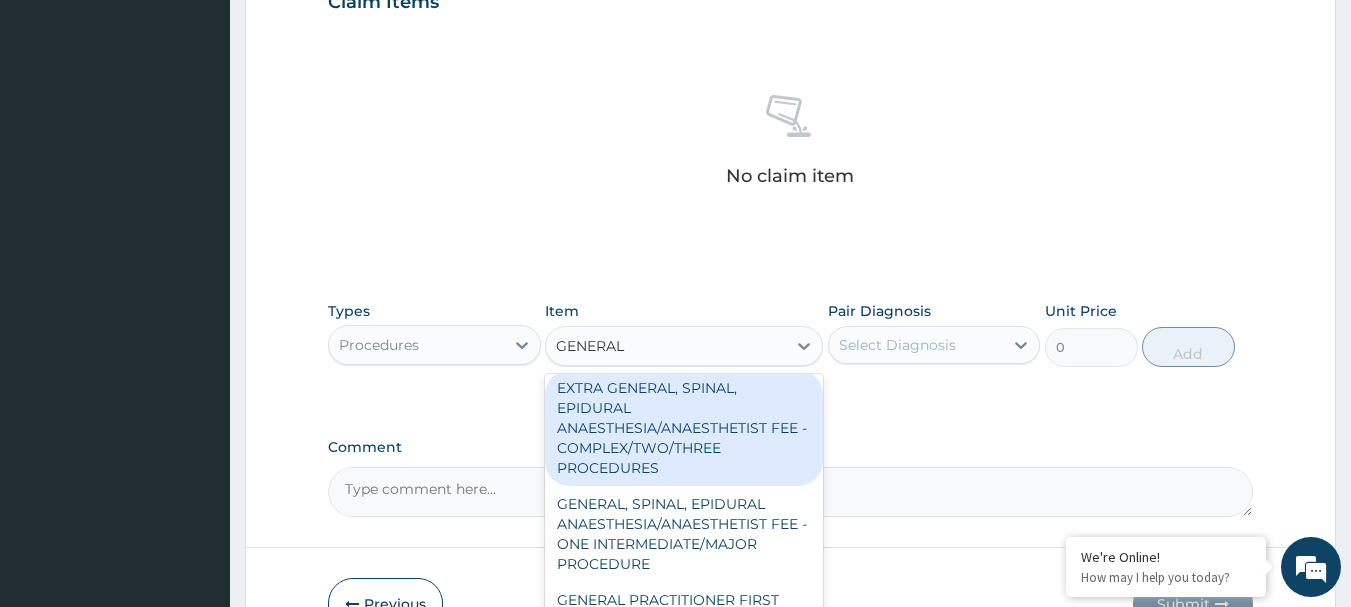 scroll, scrollTop: 300, scrollLeft: 0, axis: vertical 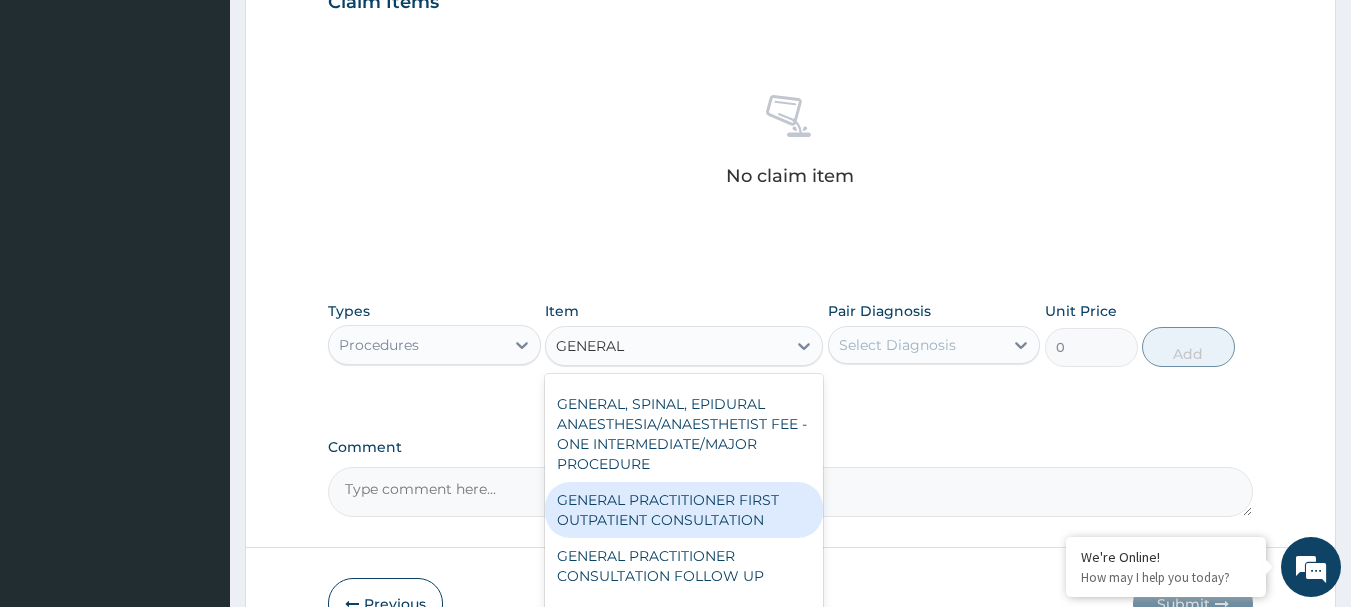 type on "GENERAL P" 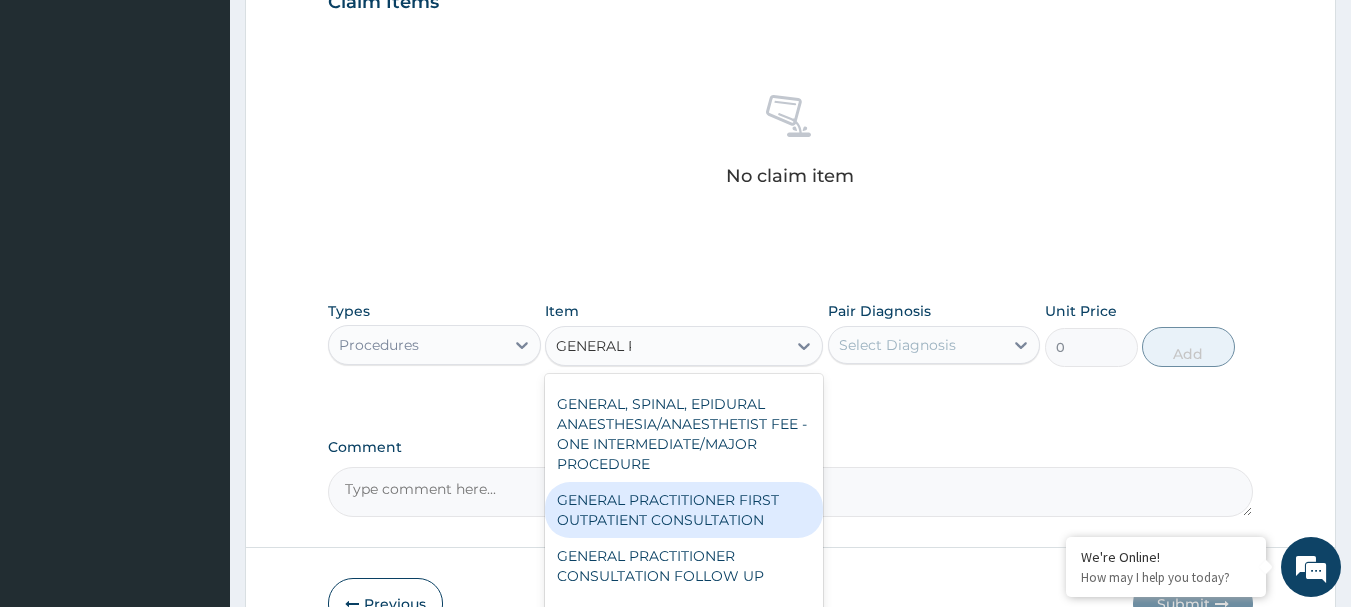 scroll, scrollTop: 0, scrollLeft: 0, axis: both 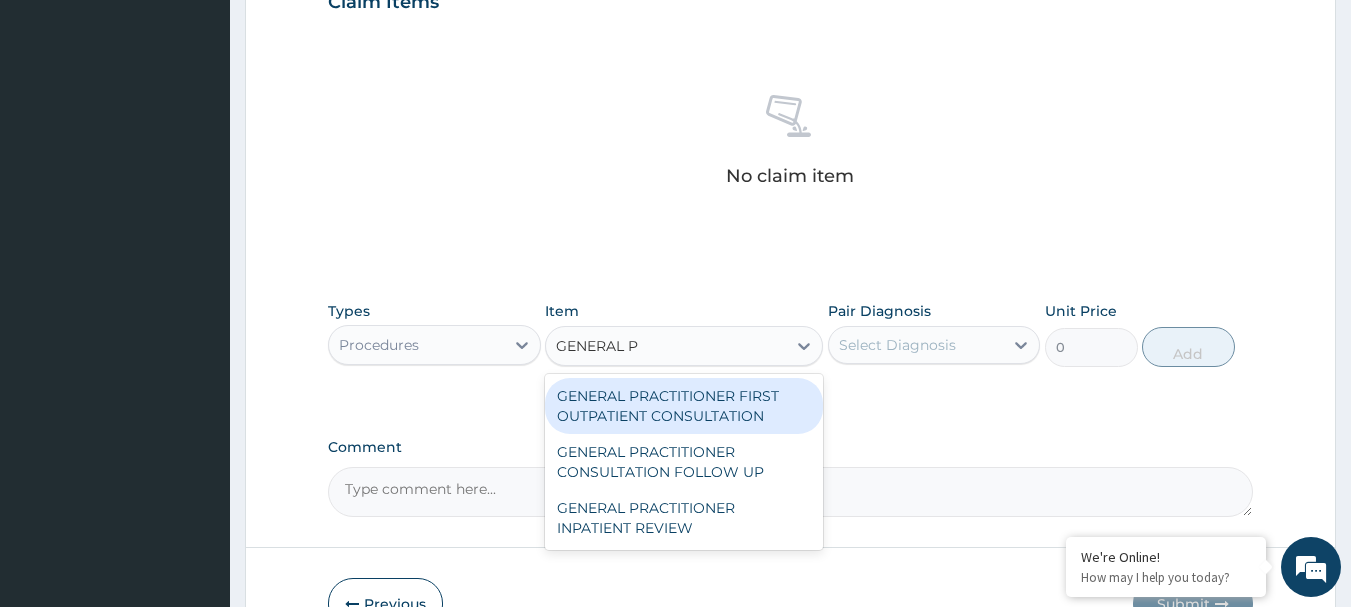 click on "GENERAL PRACTITIONER FIRST OUTPATIENT CONSULTATION" at bounding box center [684, 406] 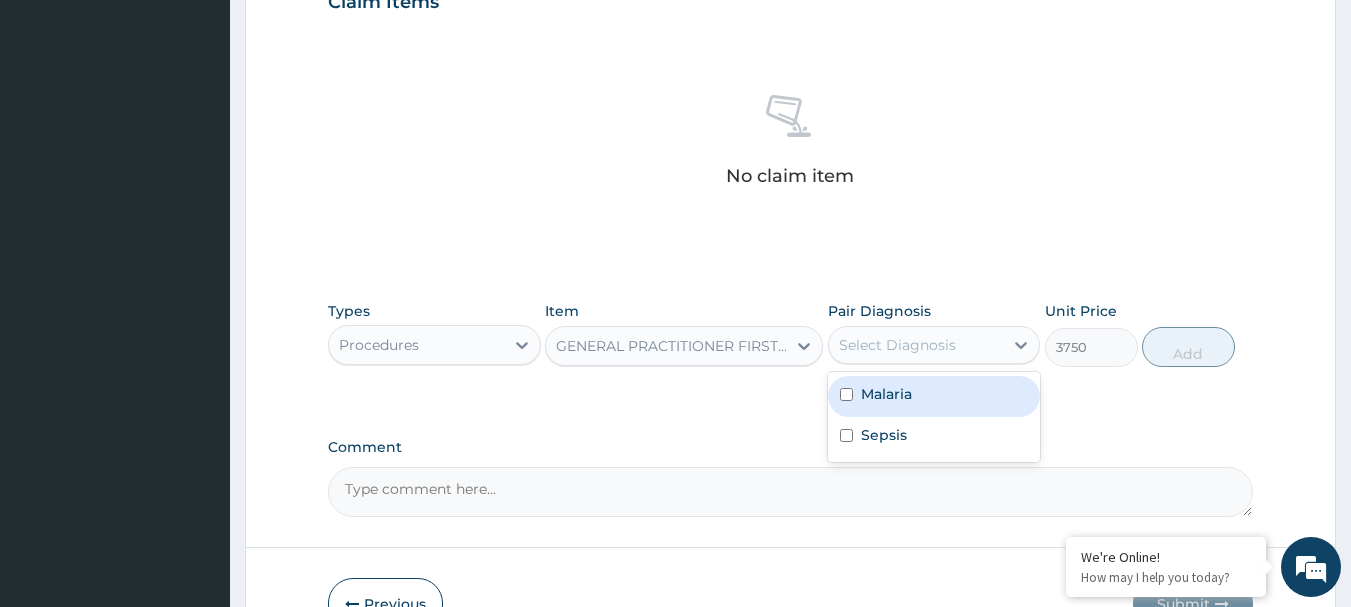 click on "Select Diagnosis" at bounding box center (916, 345) 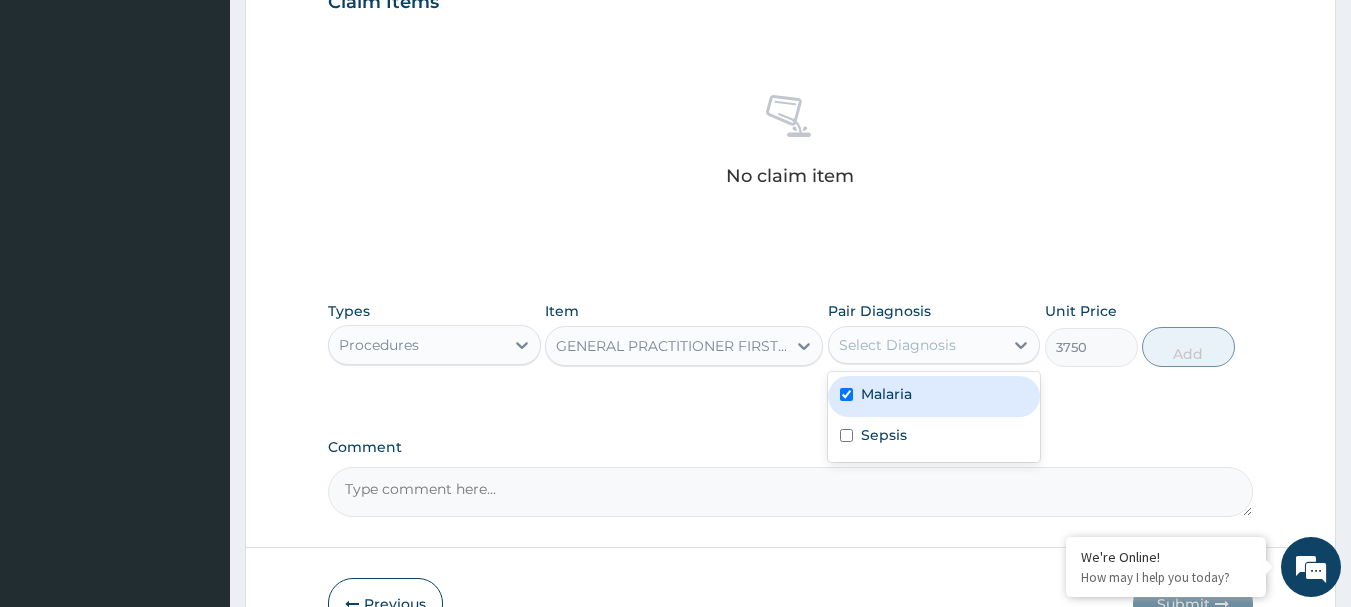 checkbox on "true" 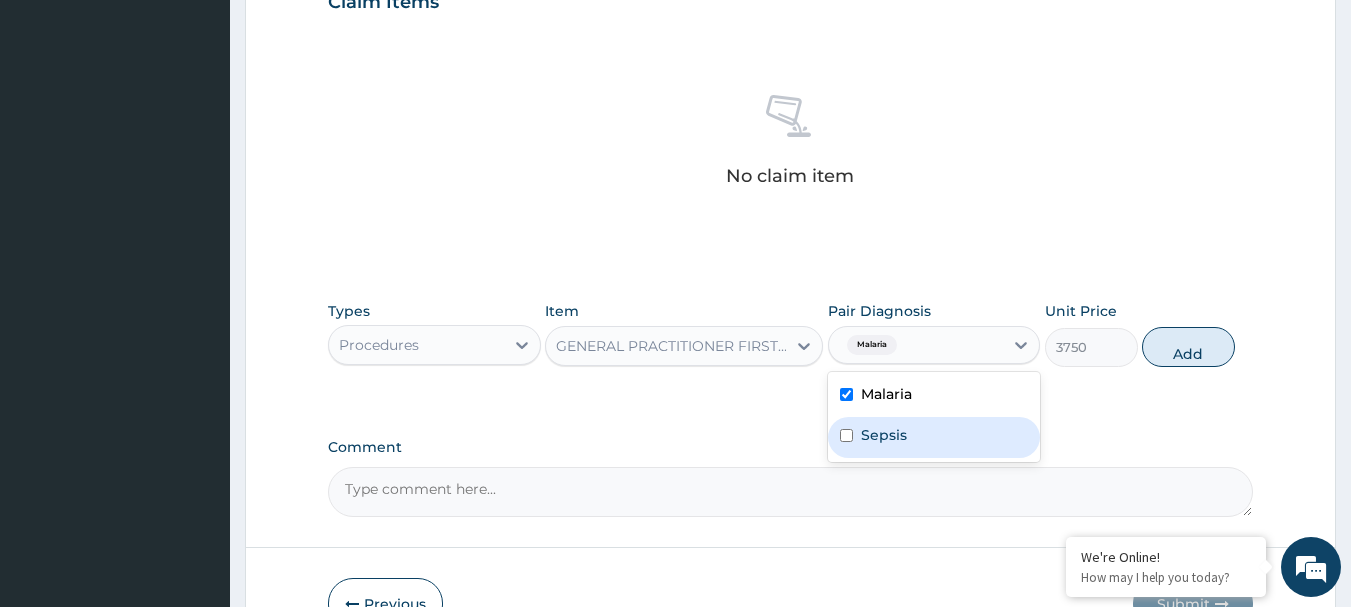 click on "Sepsis" at bounding box center (884, 435) 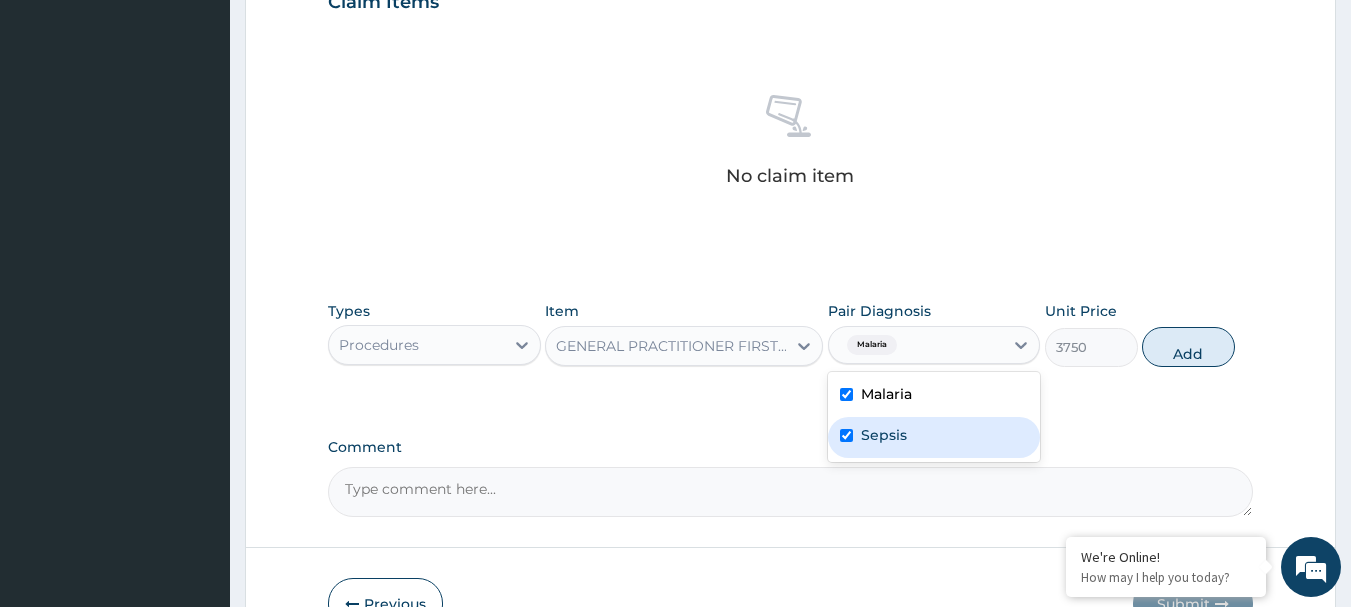 checkbox on "true" 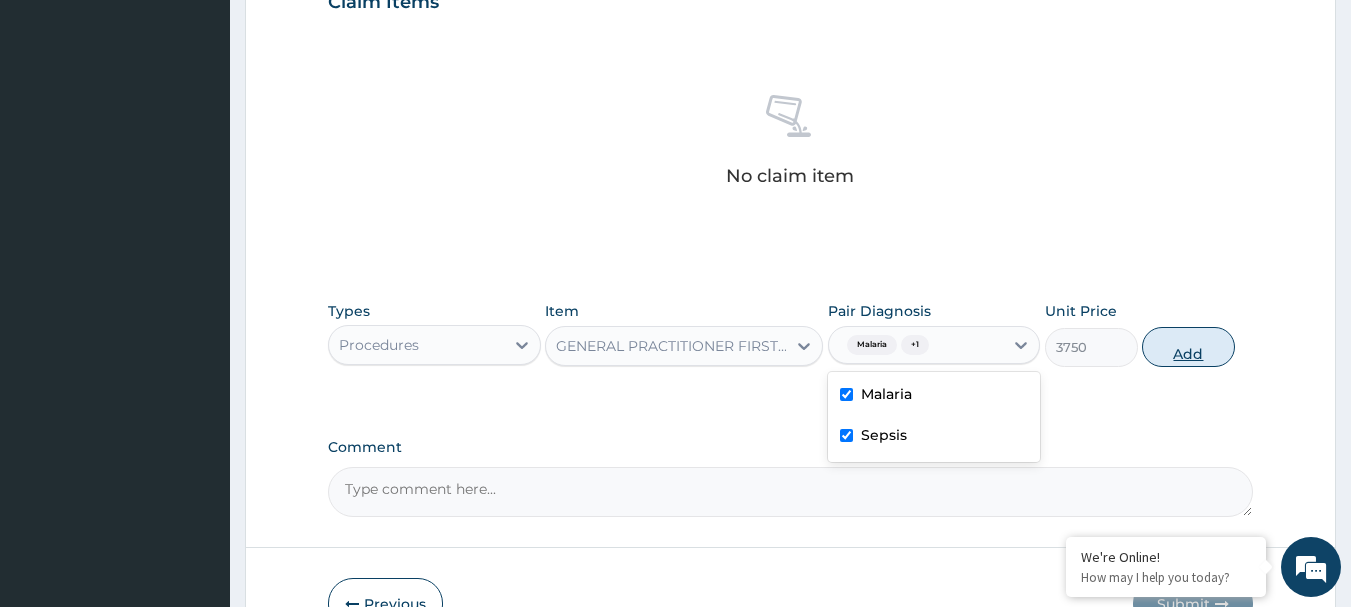 click on "Add" at bounding box center [1188, 347] 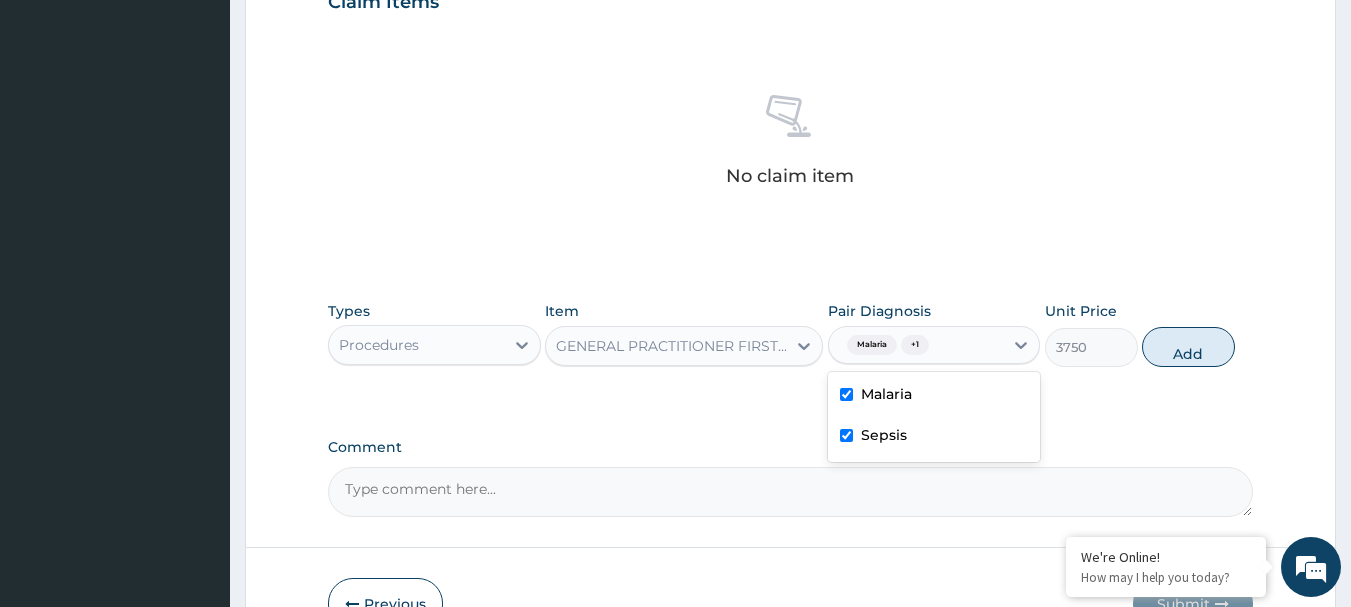type on "0" 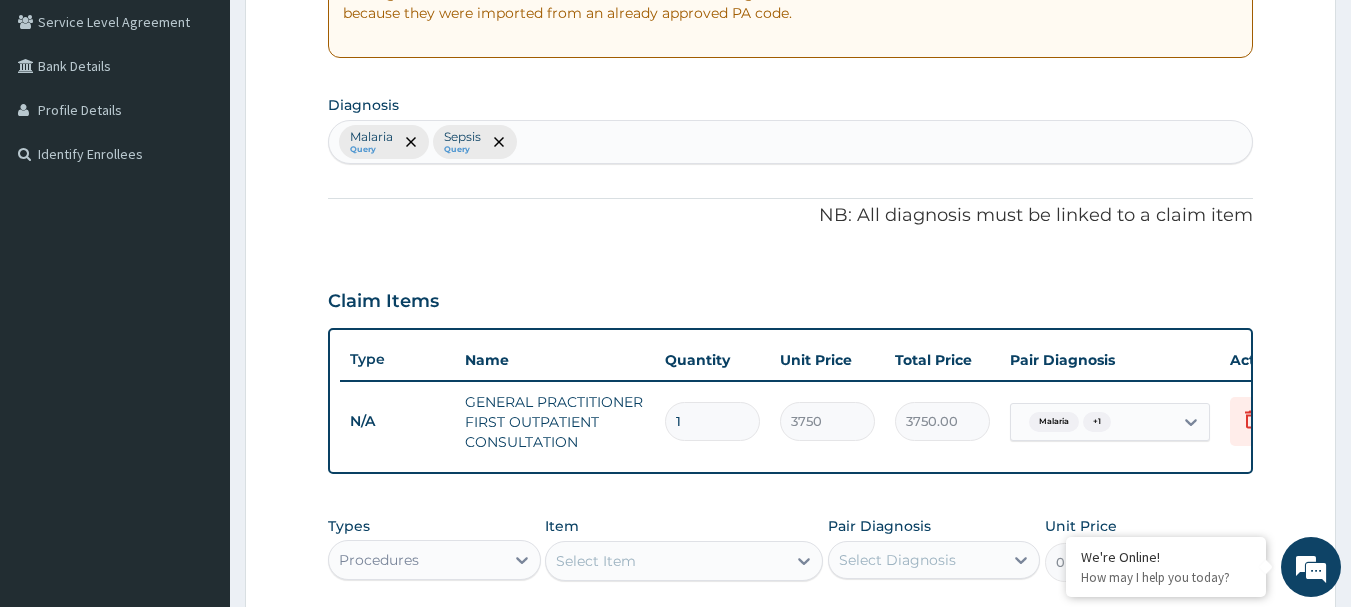 scroll, scrollTop: 415, scrollLeft: 0, axis: vertical 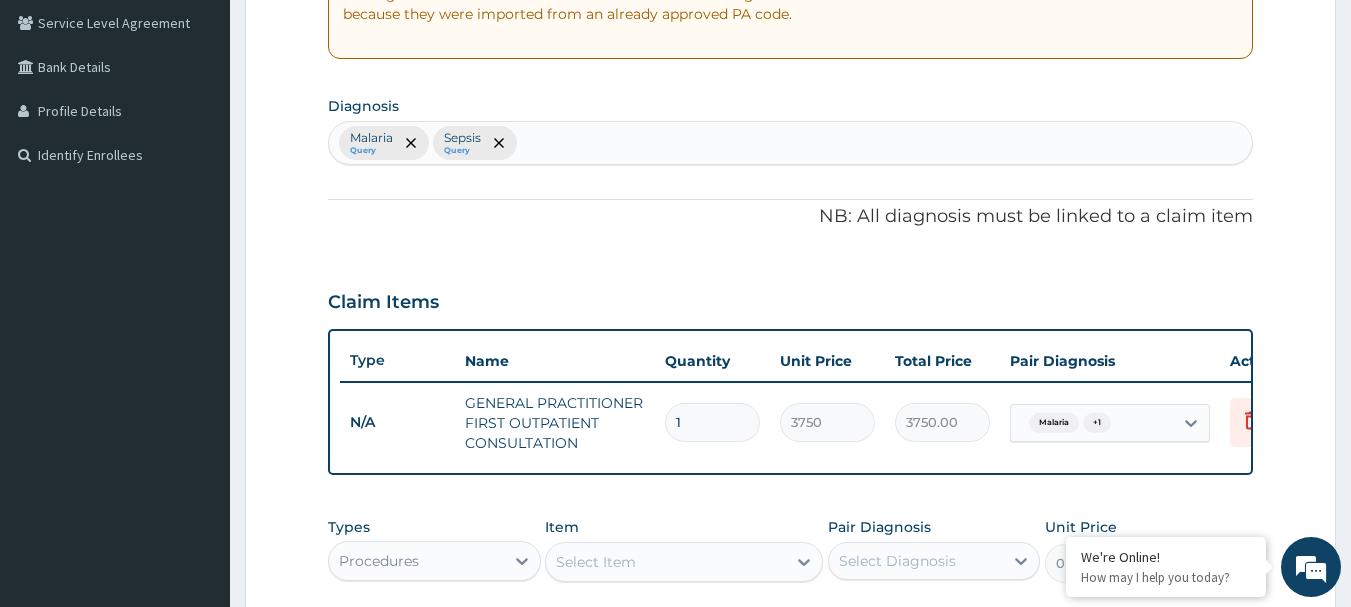 click on "Malaria Query Sepsis Query" at bounding box center (791, 143) 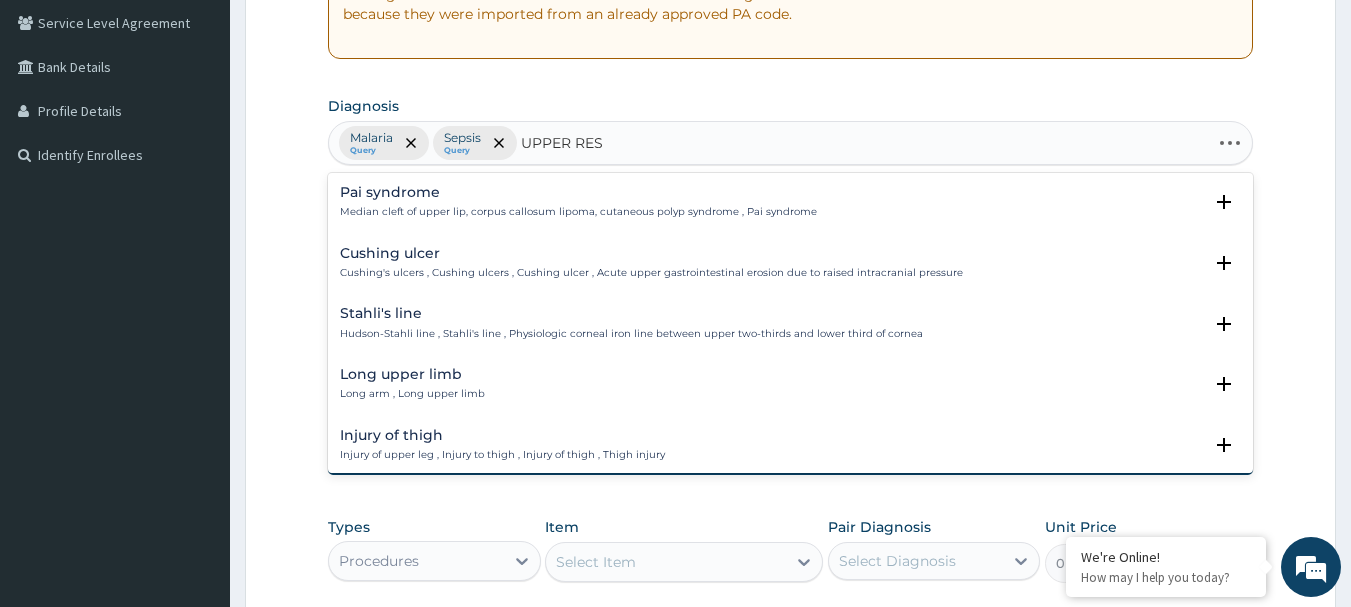 type on "UPPER RESP" 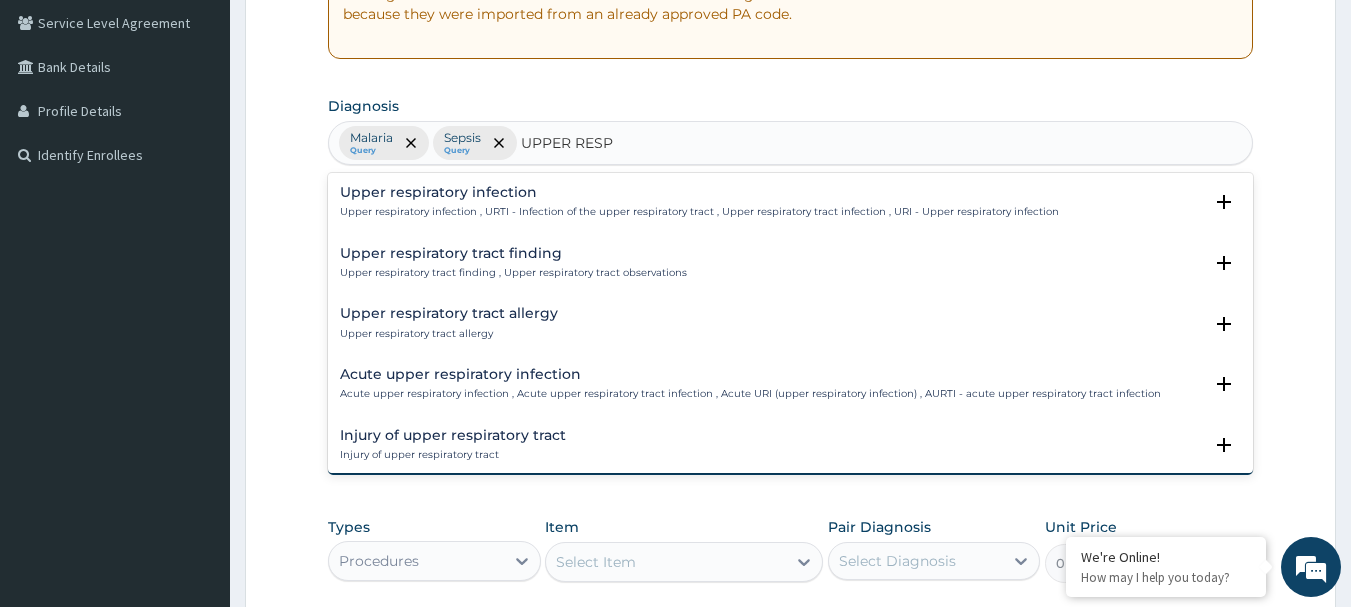 click on "Upper respiratory infection" at bounding box center [699, 192] 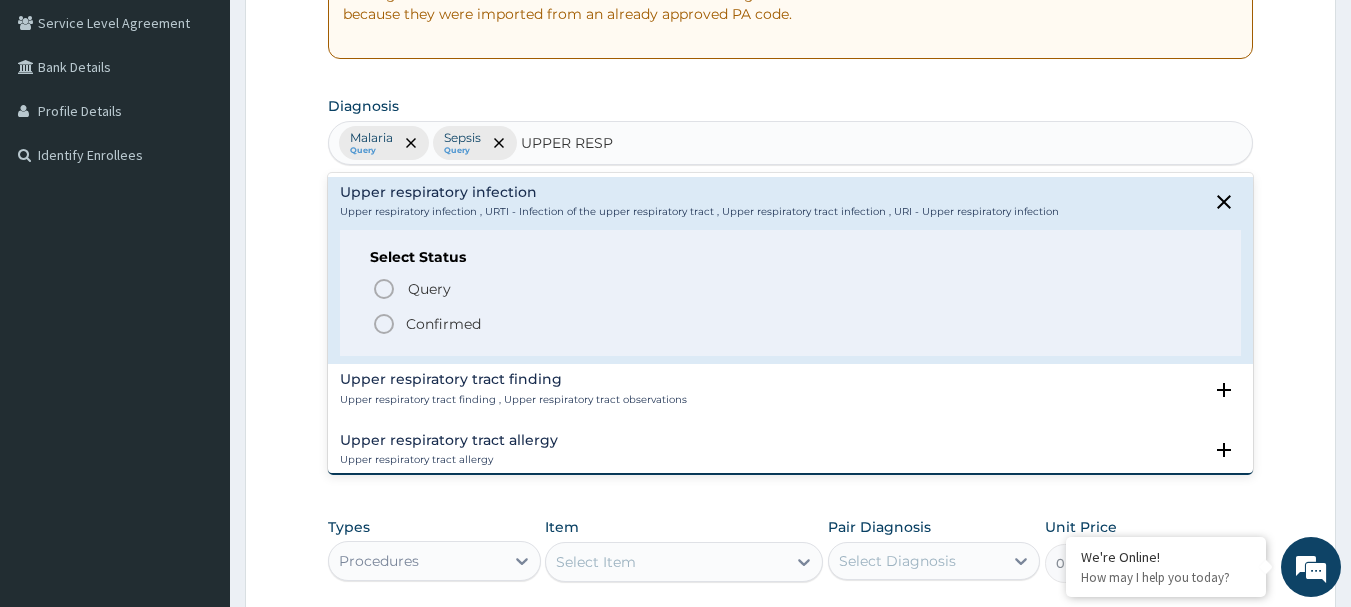 click 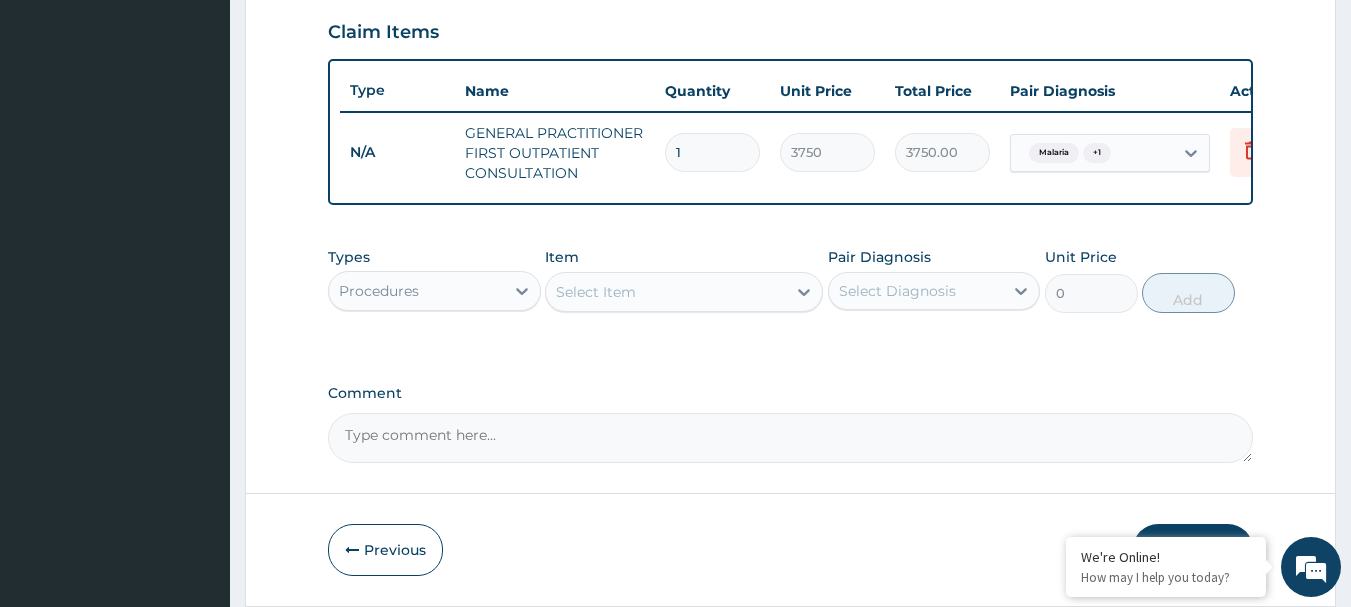 scroll, scrollTop: 715, scrollLeft: 0, axis: vertical 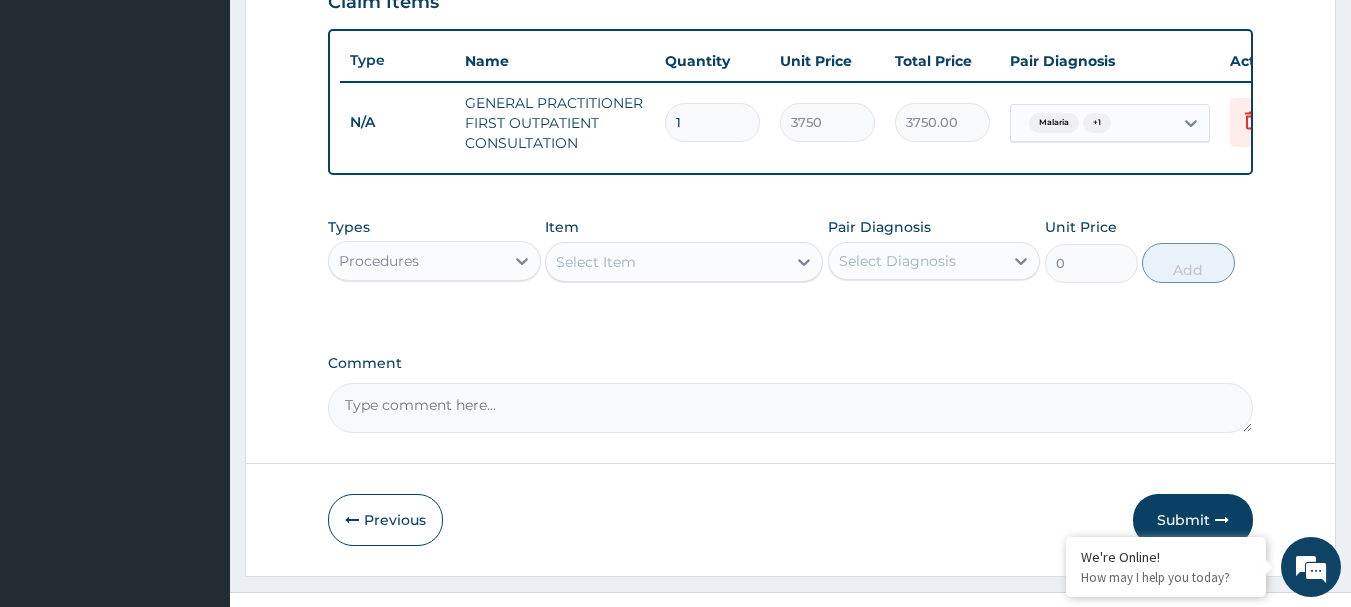 click on "Malaria" at bounding box center [1054, 123] 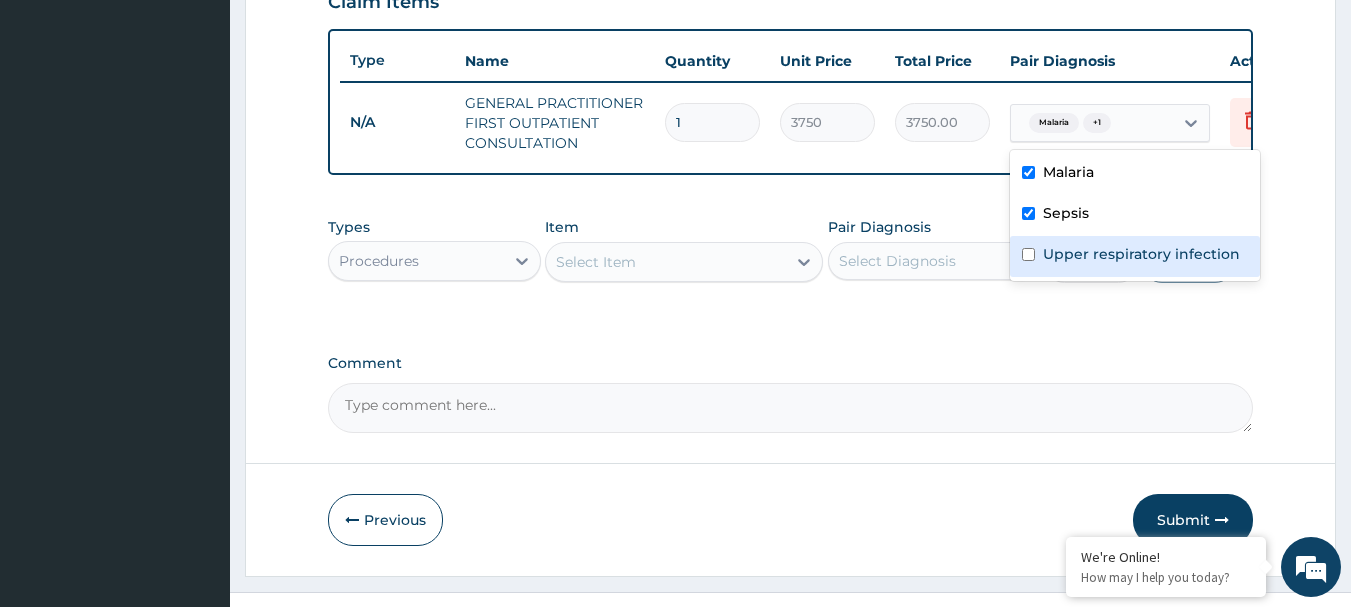 click on "Upper respiratory infection" at bounding box center [1135, 256] 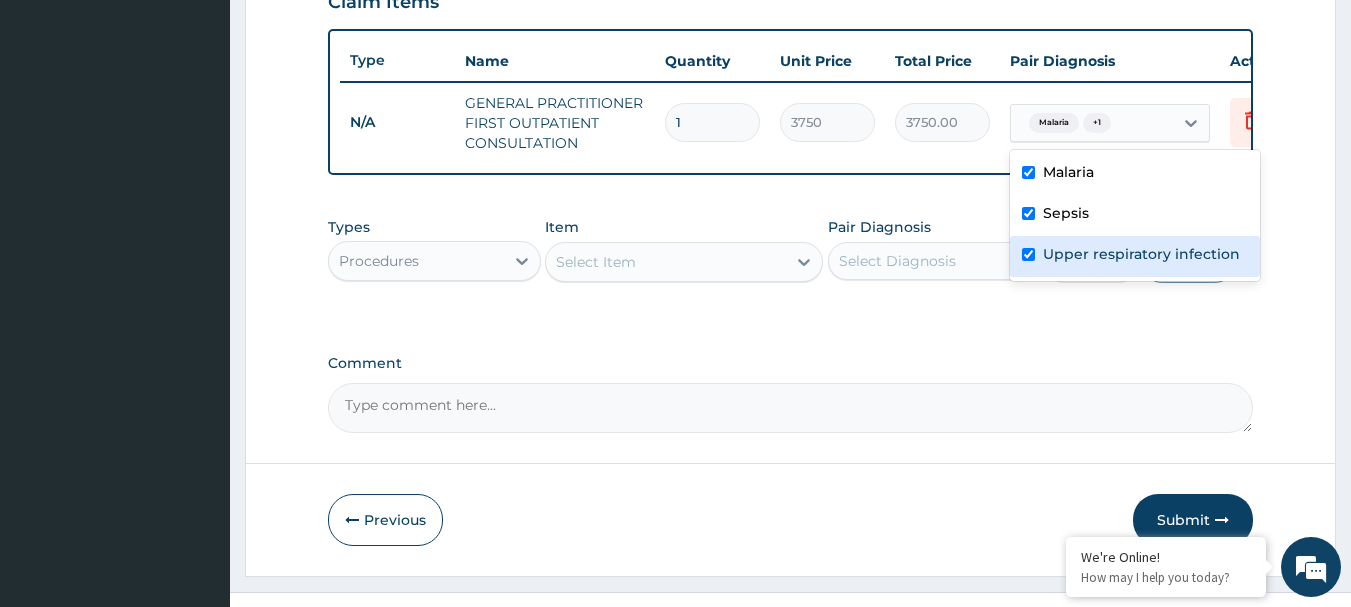 checkbox on "true" 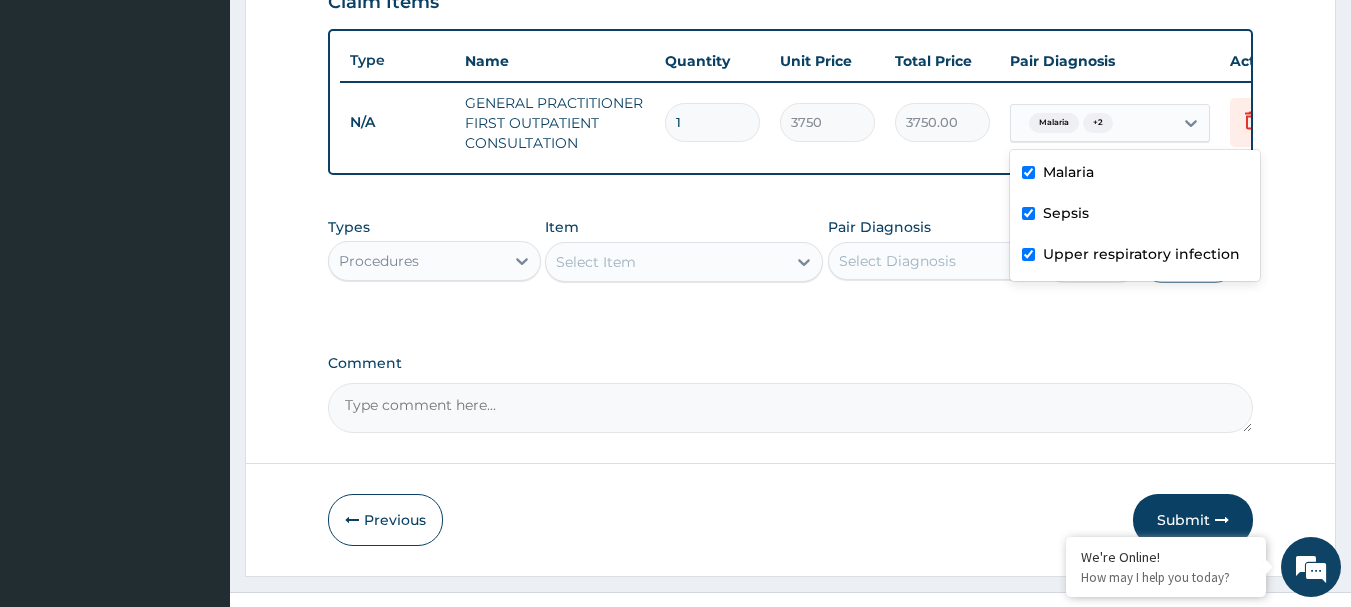 click on "Procedures" at bounding box center (416, 261) 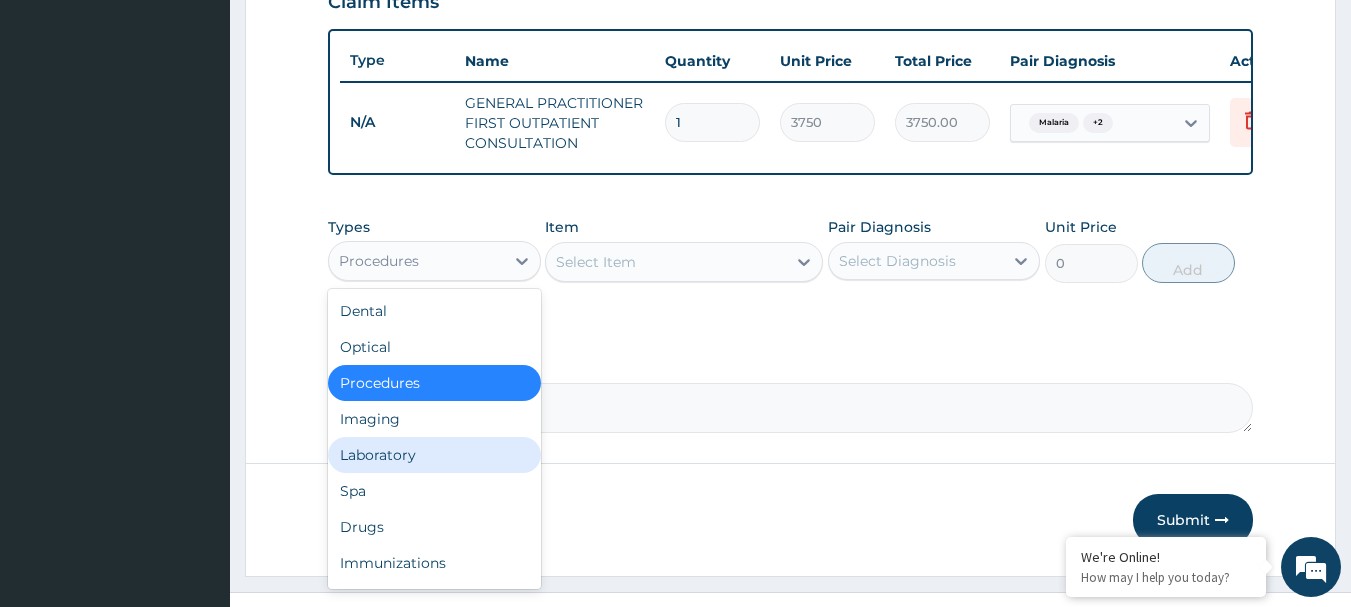 click on "Laboratory" at bounding box center (434, 455) 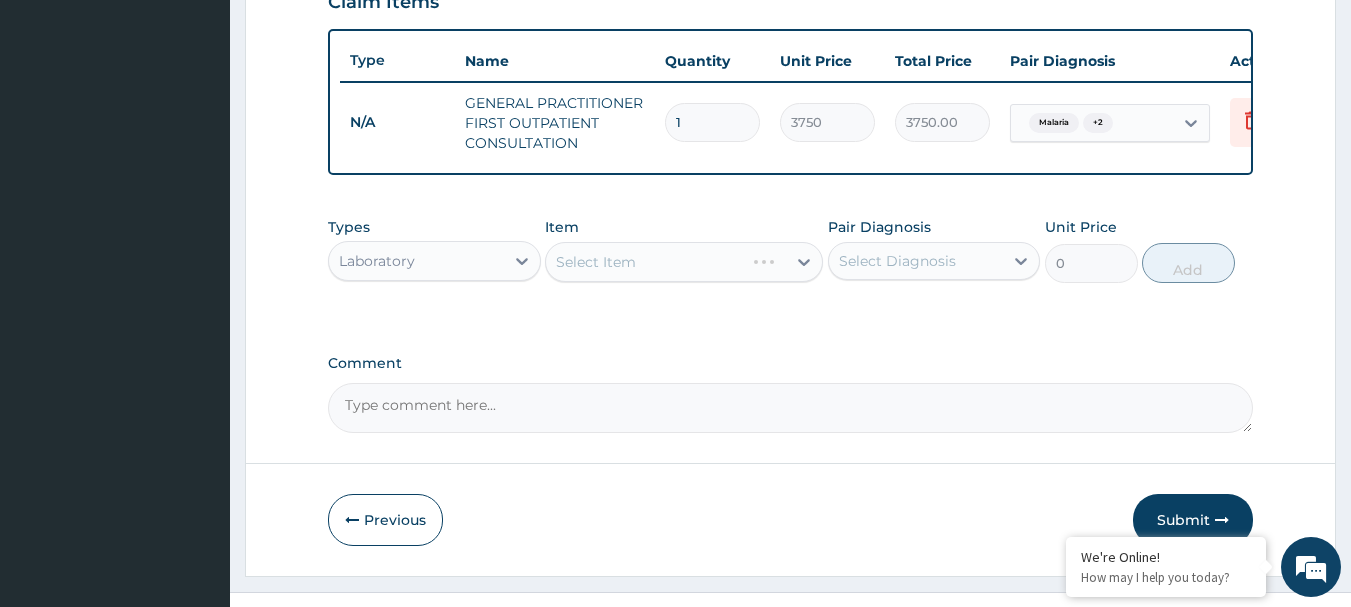 click on "Select Item" at bounding box center [684, 262] 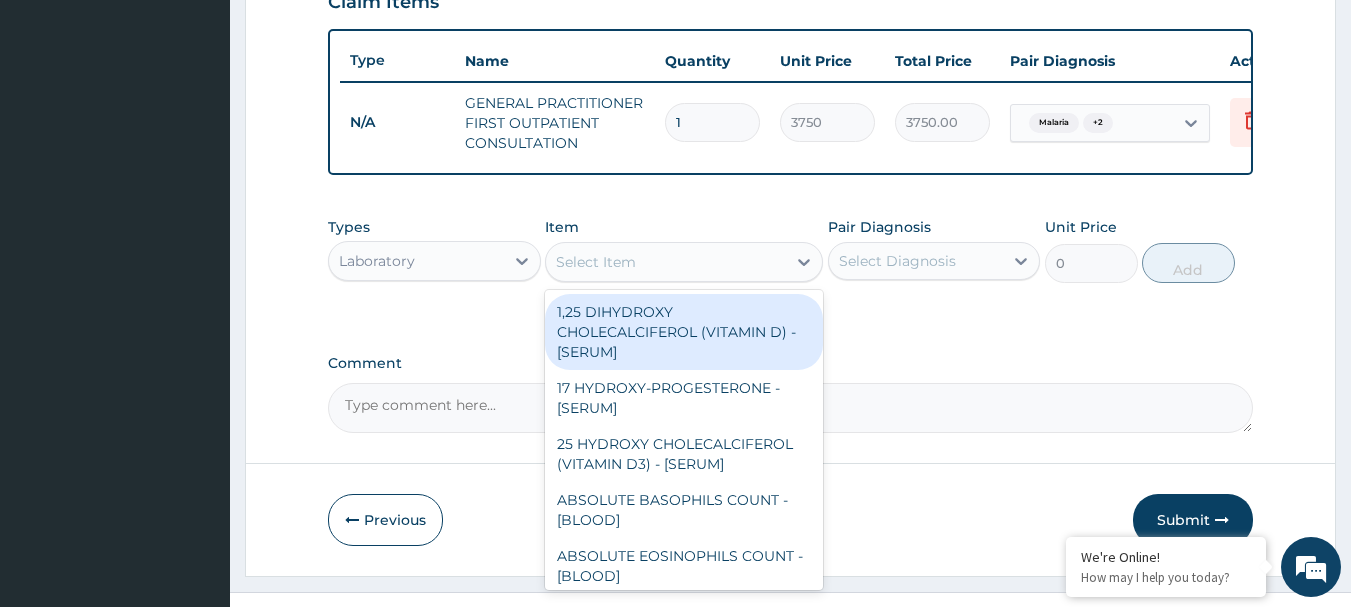 click on "Select Item" at bounding box center (666, 262) 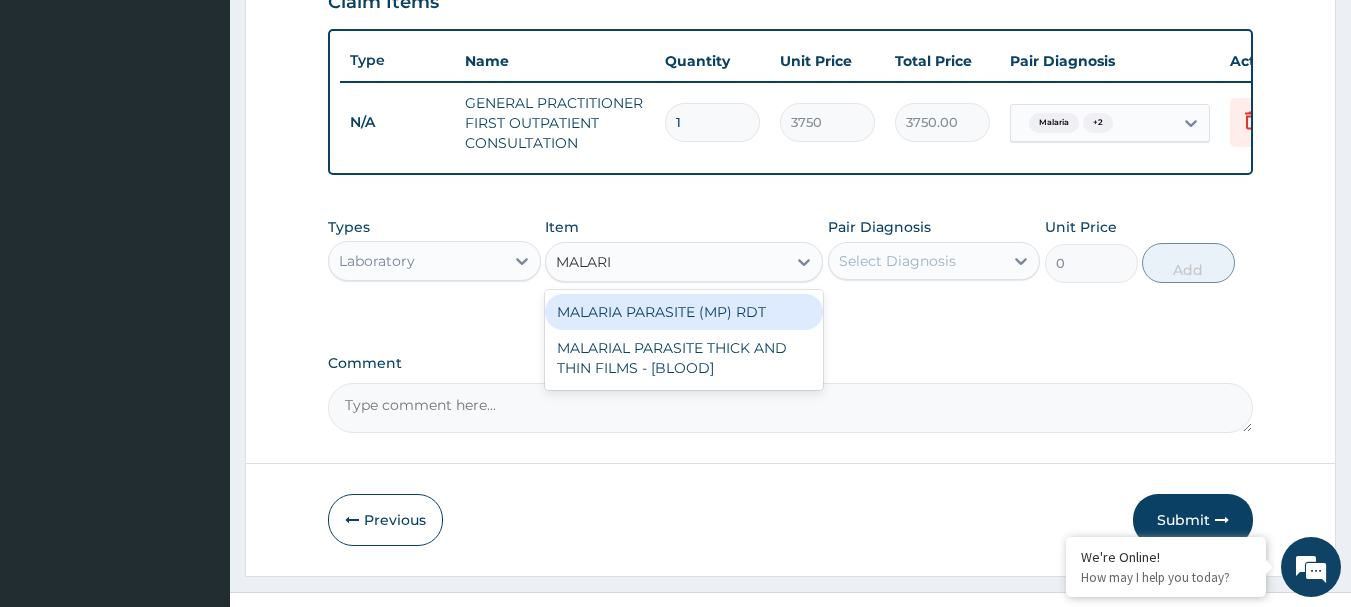 type on "MALARIA" 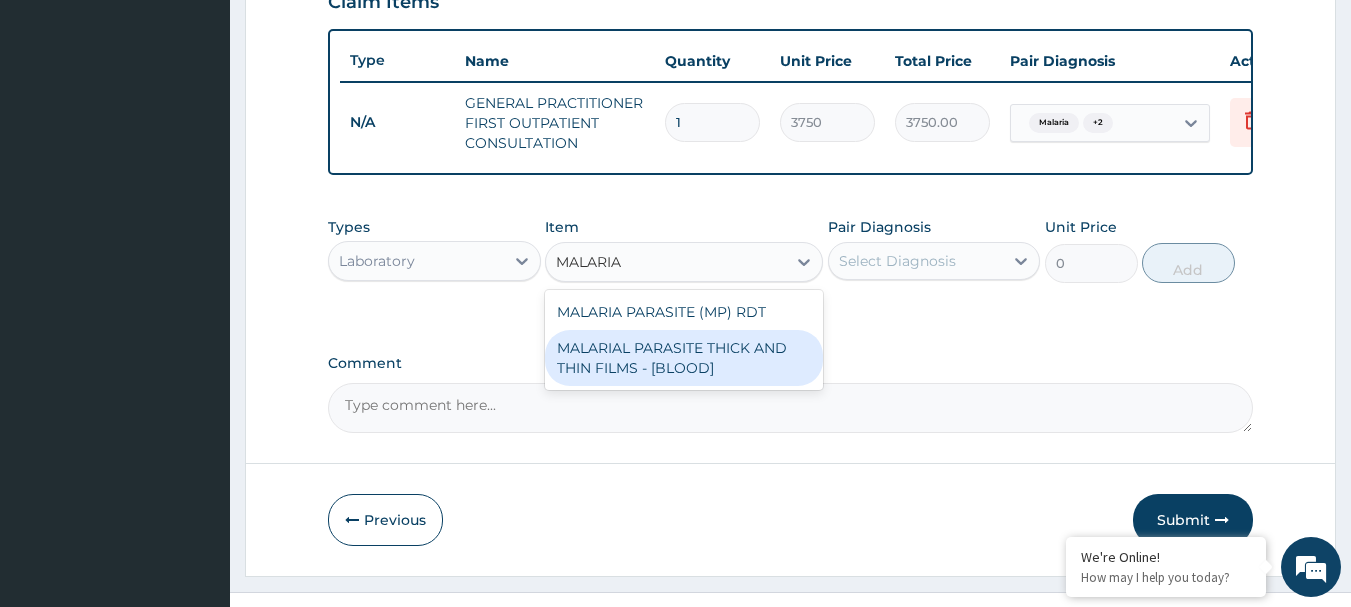 click on "MALARIAL PARASITE THICK AND THIN FILMS - [BLOOD]" at bounding box center [684, 358] 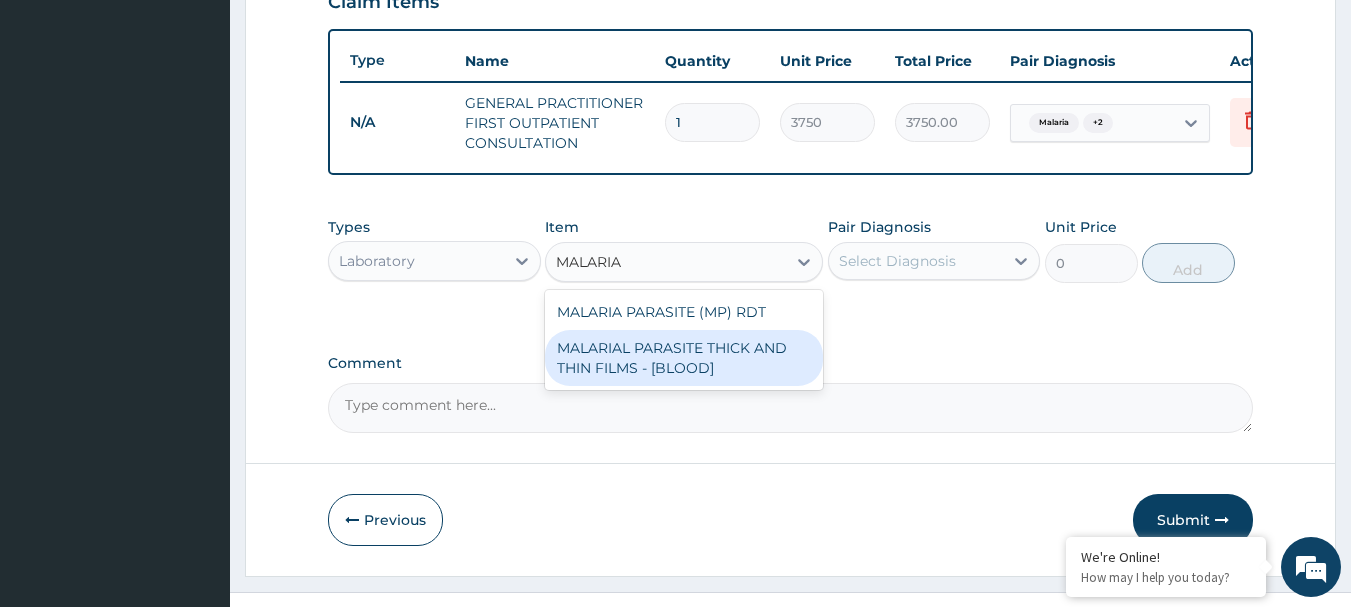 type 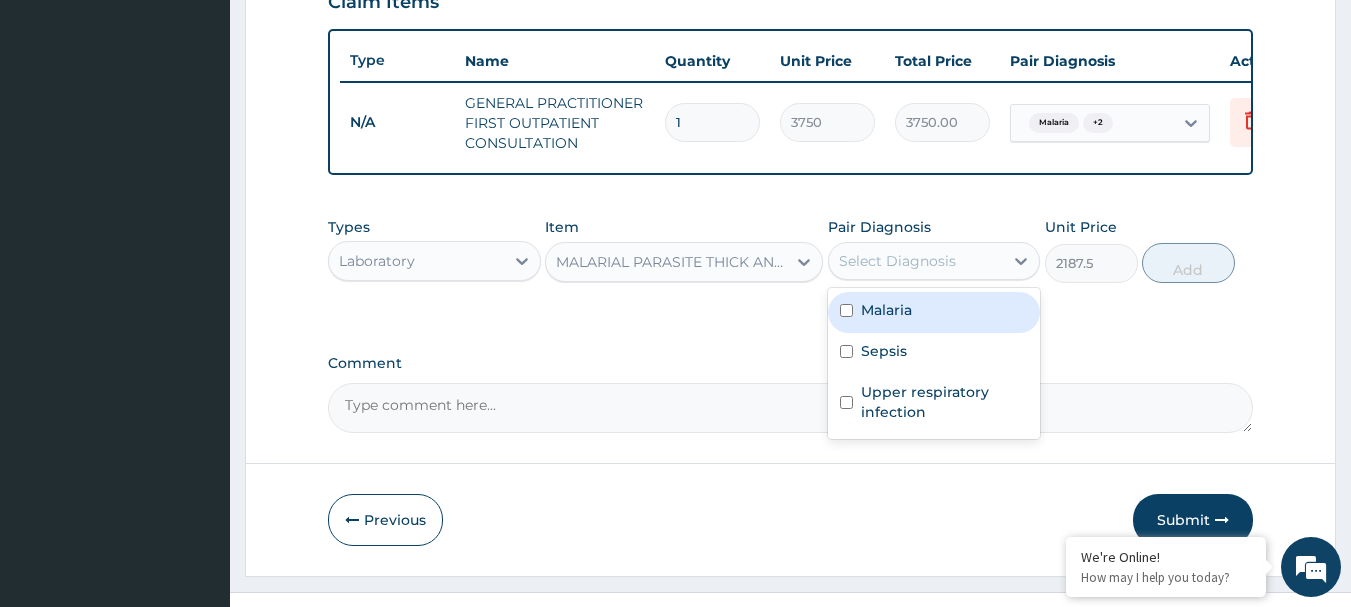 click on "Select Diagnosis" at bounding box center [897, 261] 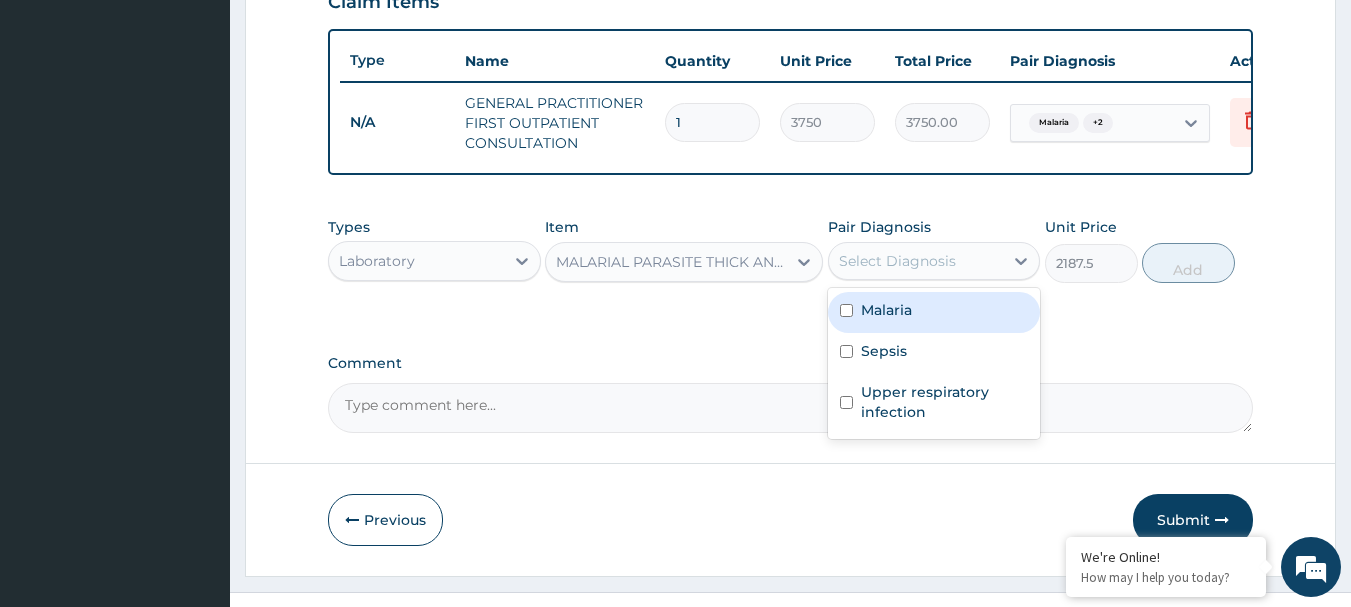 click on "Malaria" at bounding box center [886, 310] 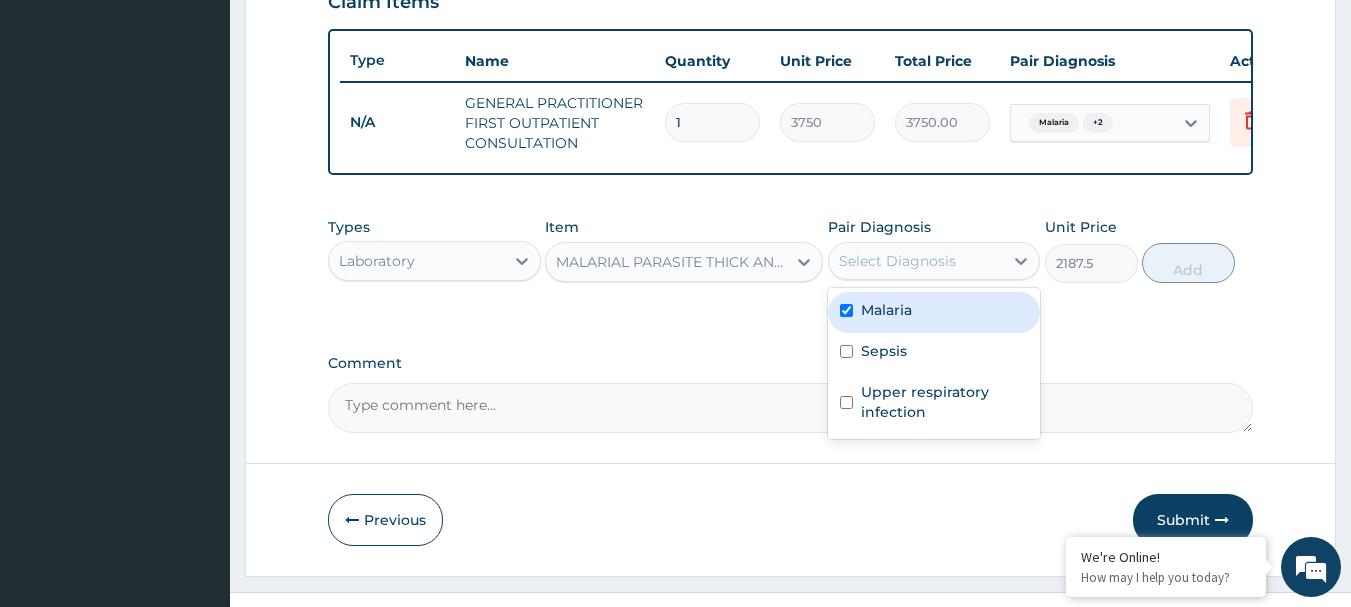 checkbox on "true" 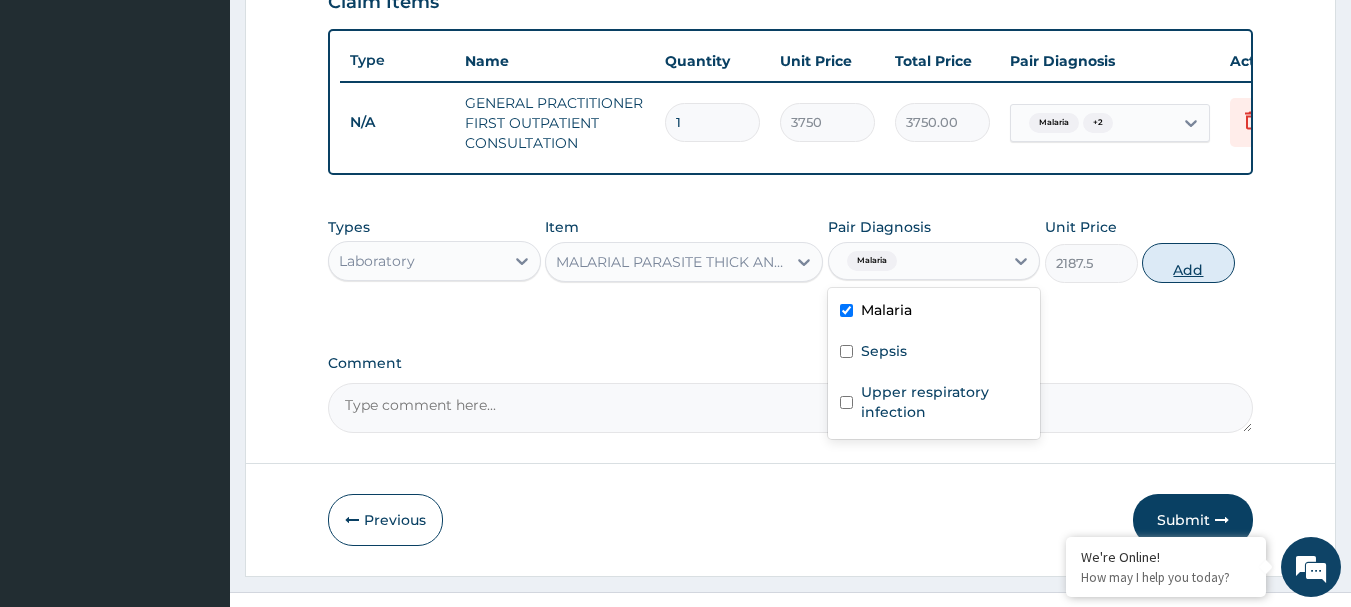 click on "Add" at bounding box center [1188, 263] 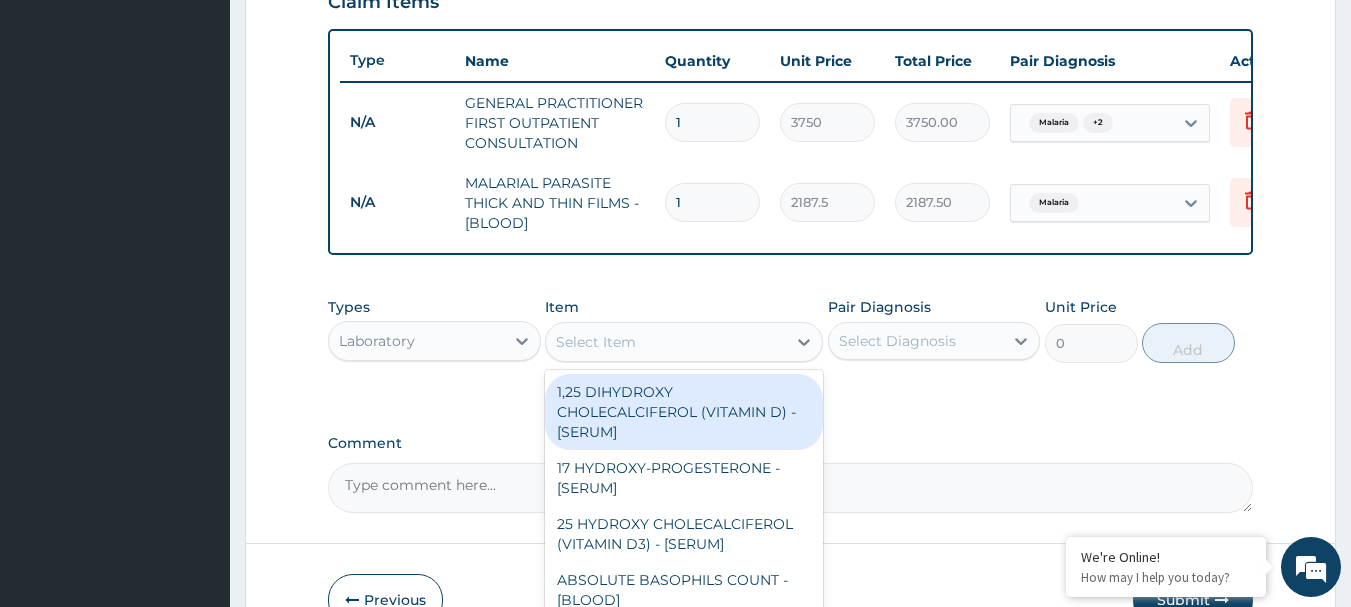 click on "Select Item" at bounding box center [596, 342] 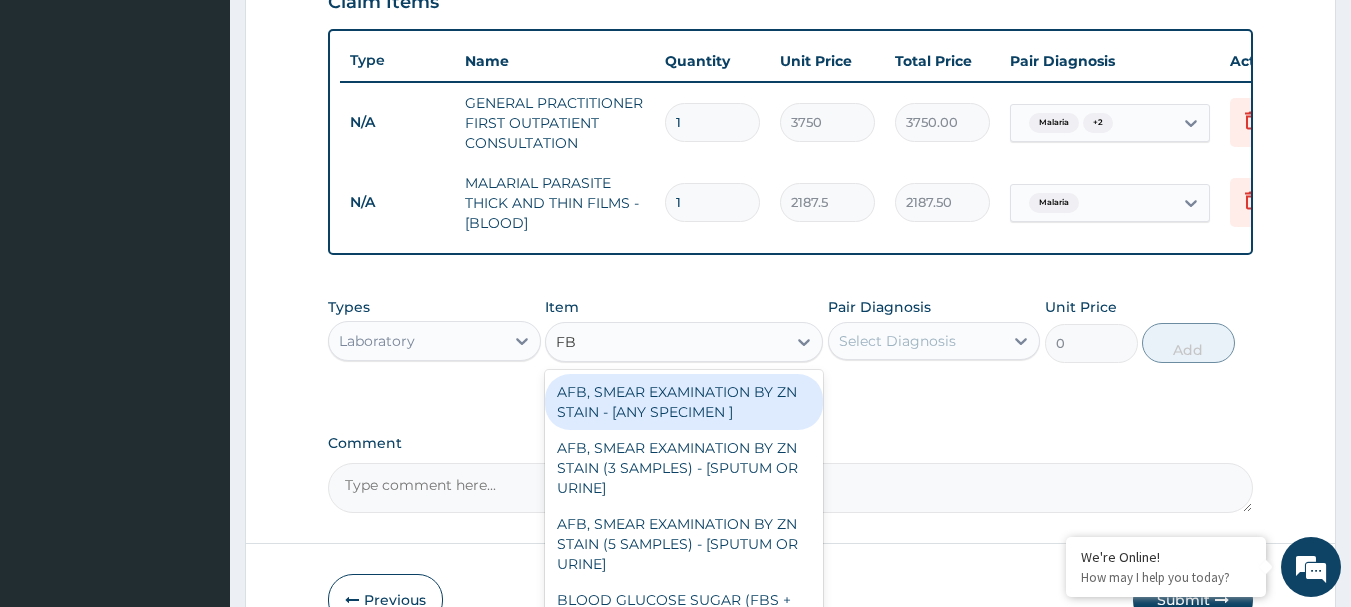 type on "FBC" 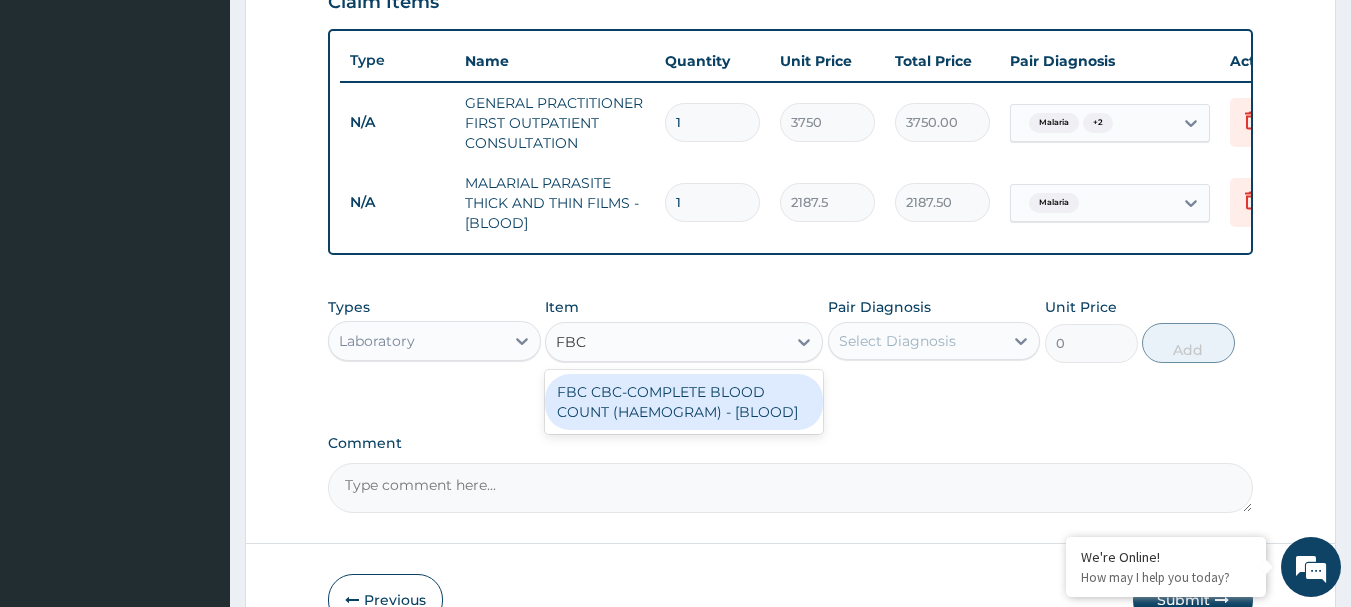 click on "FBC CBC-COMPLETE BLOOD COUNT (HAEMOGRAM) - [BLOOD]" at bounding box center (684, 402) 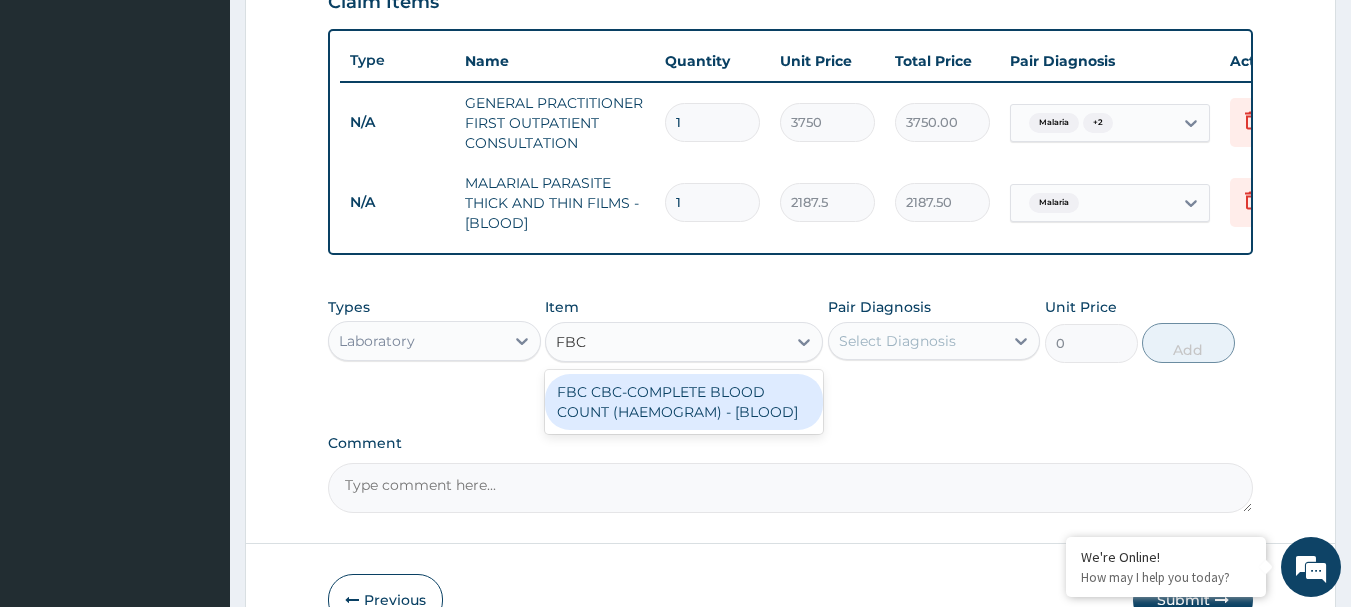 type 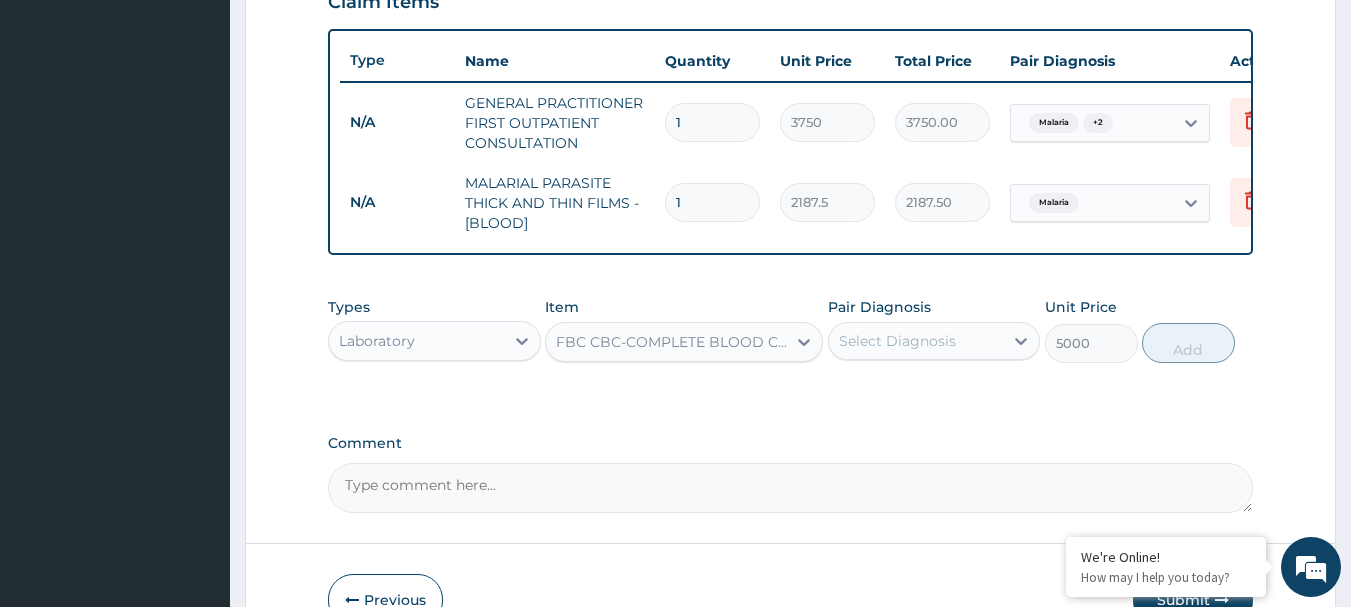 click on "Select Diagnosis" at bounding box center [916, 341] 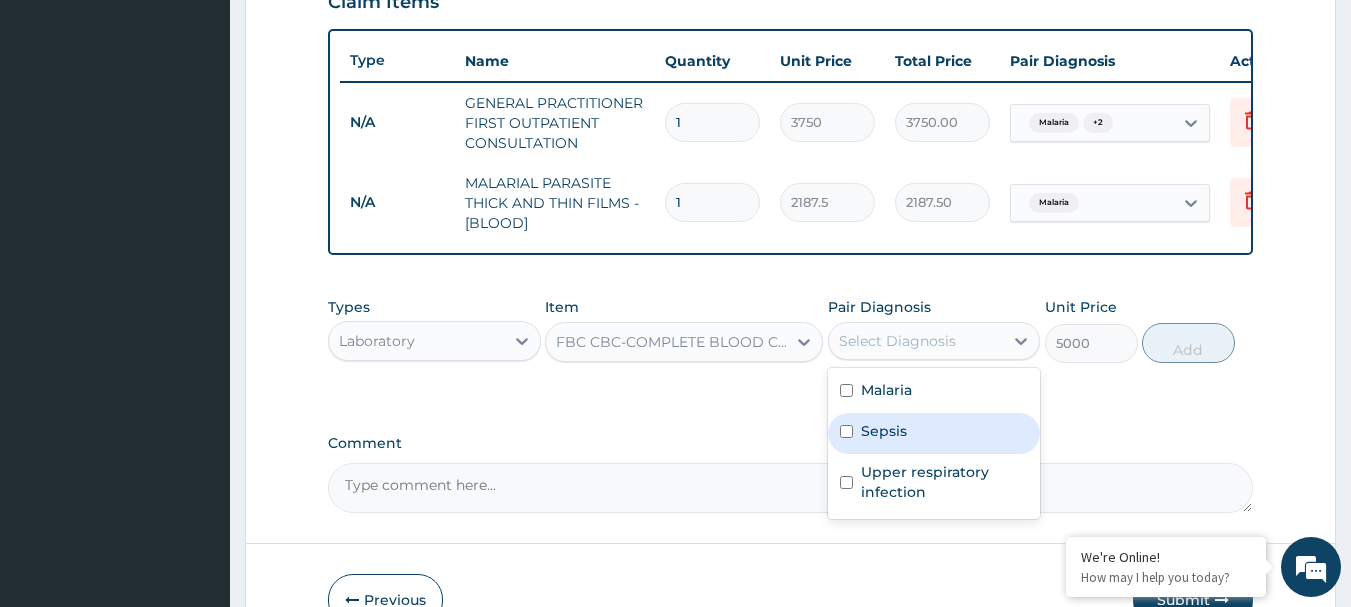 click on "Sepsis" at bounding box center [884, 431] 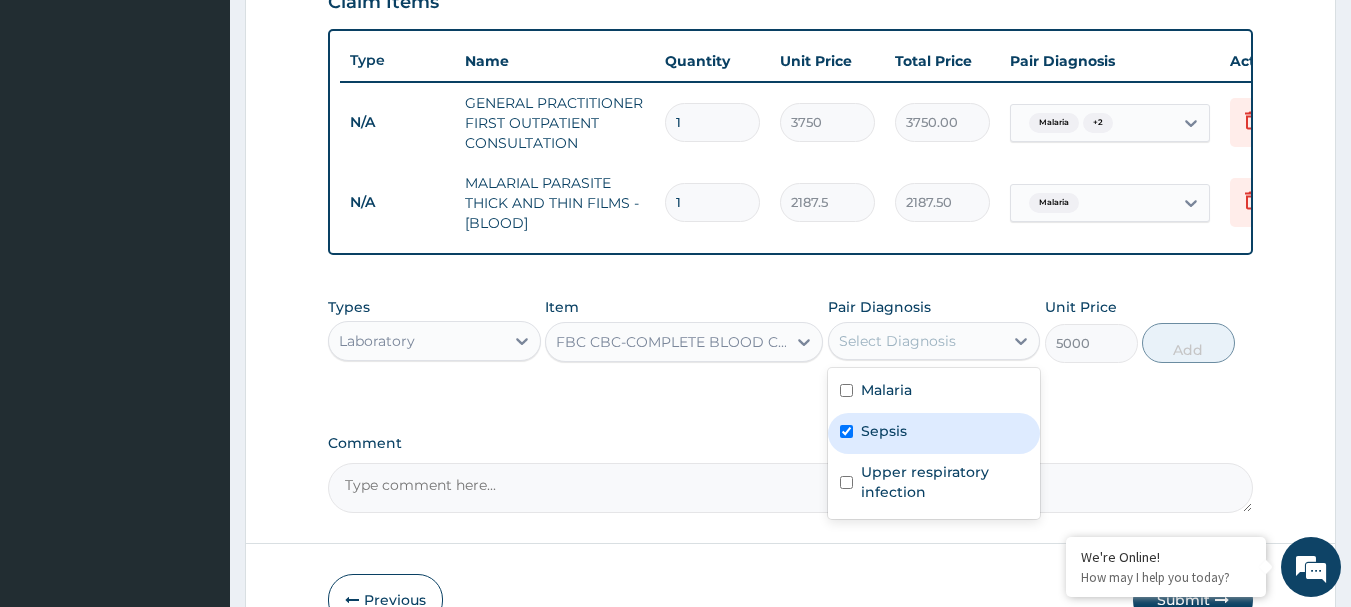 checkbox on "true" 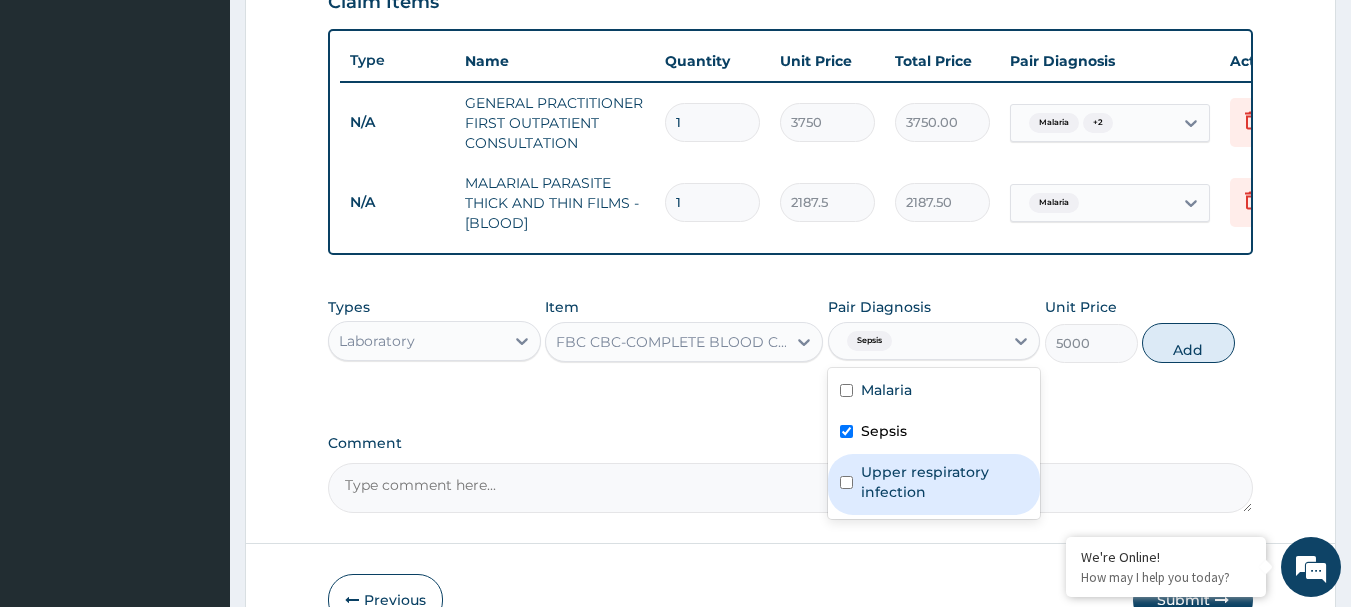 click on "Upper respiratory infection" at bounding box center (934, 484) 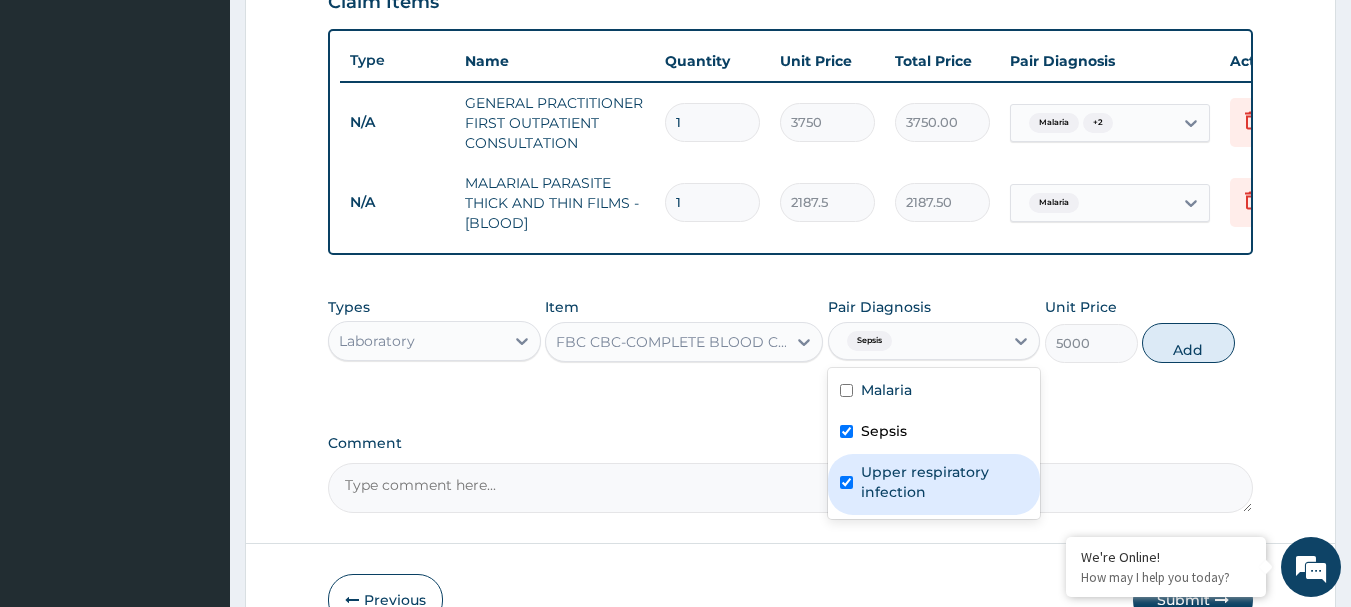 checkbox on "true" 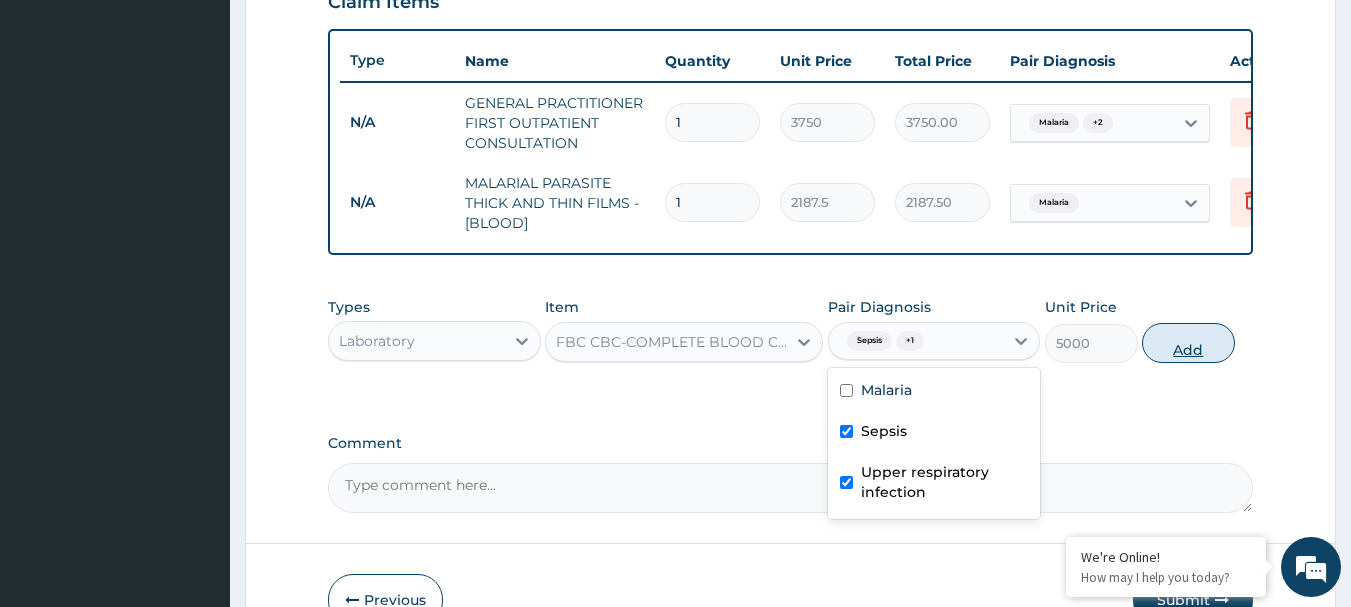 click on "Add" at bounding box center [1188, 343] 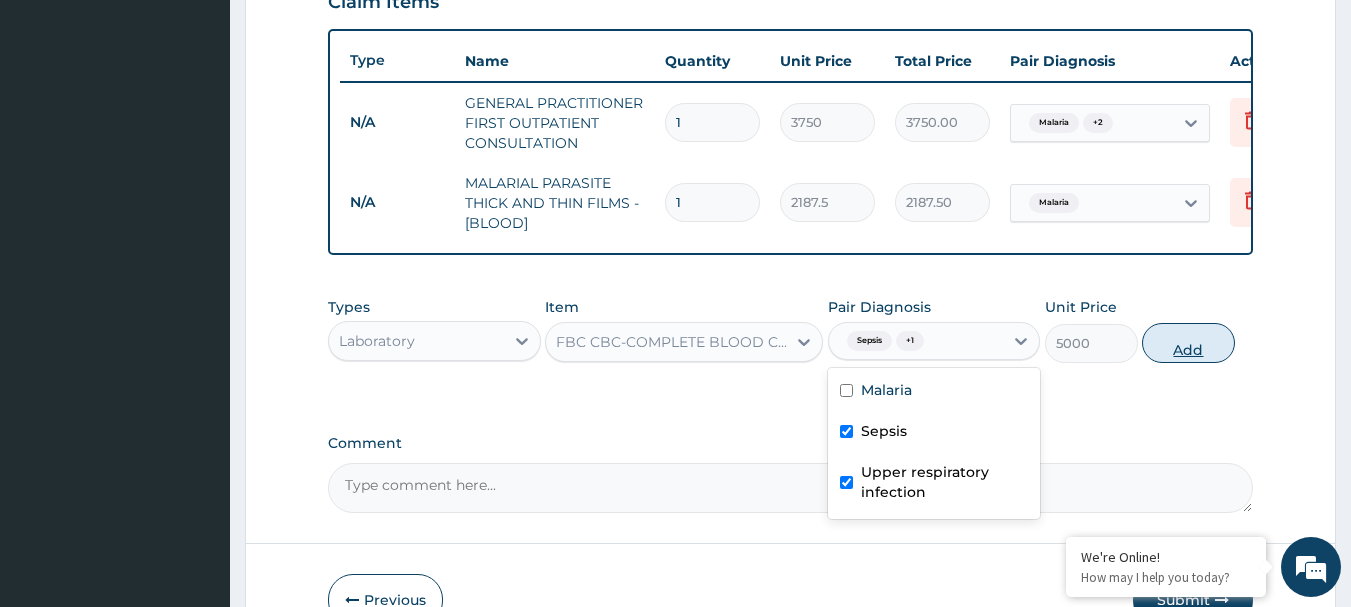 type on "0" 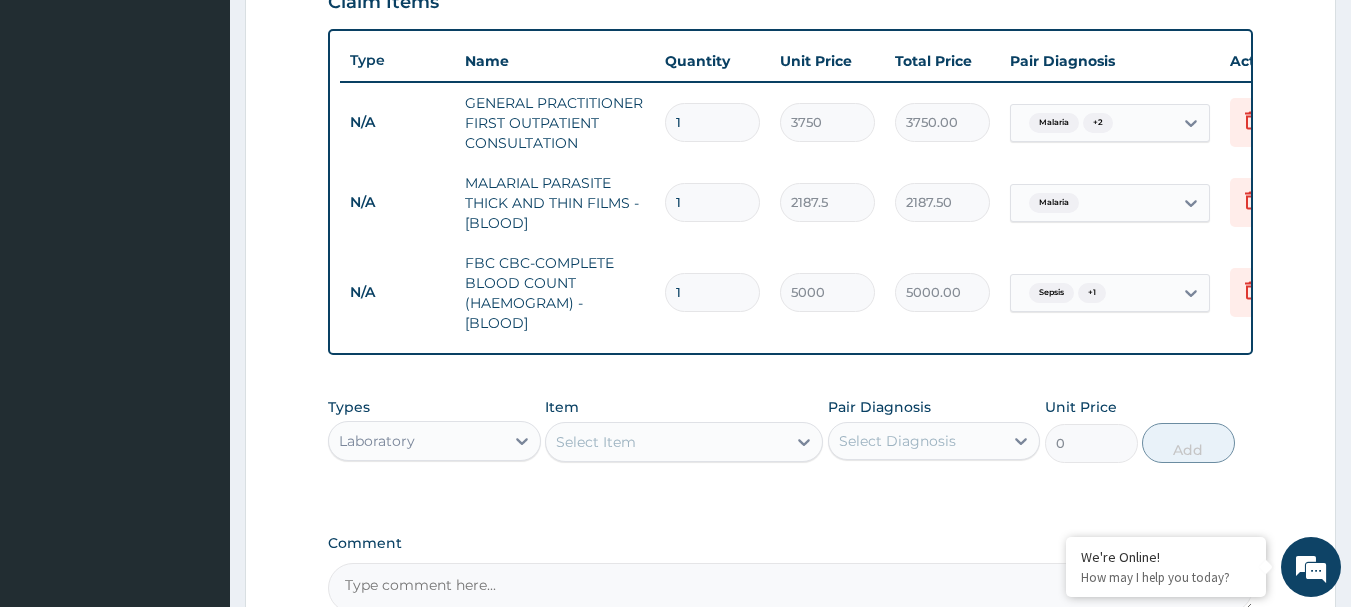 click on "Laboratory" at bounding box center [416, 441] 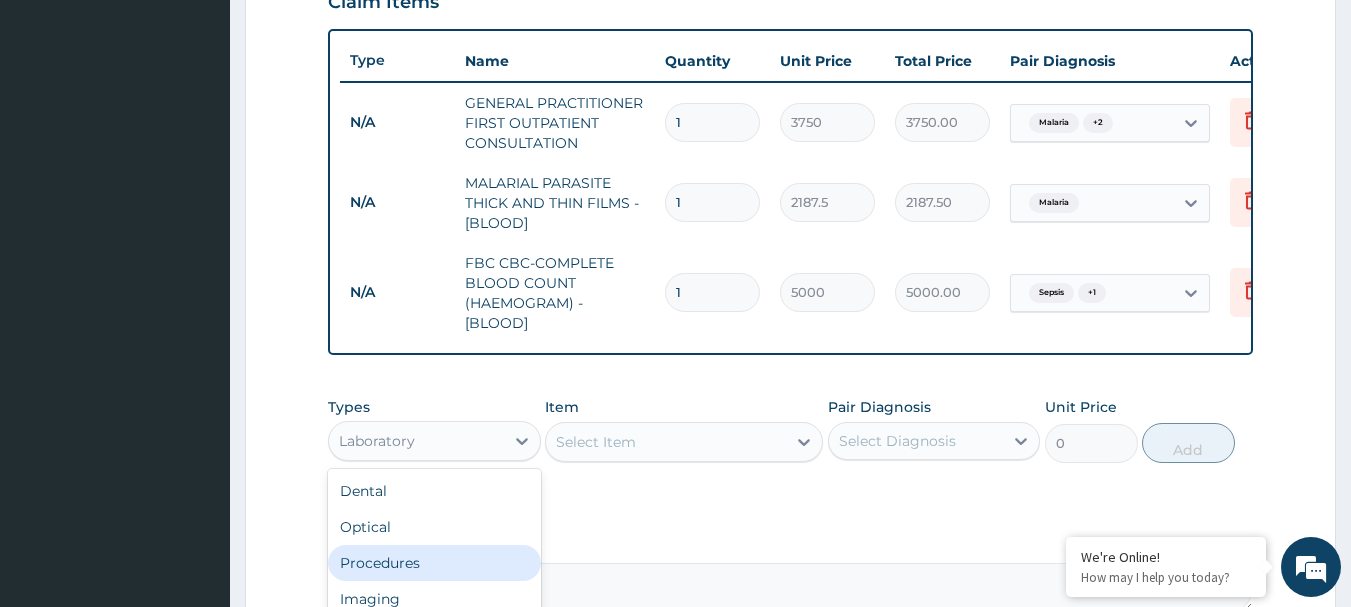 scroll, scrollTop: 68, scrollLeft: 0, axis: vertical 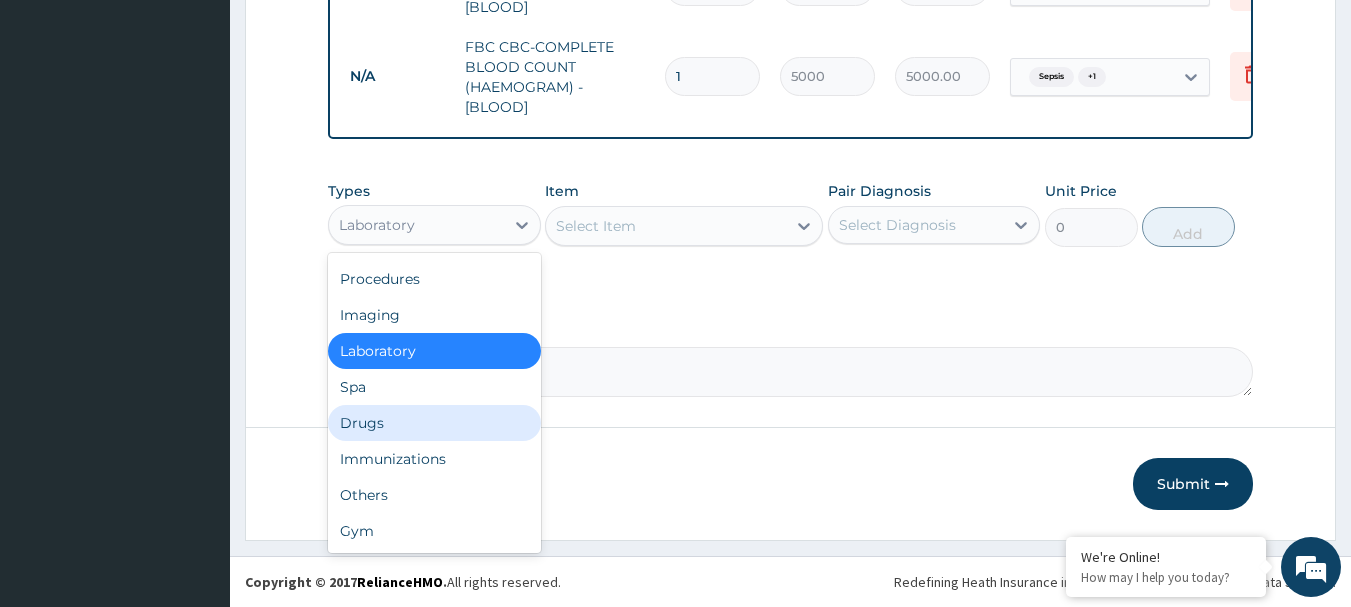 click on "Drugs" at bounding box center (434, 423) 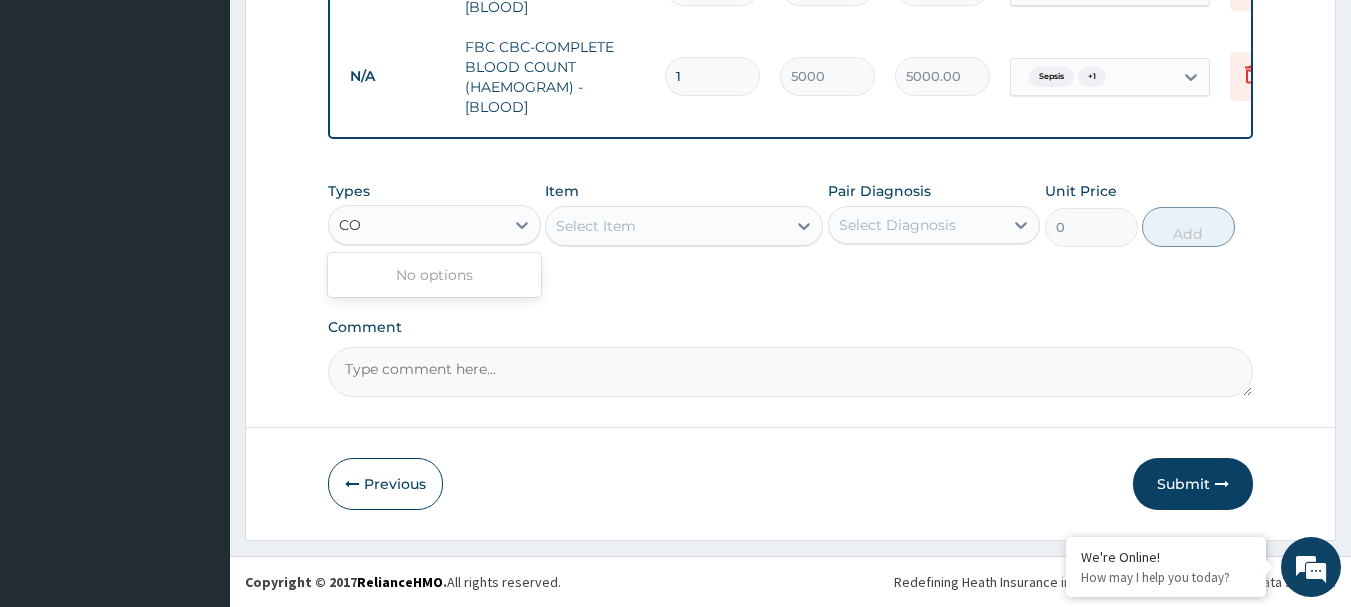 type on "C" 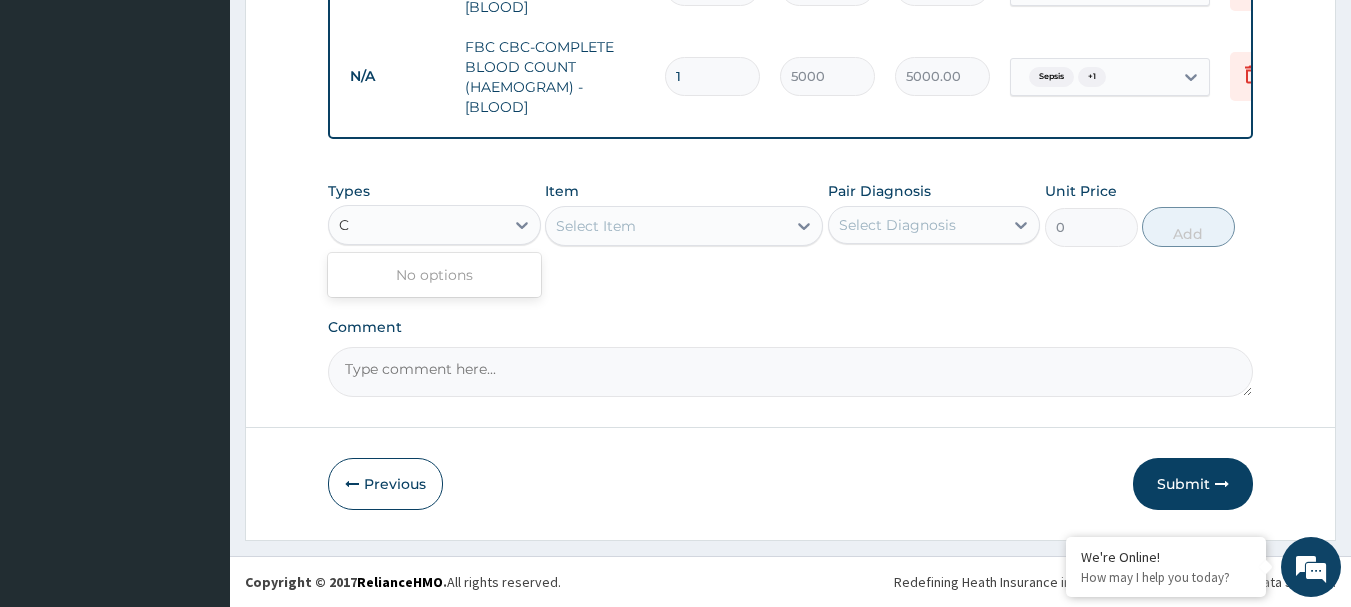 type 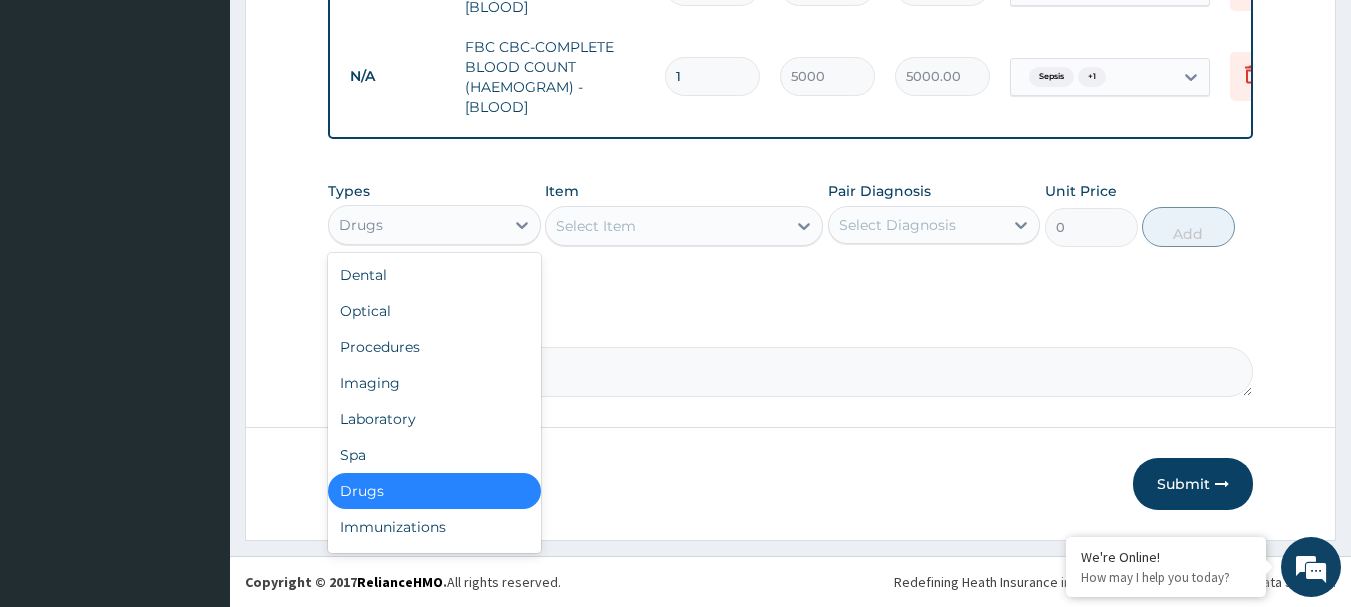 click on "Drugs" at bounding box center [434, 491] 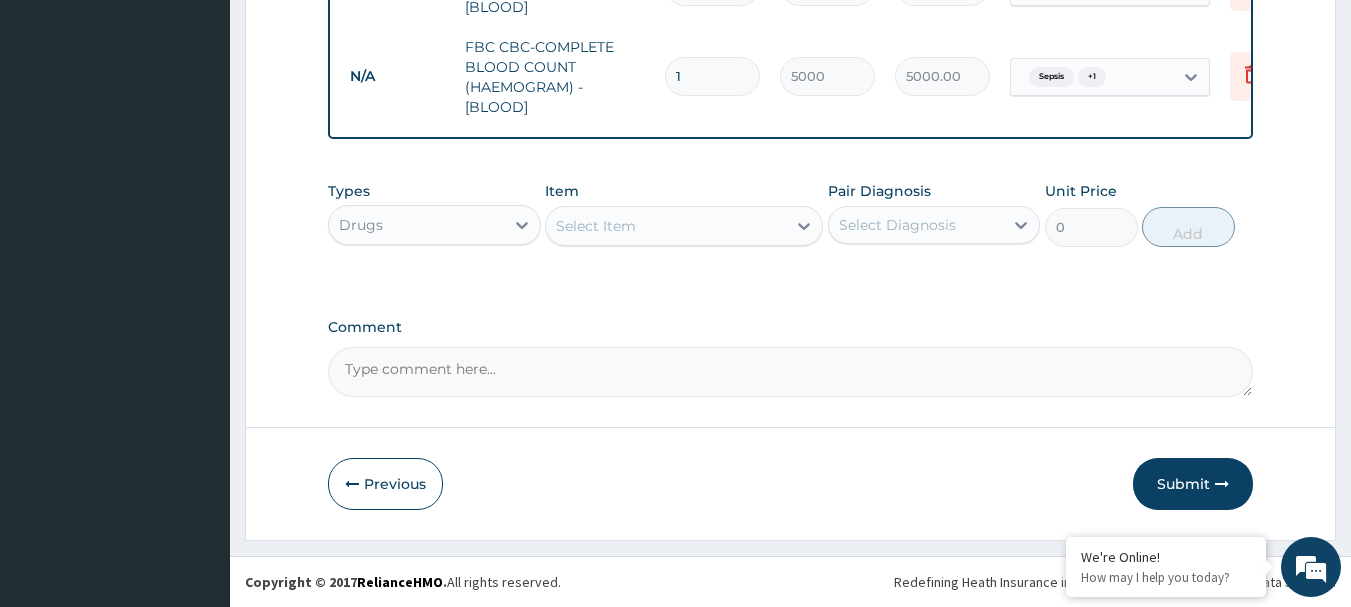 click on "Select Item" at bounding box center [596, 226] 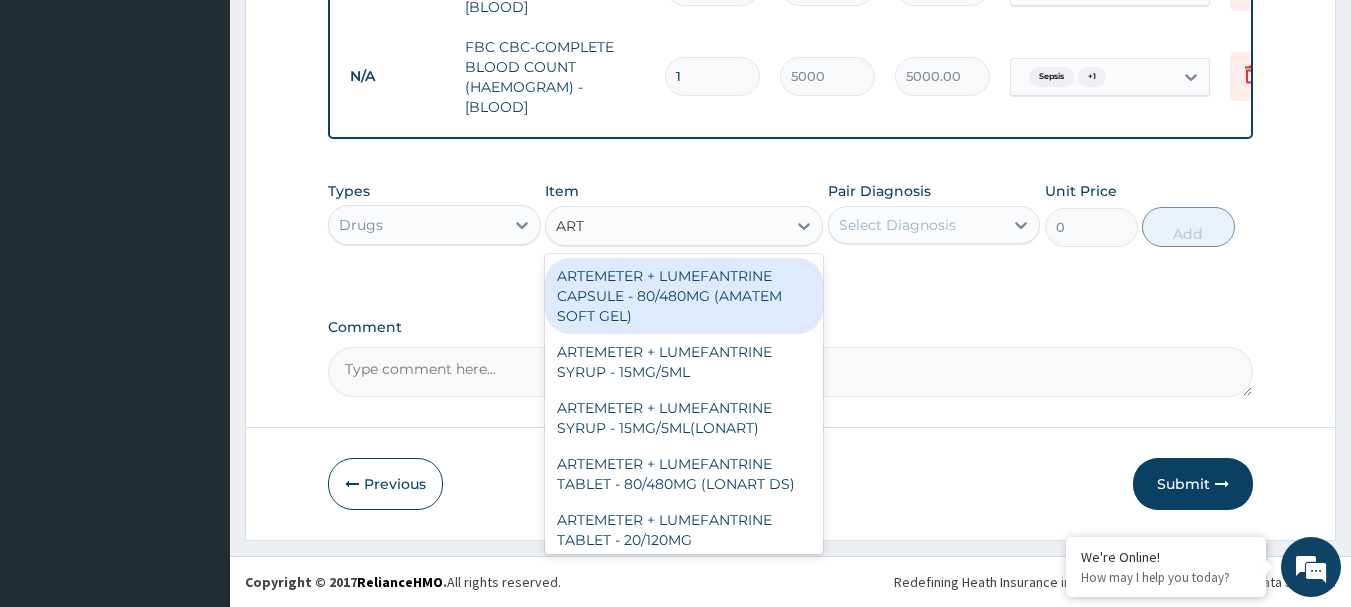 type on "ARTE" 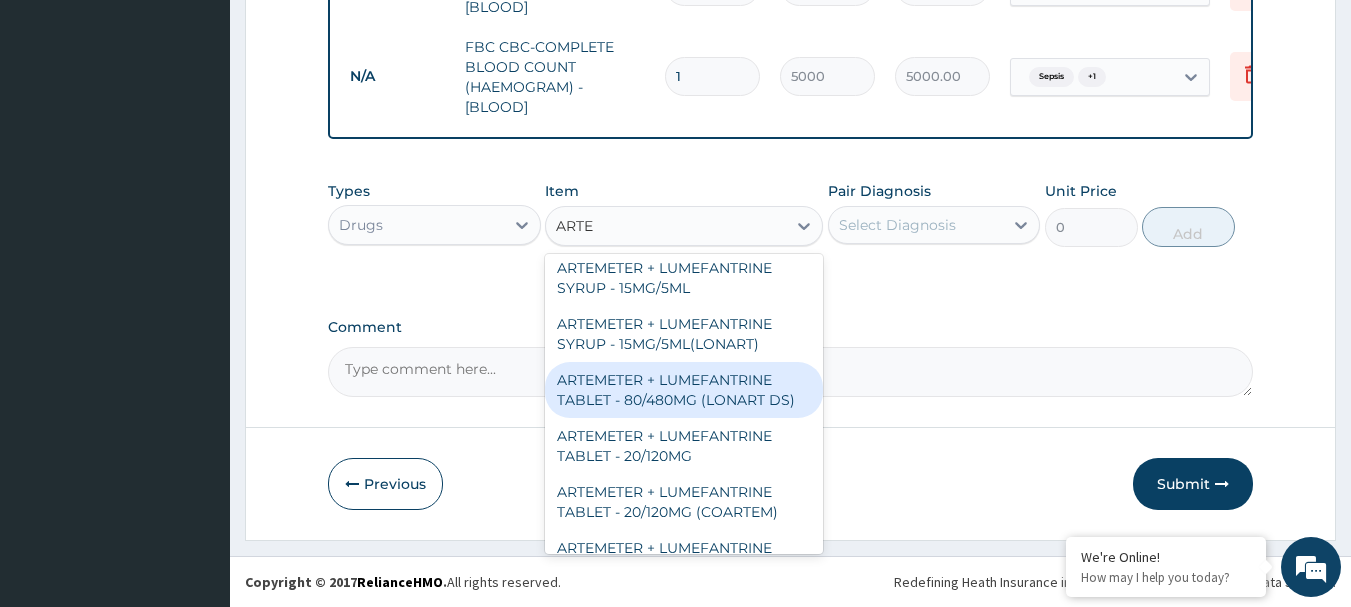 scroll, scrollTop: 100, scrollLeft: 0, axis: vertical 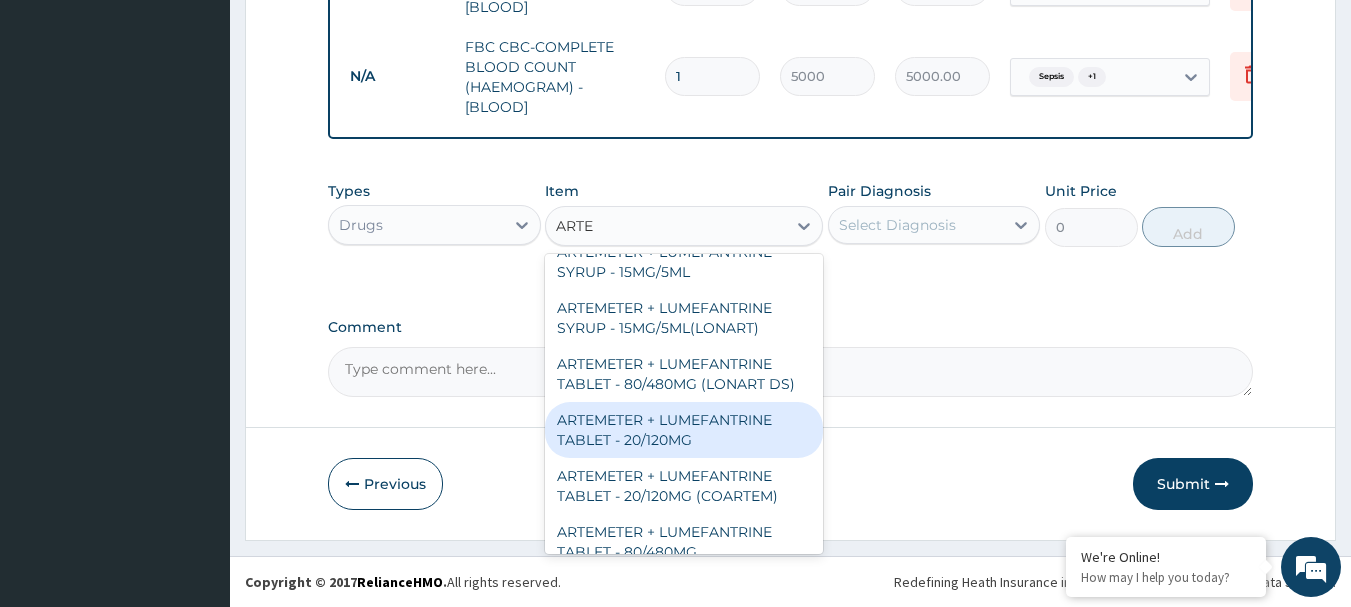 click on "ARTEMETER + LUMEFANTRINE TABLET - 20/120MG" at bounding box center (684, 430) 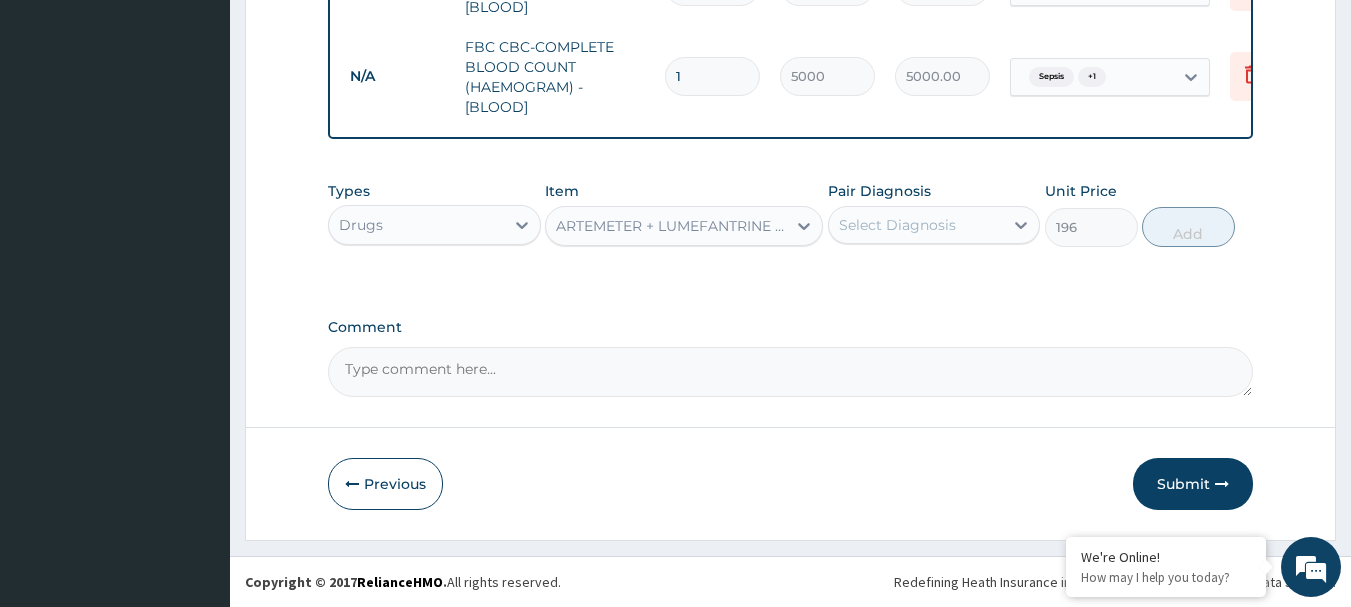click on "ARTEMETER + LUMEFANTRINE TABLET - 20/120MG" at bounding box center [672, 226] 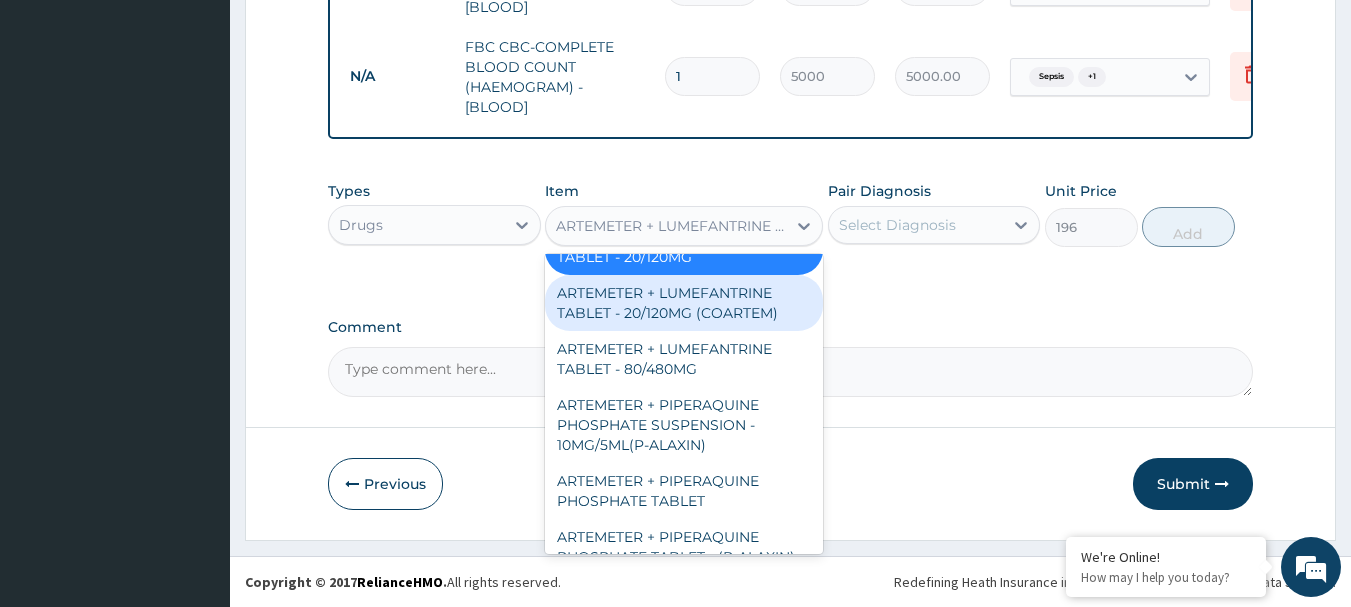 scroll, scrollTop: 4755, scrollLeft: 0, axis: vertical 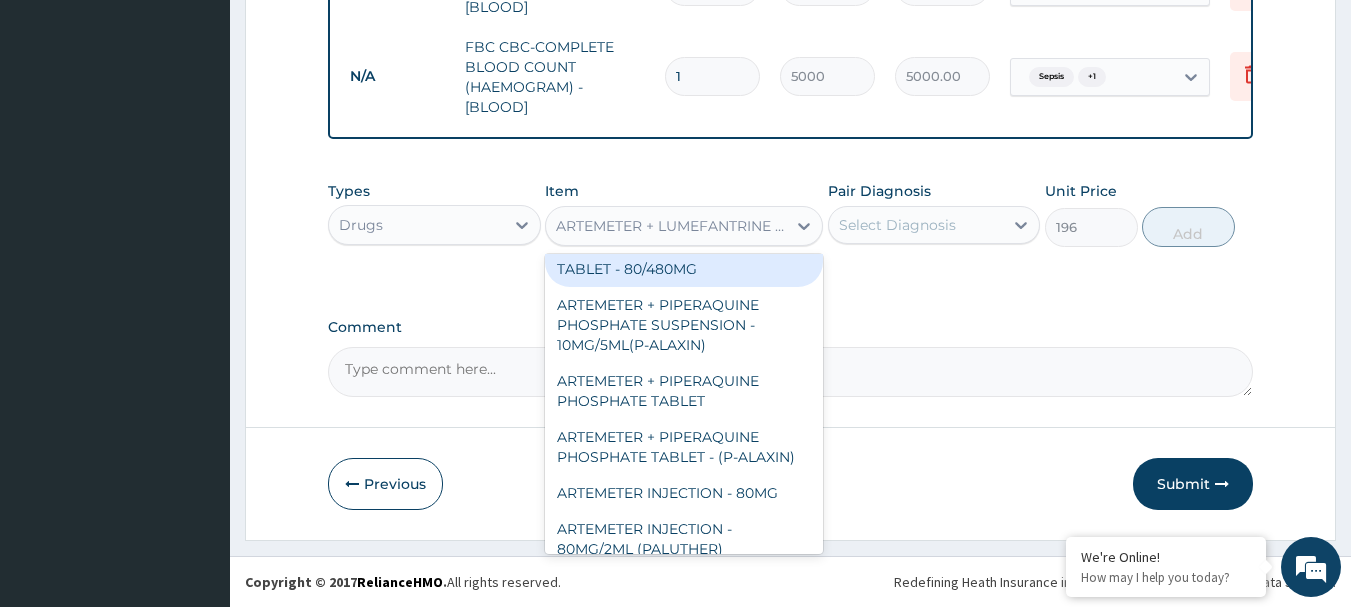click on "ARTEMETER + LUMEFANTRINE TABLET - 80/480MG" at bounding box center (684, 259) 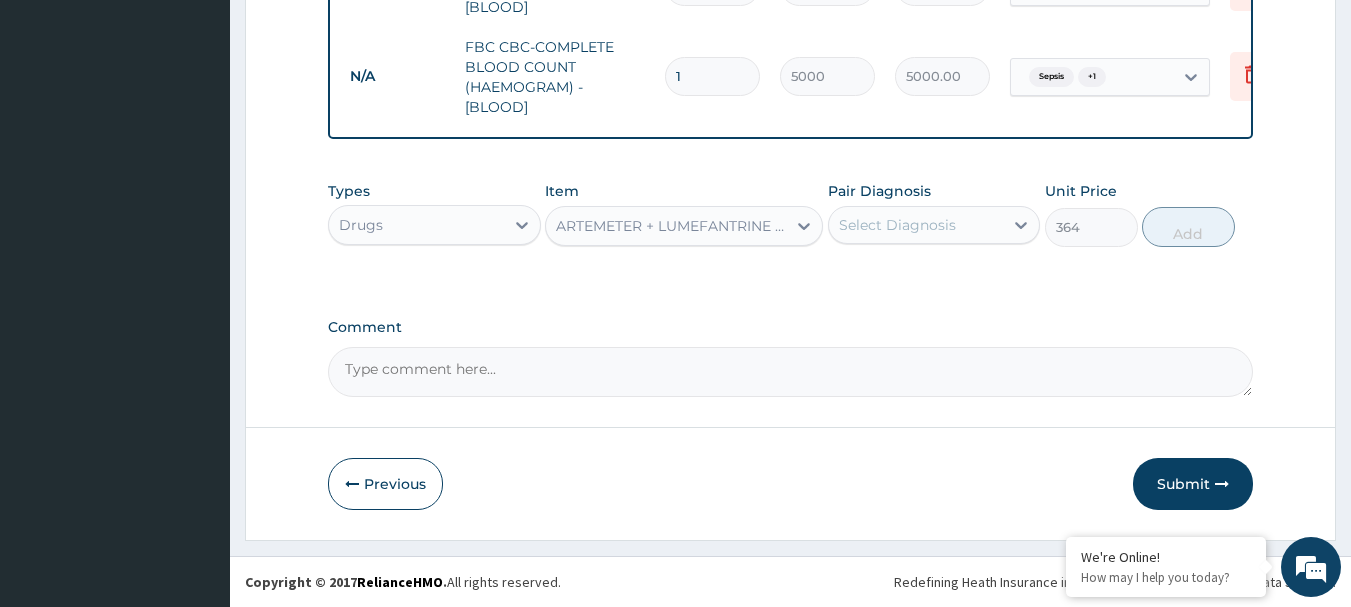 click on "ARTEMETER + LUMEFANTRINE TABLET - 80/480MG" at bounding box center [672, 226] 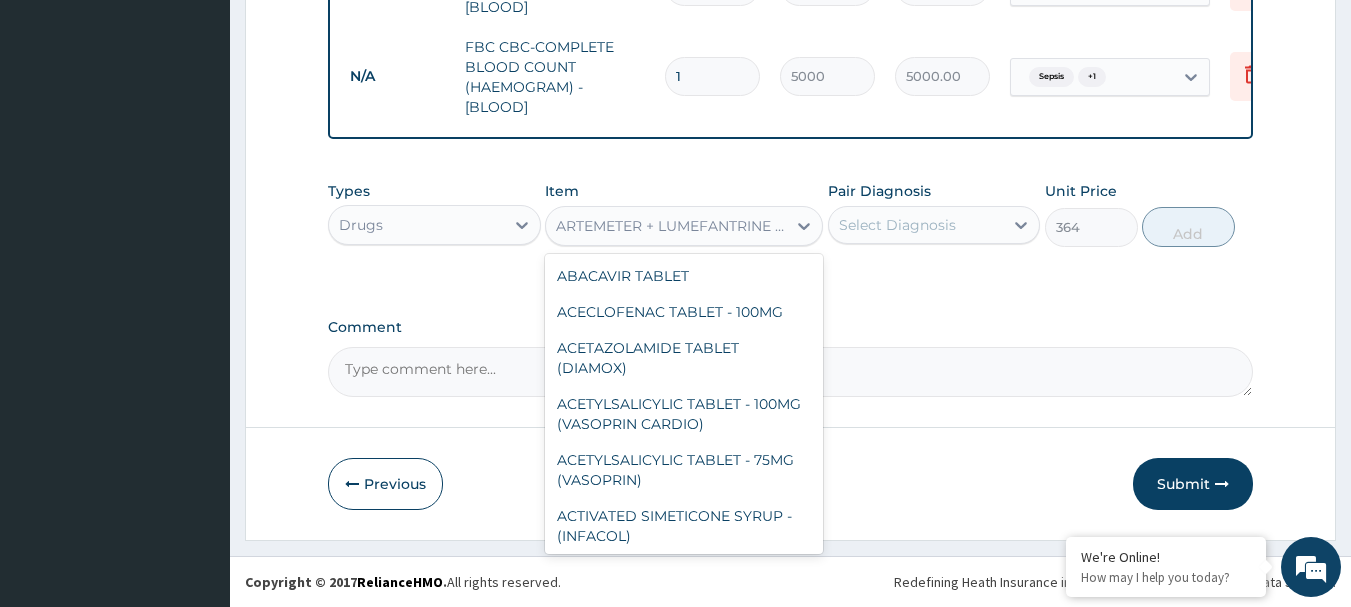 scroll, scrollTop: 4667, scrollLeft: 0, axis: vertical 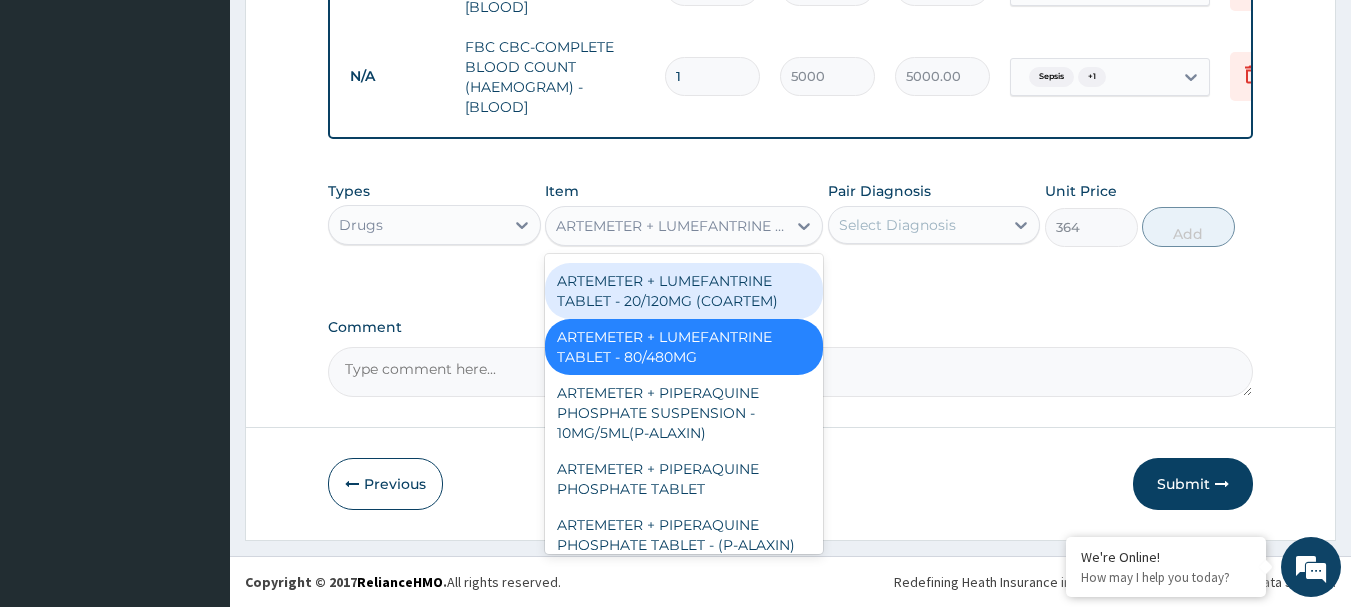 click on "ARTEMETER + LUMEFANTRINE TABLET - 20/120MG (COARTEM)" at bounding box center [684, 291] 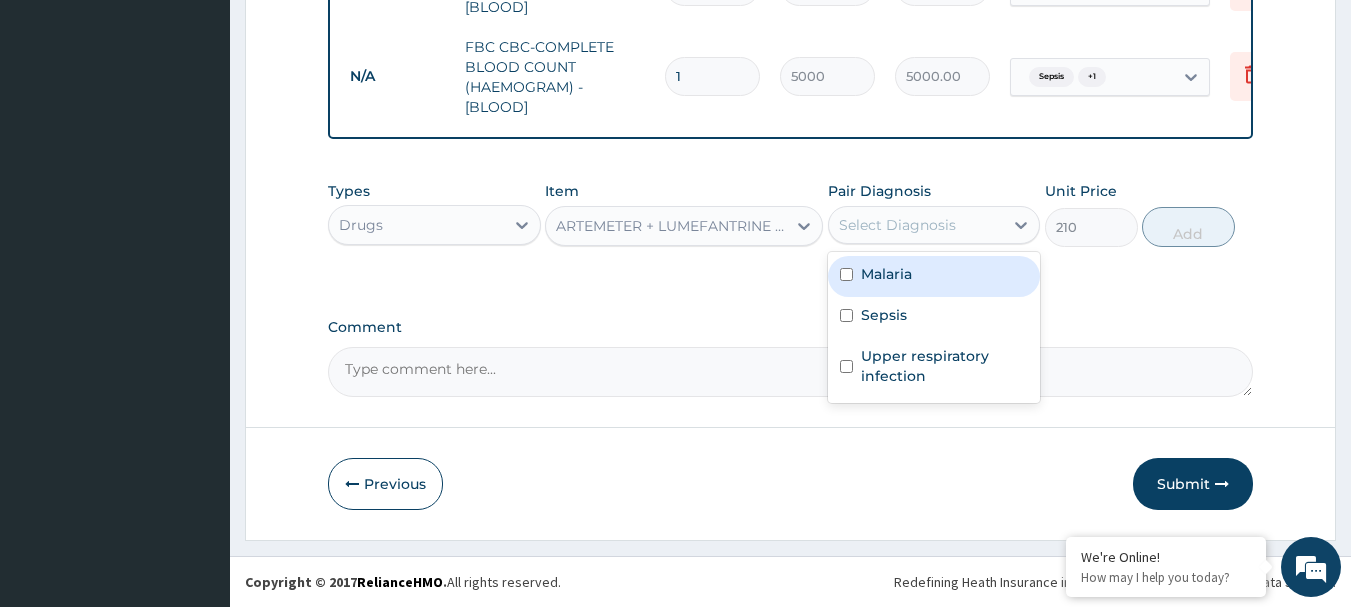 click on "Select Diagnosis" at bounding box center [916, 225] 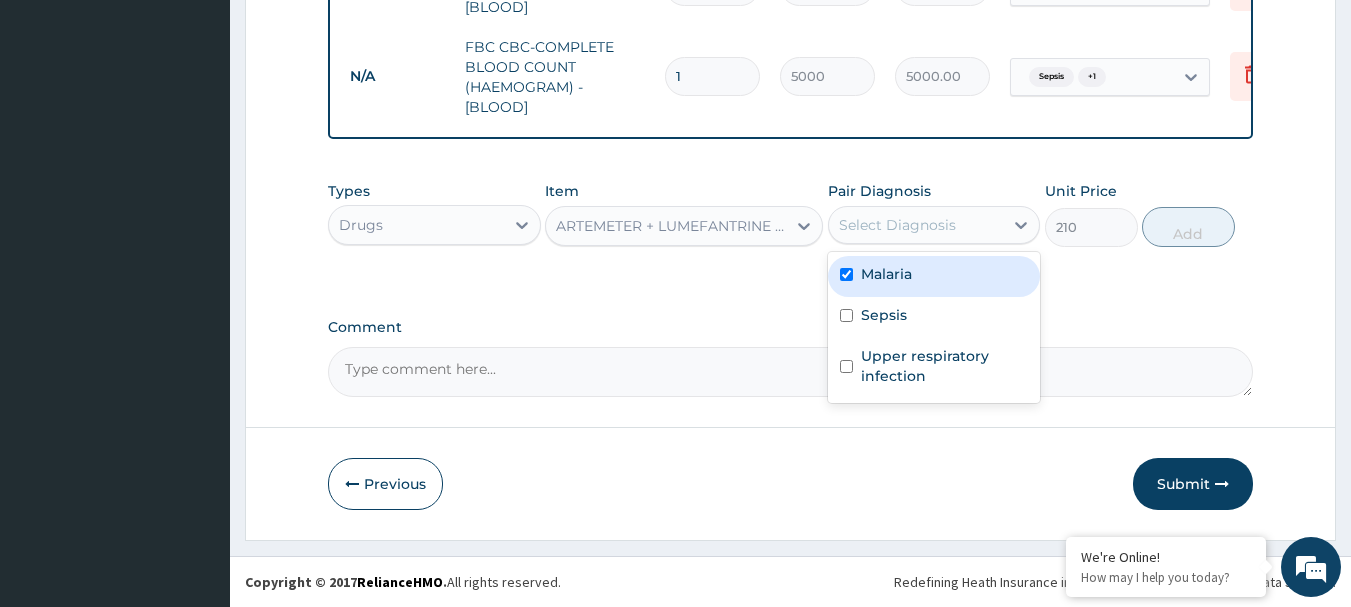 checkbox on "true" 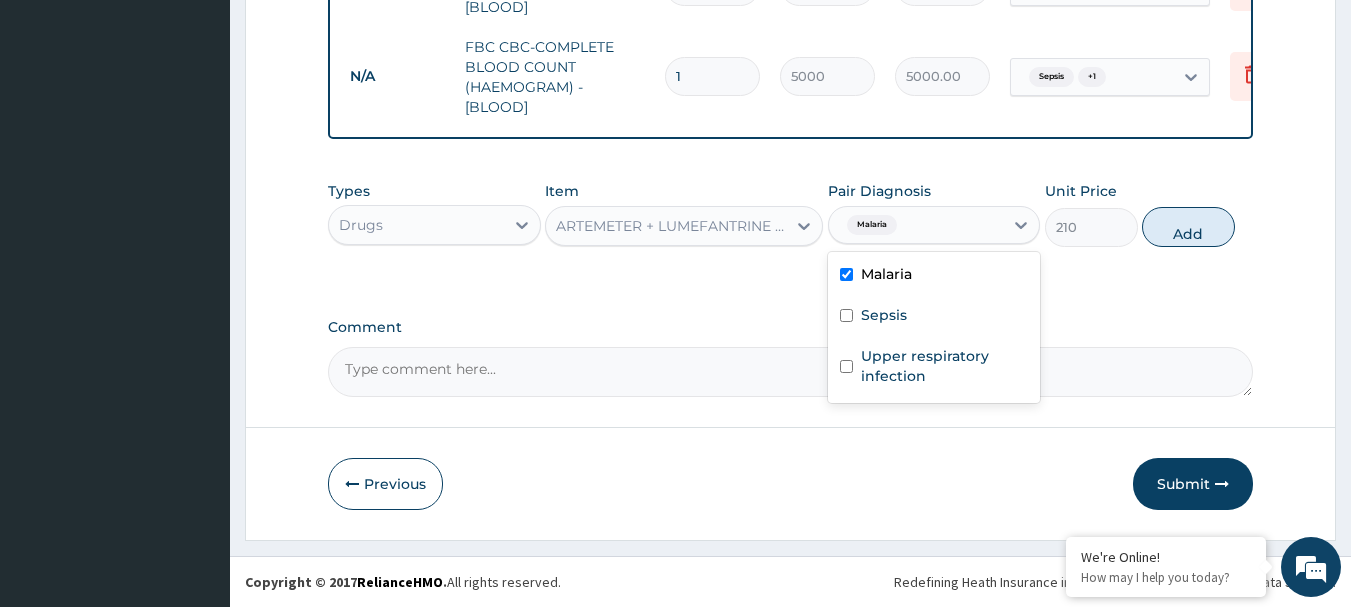 click on "Add" at bounding box center (1188, 227) 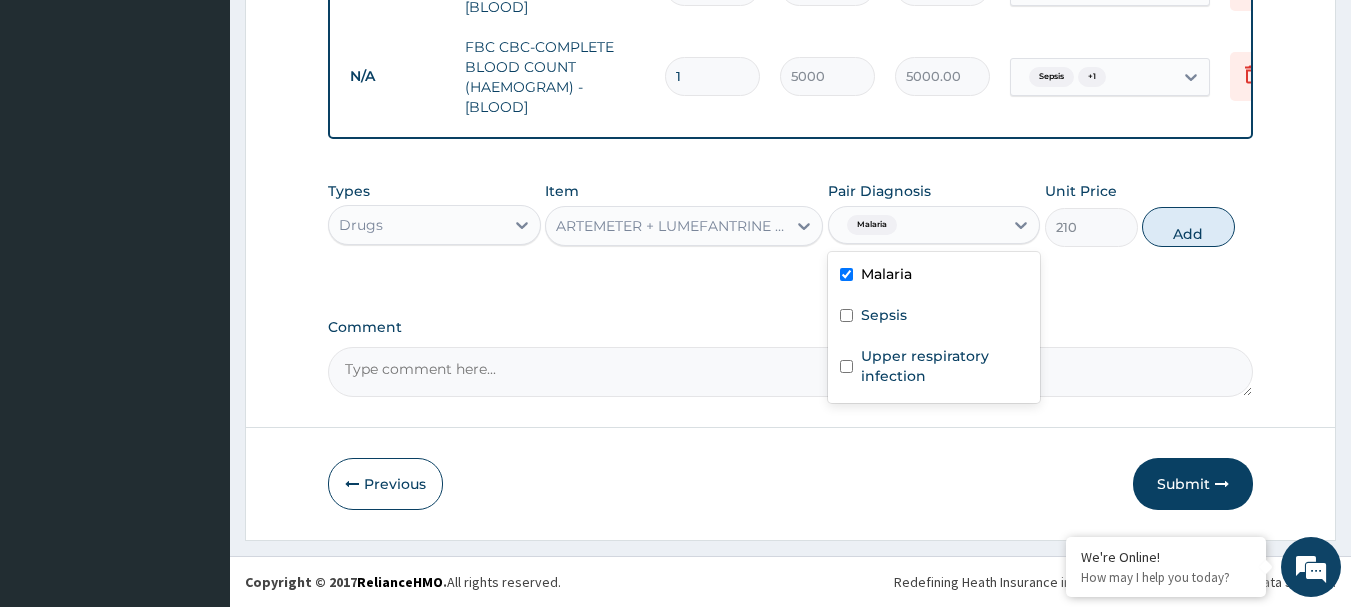 type on "0" 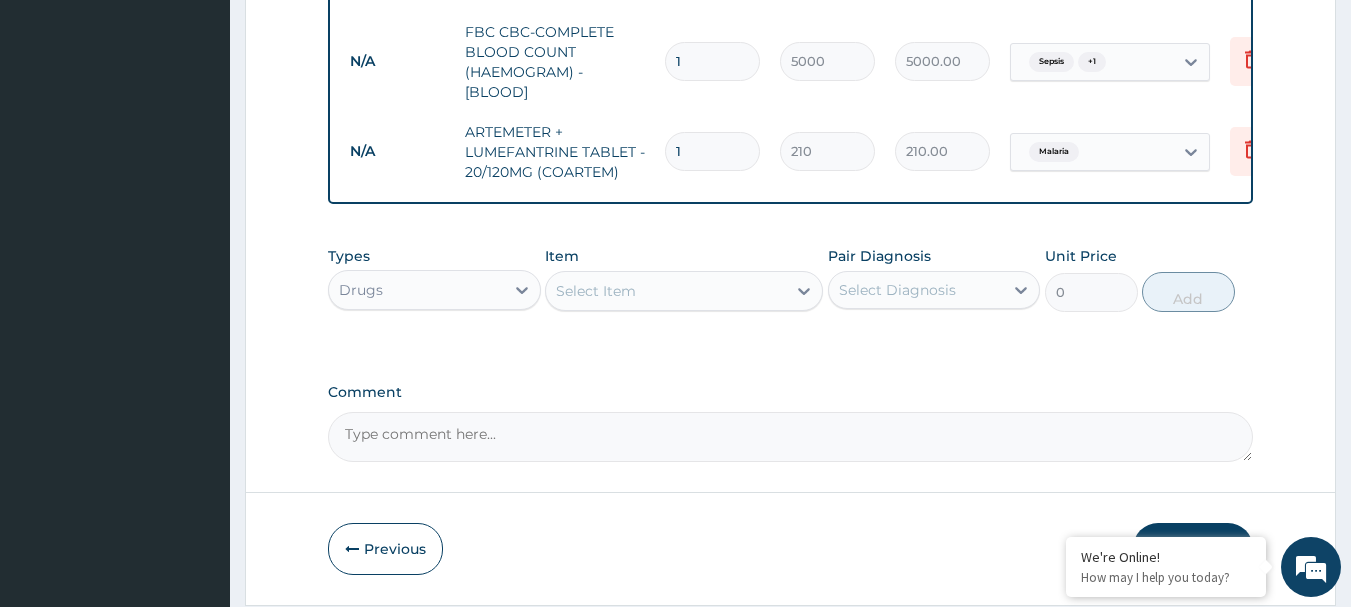 type 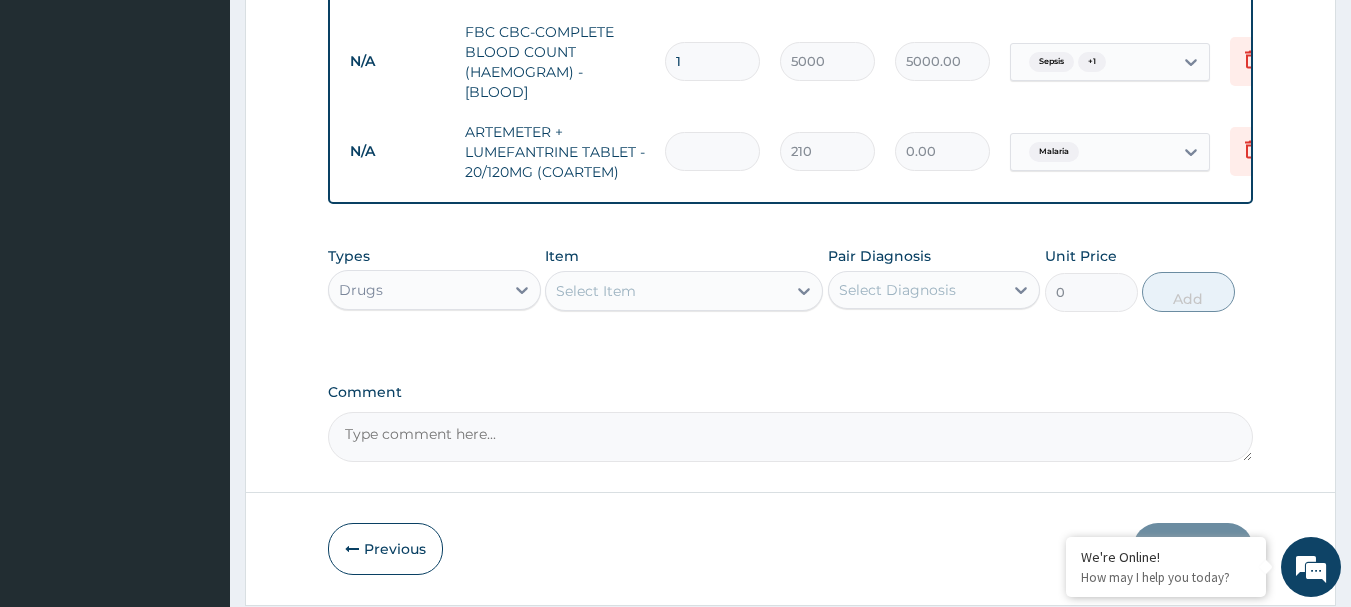 type on "2" 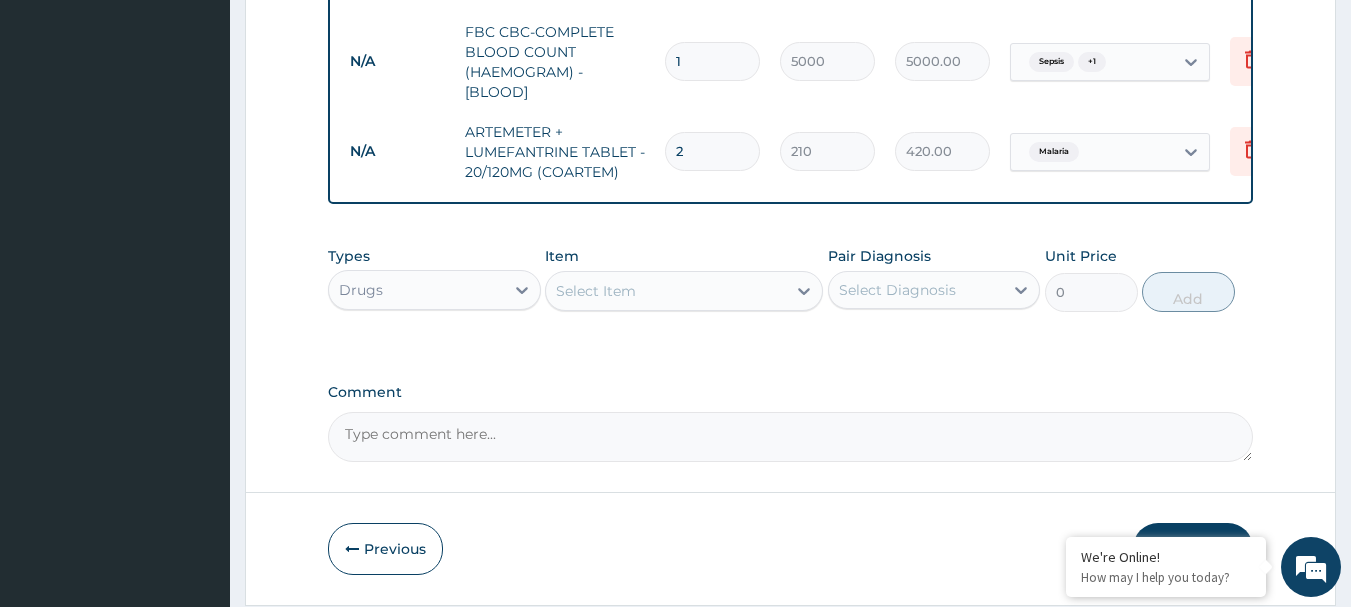 type on "24" 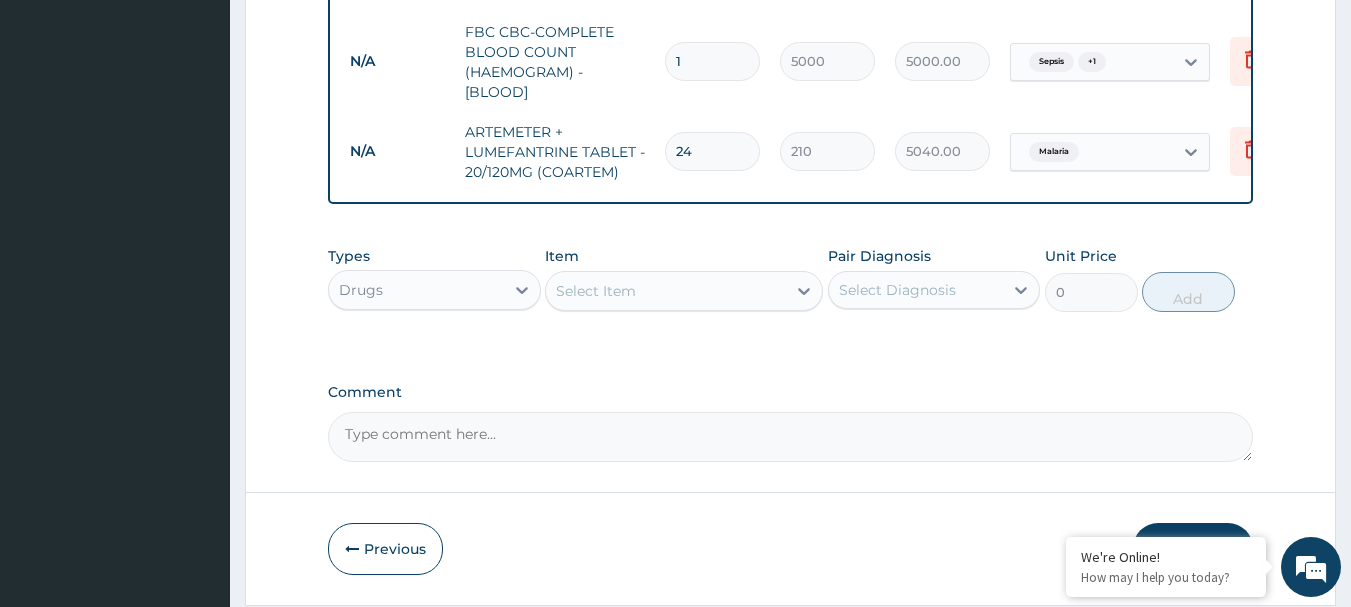 type on "24" 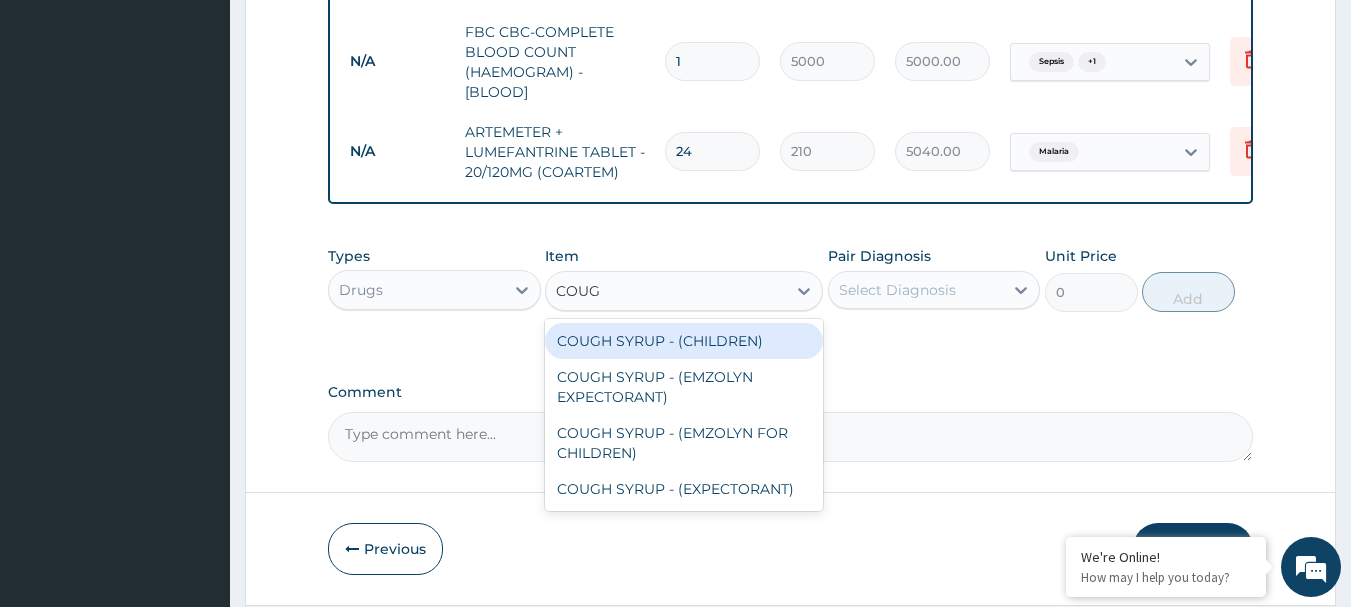 type on "COUGH" 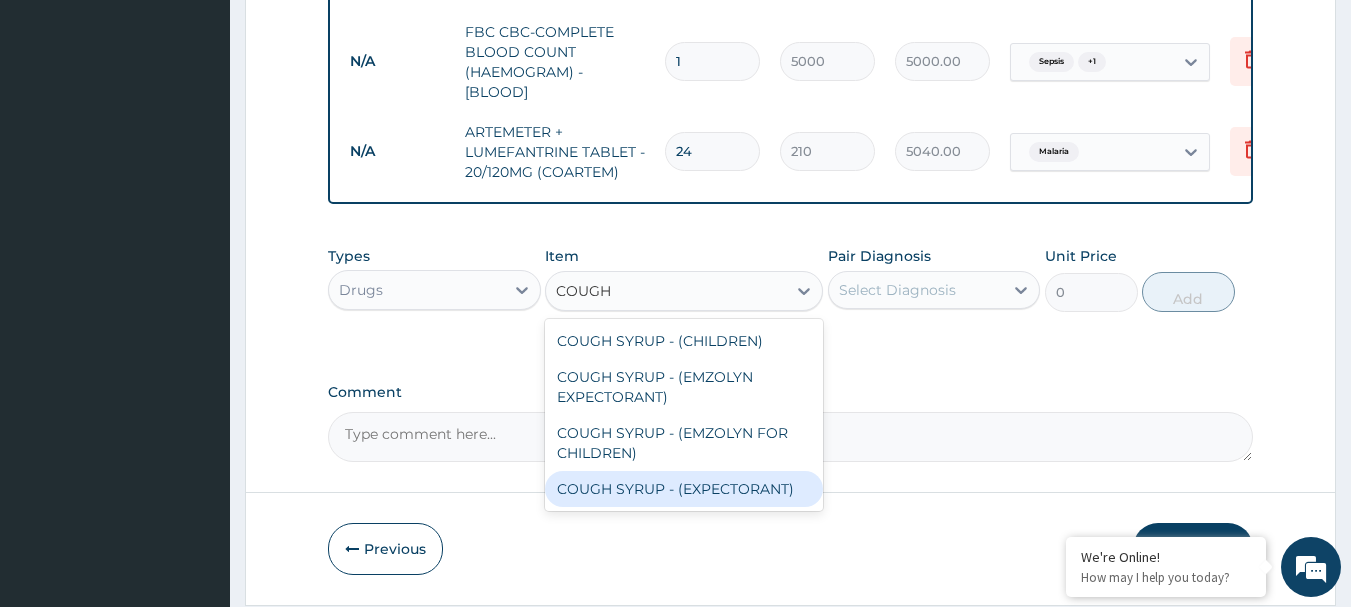 click on "COUGH SYRUP - (EXPECTORANT)" at bounding box center [684, 489] 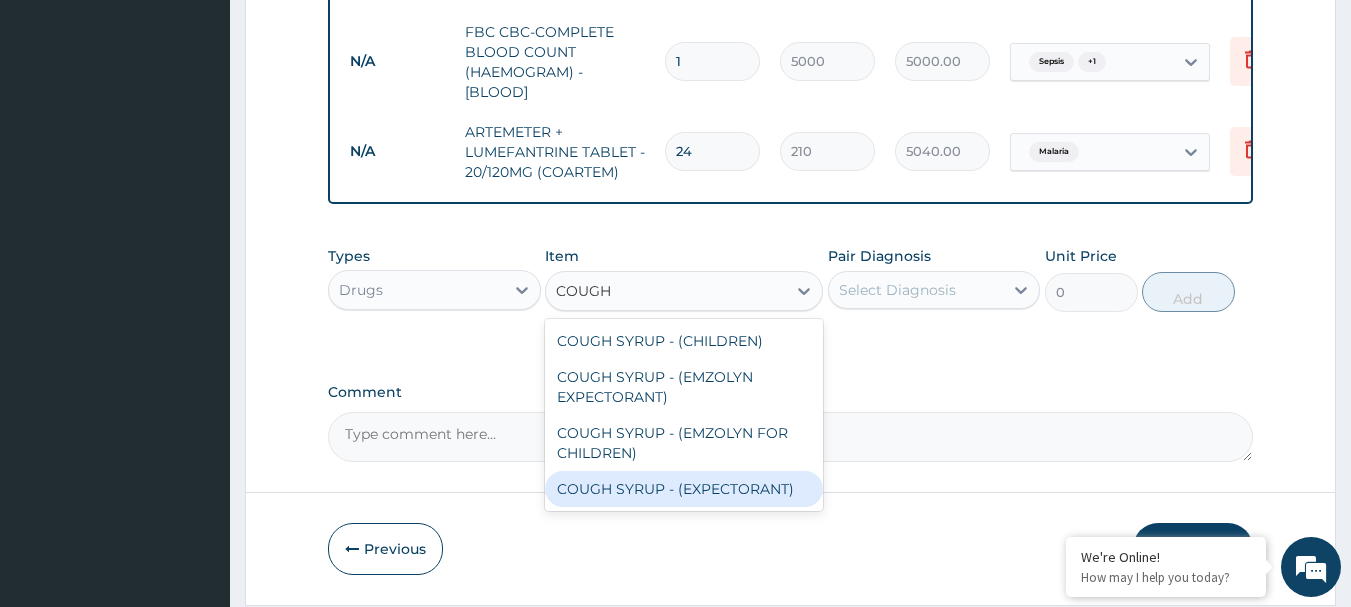 type 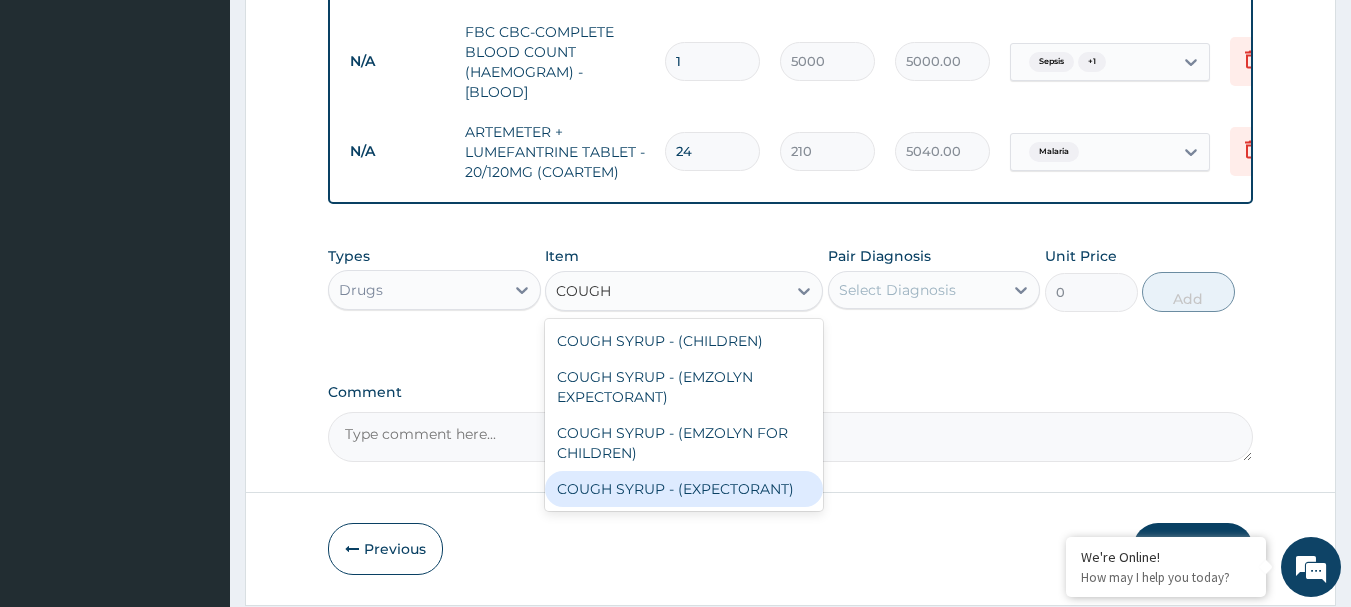 type on "1120" 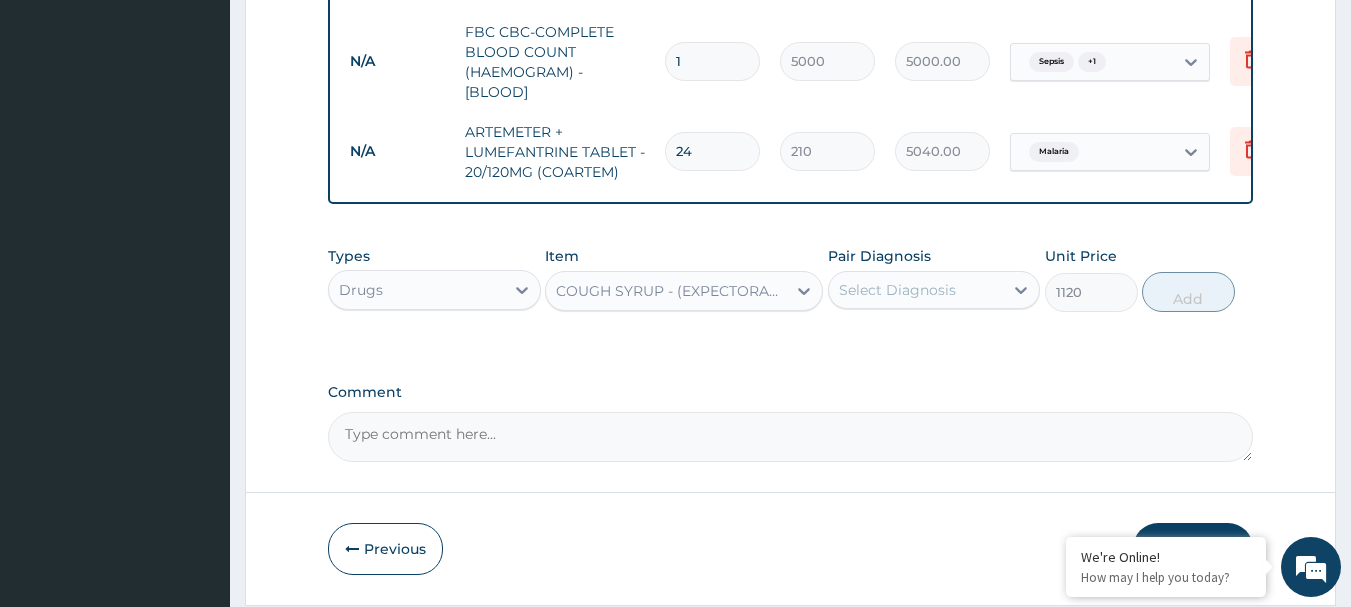 click on "Select Diagnosis" at bounding box center [916, 290] 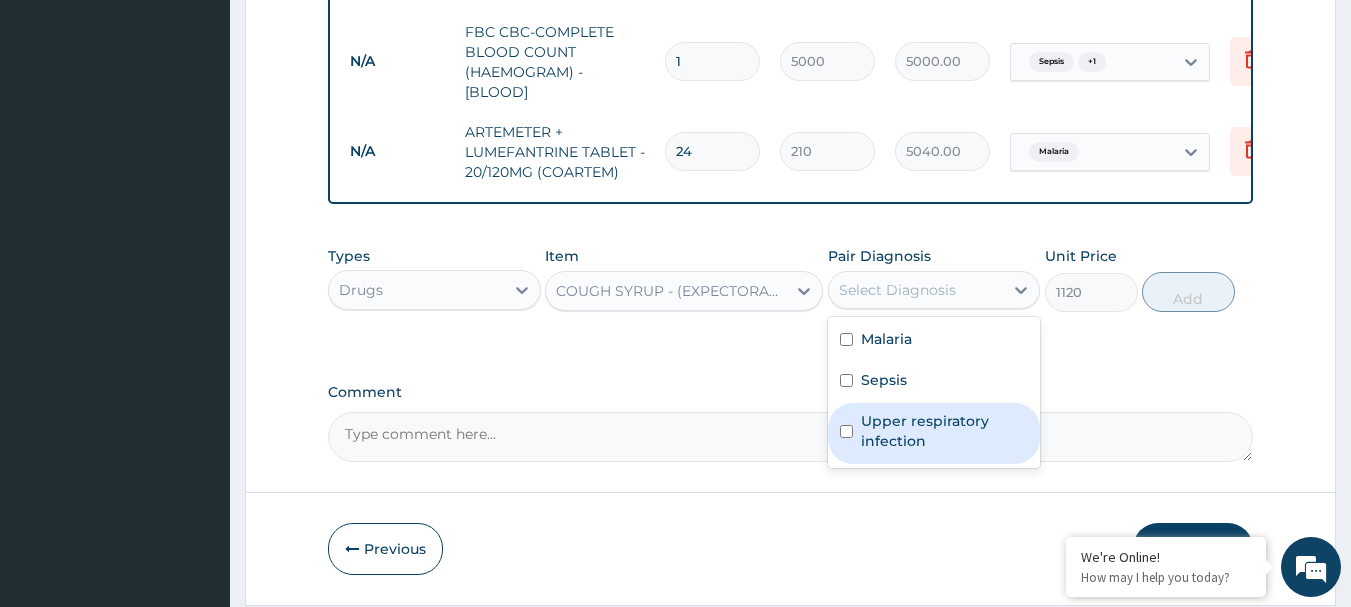 click on "Upper respiratory infection" at bounding box center [945, 431] 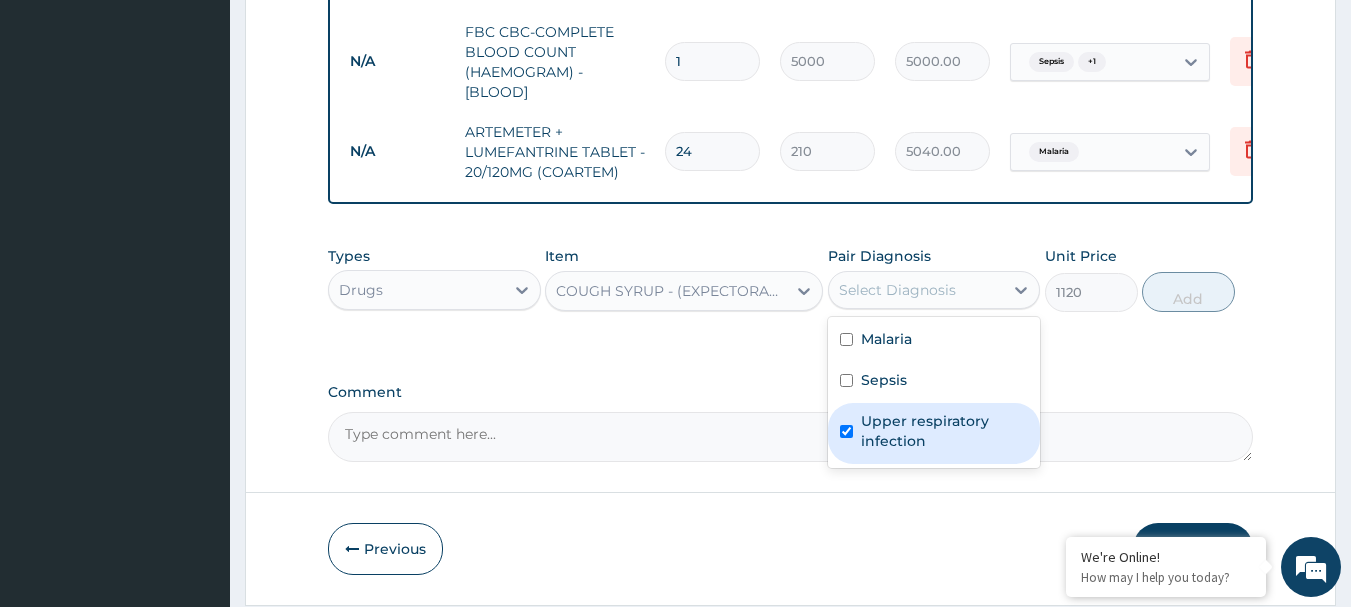 checkbox on "true" 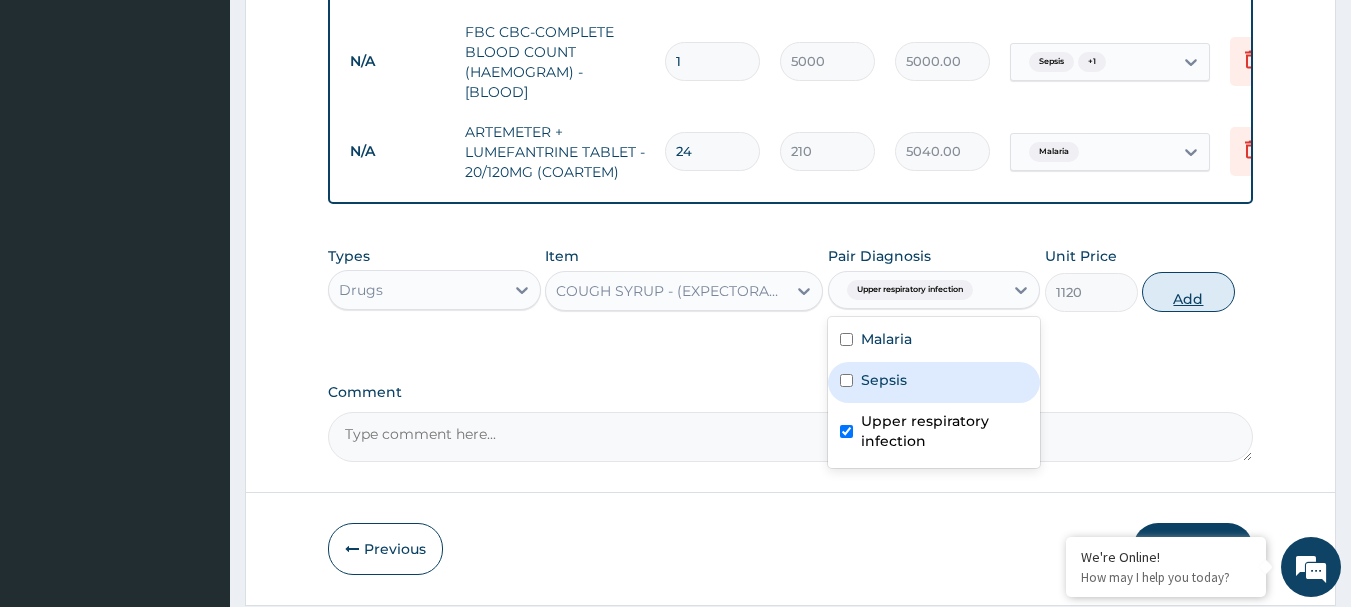 click on "Add" at bounding box center [1188, 292] 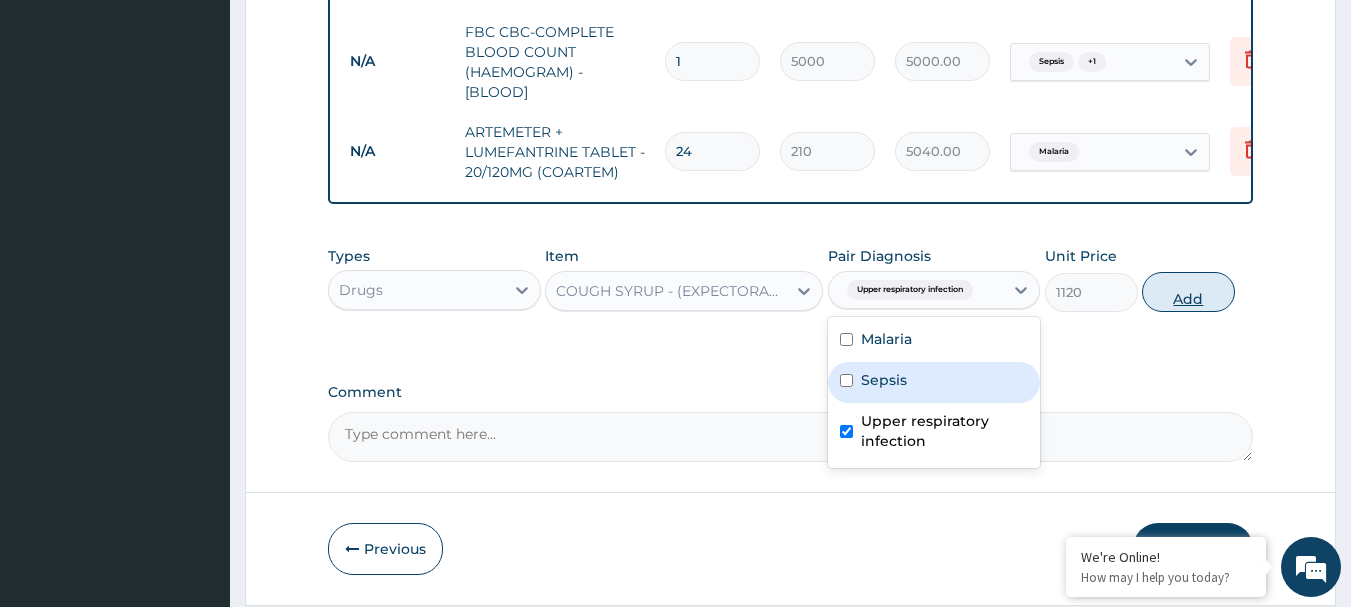 type on "0" 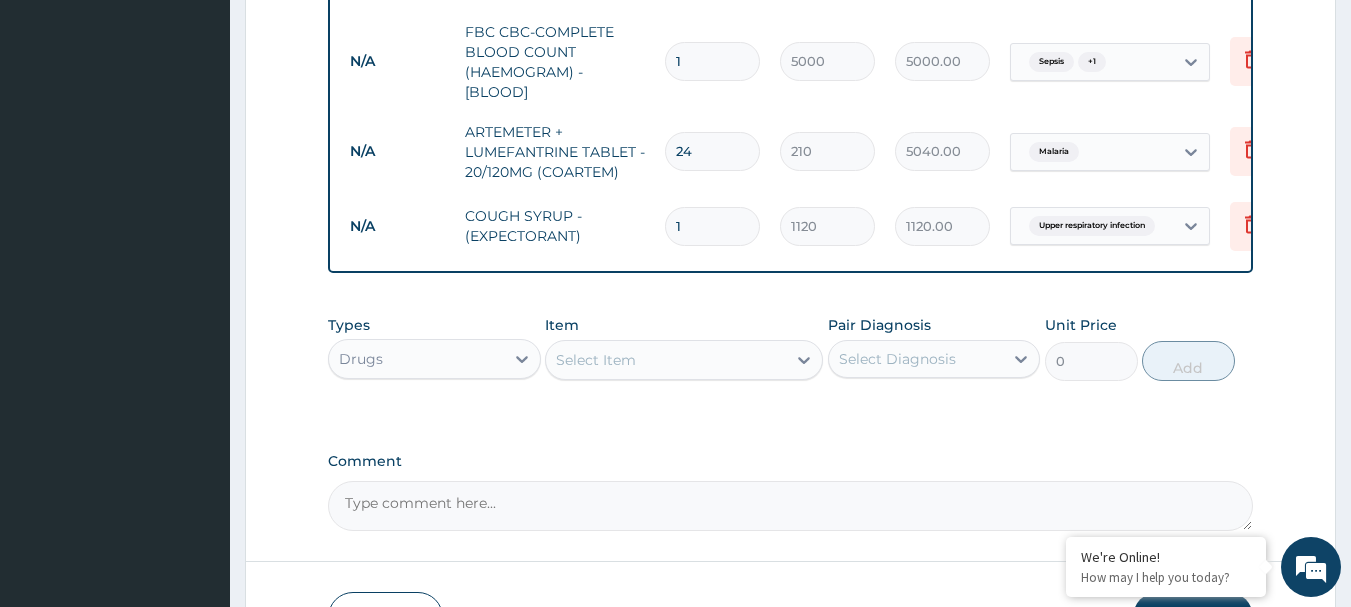 click on "Select Item" at bounding box center [666, 360] 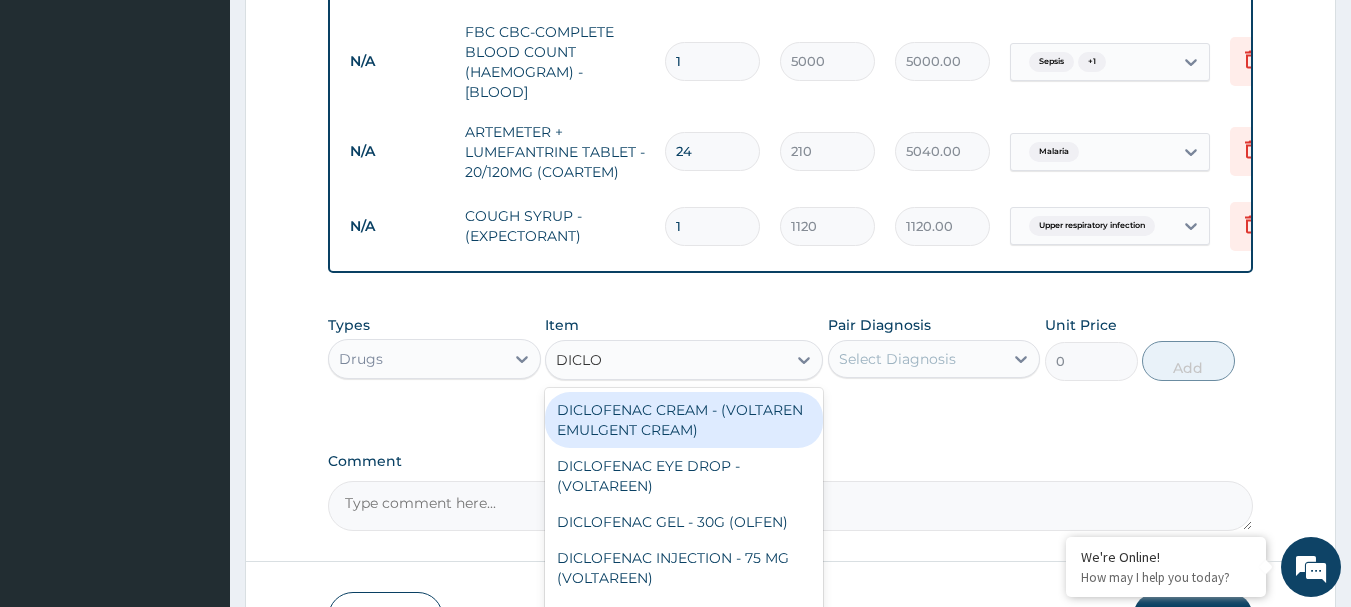 type on "DICLOF" 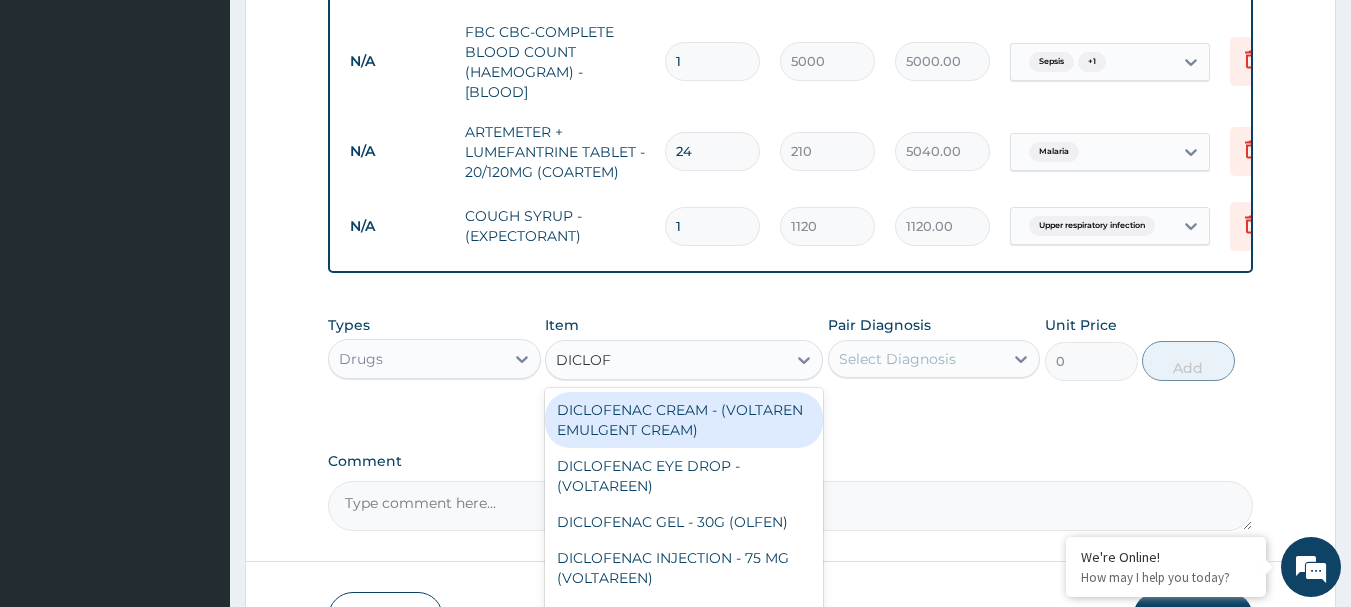 scroll, scrollTop: 1046, scrollLeft: 0, axis: vertical 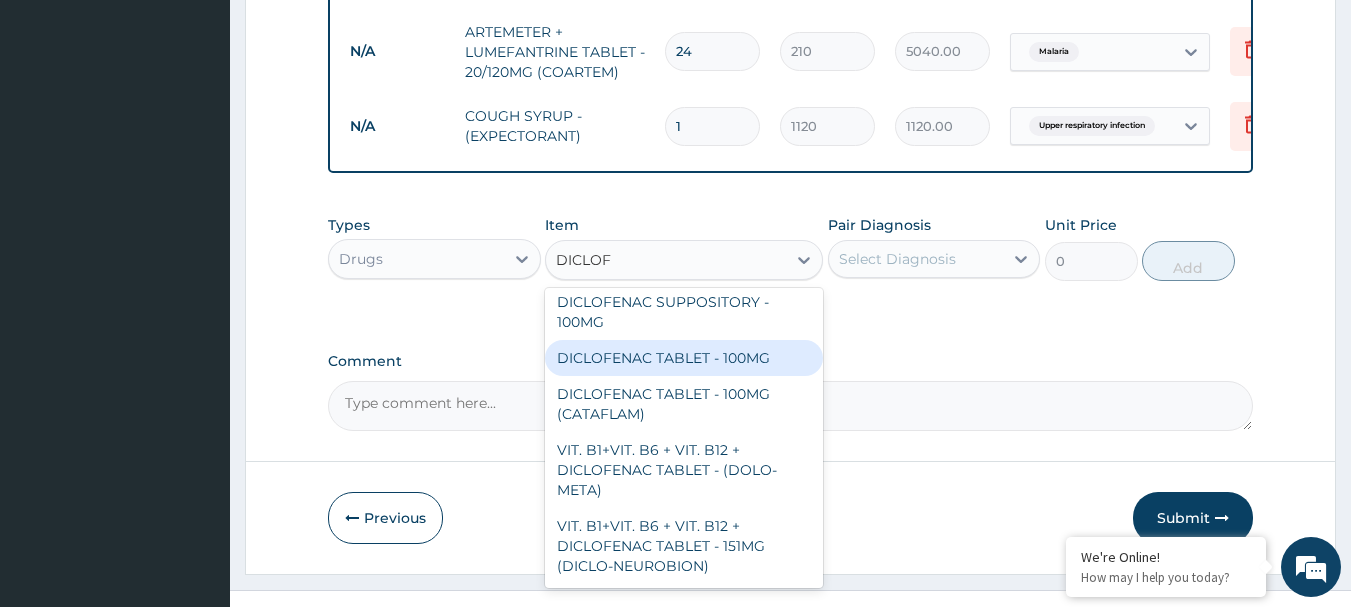 click on "DICLOFENAC TABLET - 100MG" at bounding box center (684, 358) 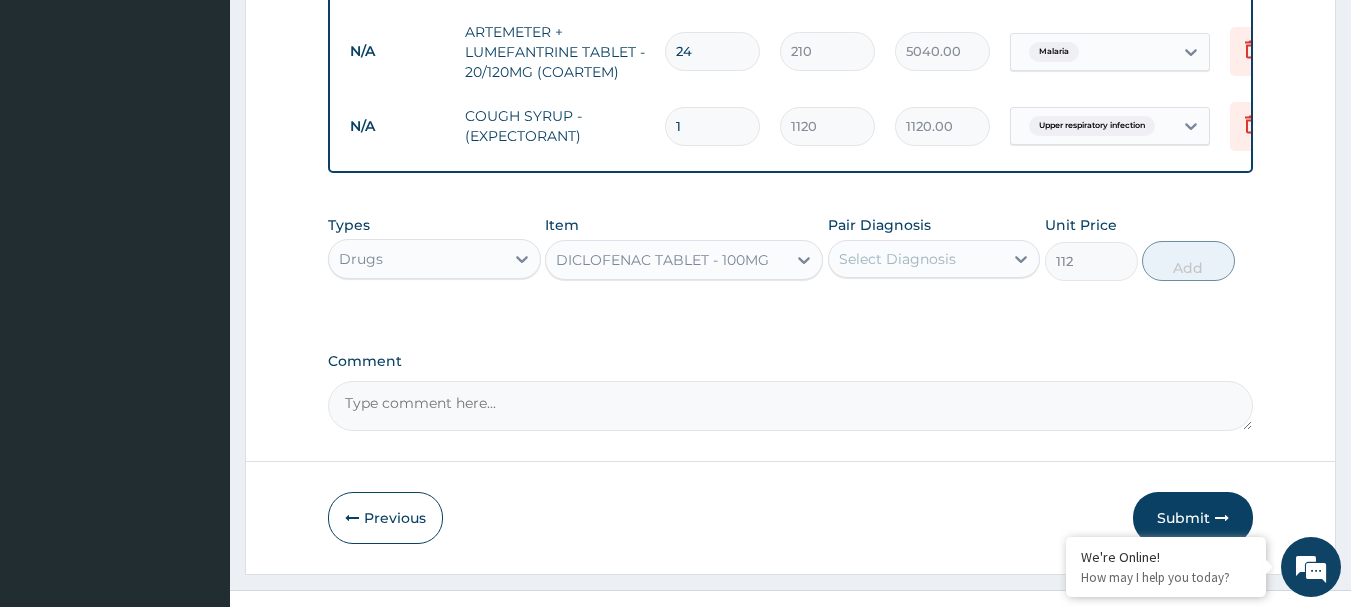 click on "Select Diagnosis" at bounding box center [897, 259] 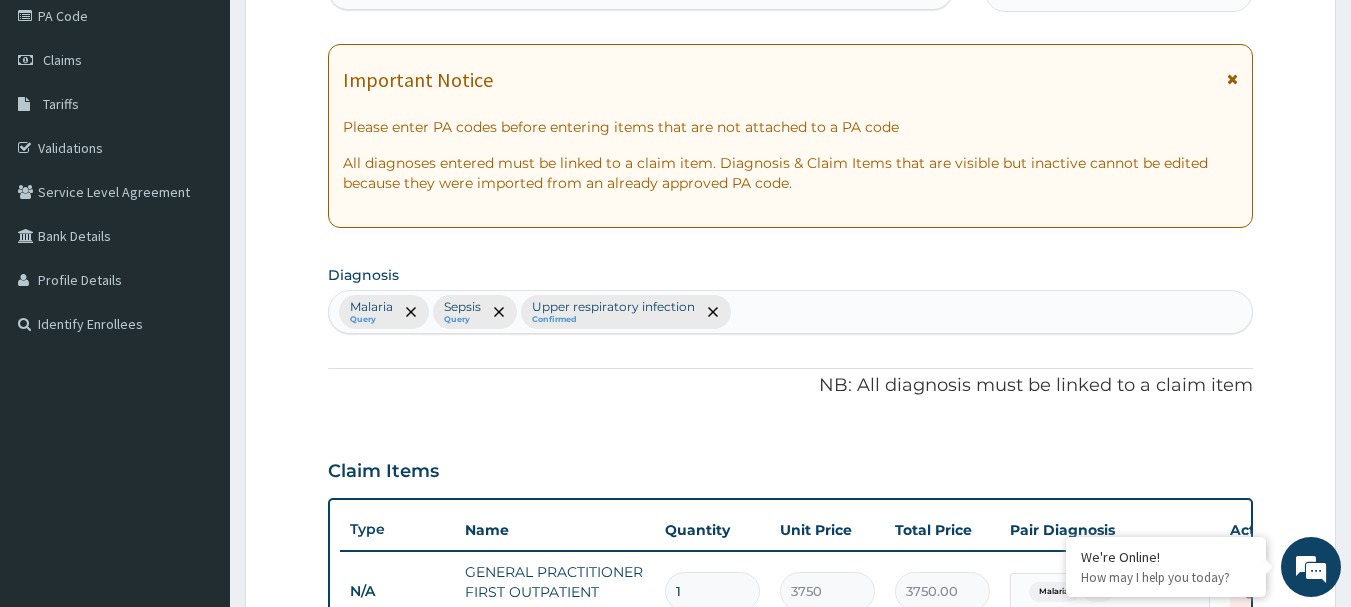 scroll, scrollTop: 346, scrollLeft: 0, axis: vertical 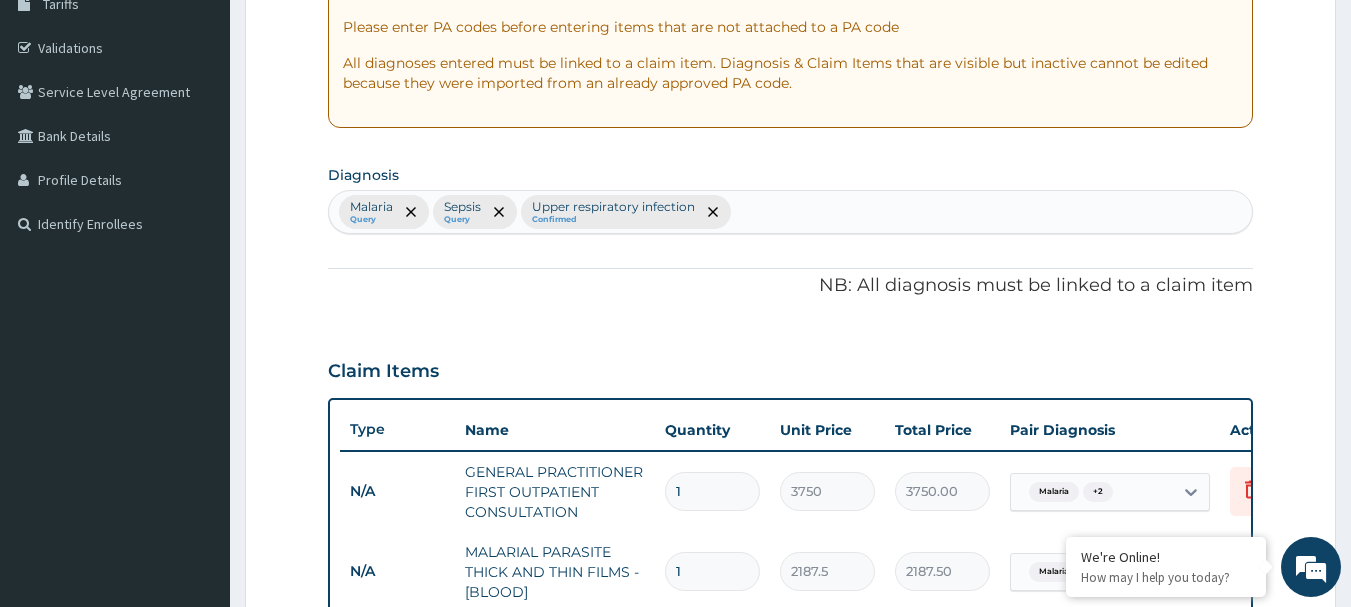 click on "Malaria Query Sepsis Query Upper respiratory infection Confirmed" at bounding box center (791, 212) 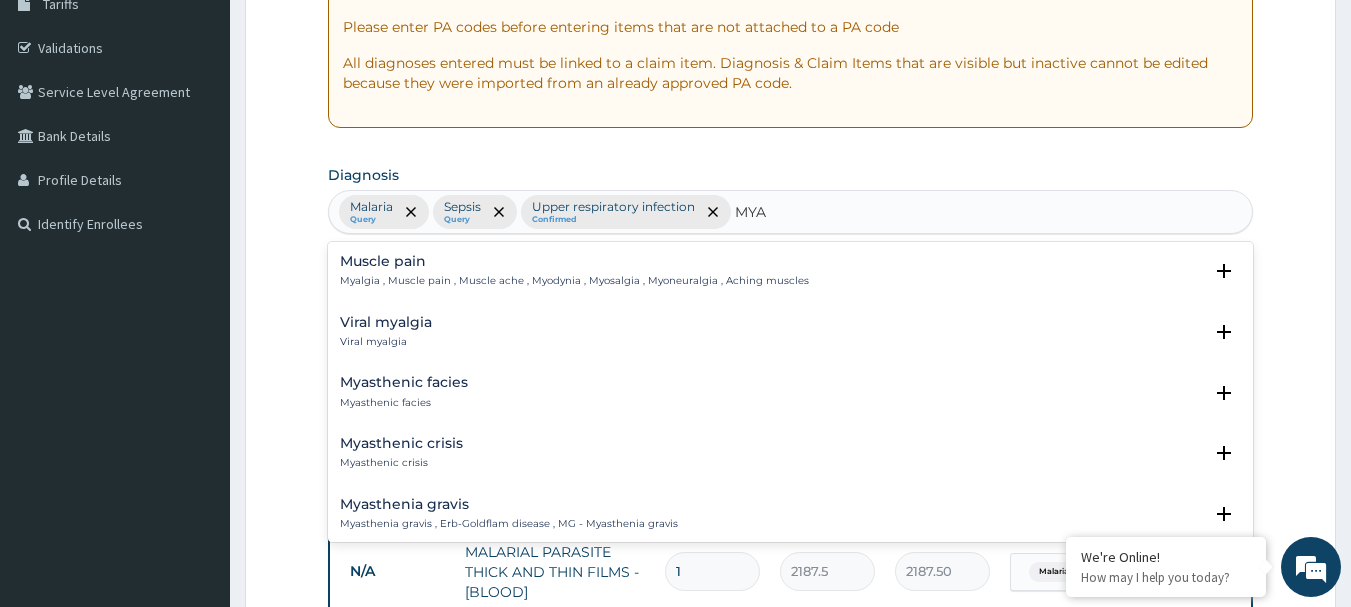 type on "MYAL" 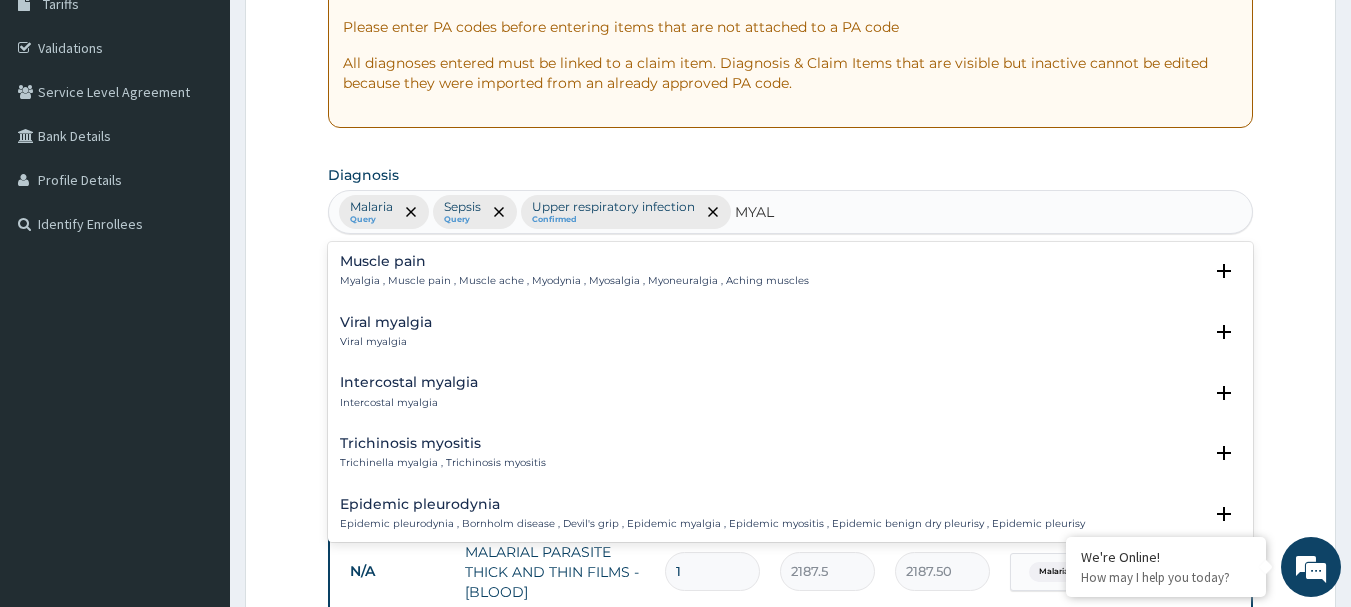 click on "Muscle pain Myalgia , Muscle pain , Muscle ache , Myodynia , Myosalgia , Myoneuralgia , Aching muscles Select Status Query Query covers suspected (?), Keep in view (kiv), Ruled out (r/o) Confirmed" at bounding box center (791, 276) 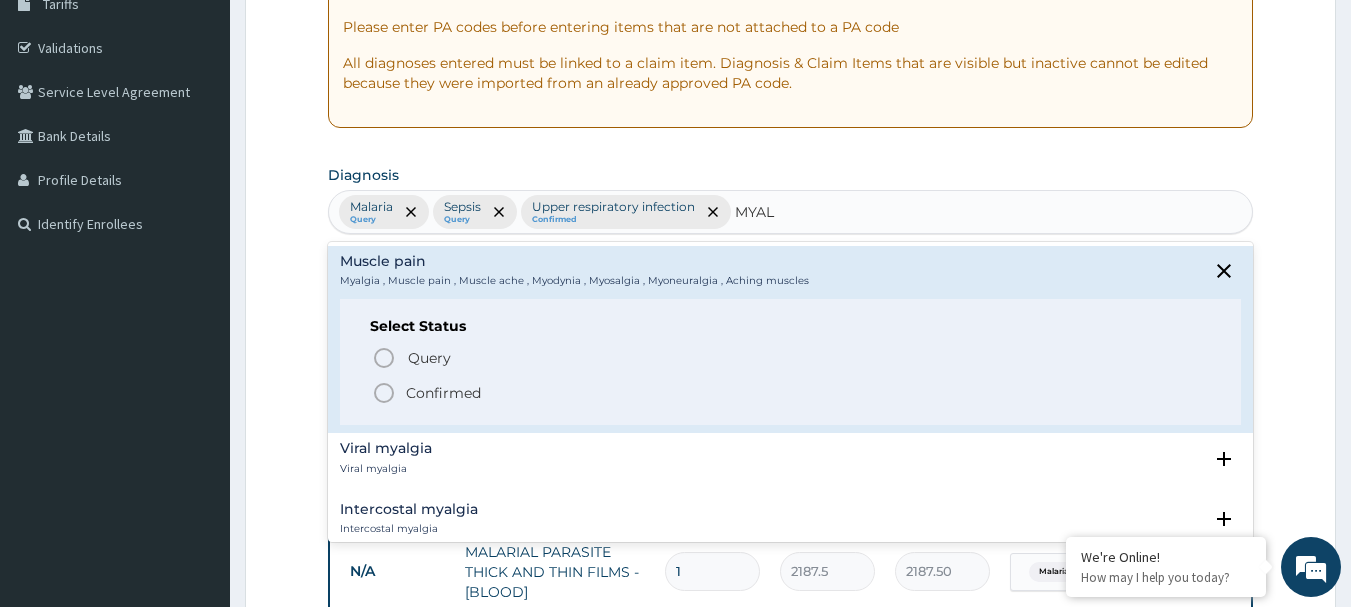 drag, startPoint x: 441, startPoint y: 387, endPoint x: 456, endPoint y: 384, distance: 15.297058 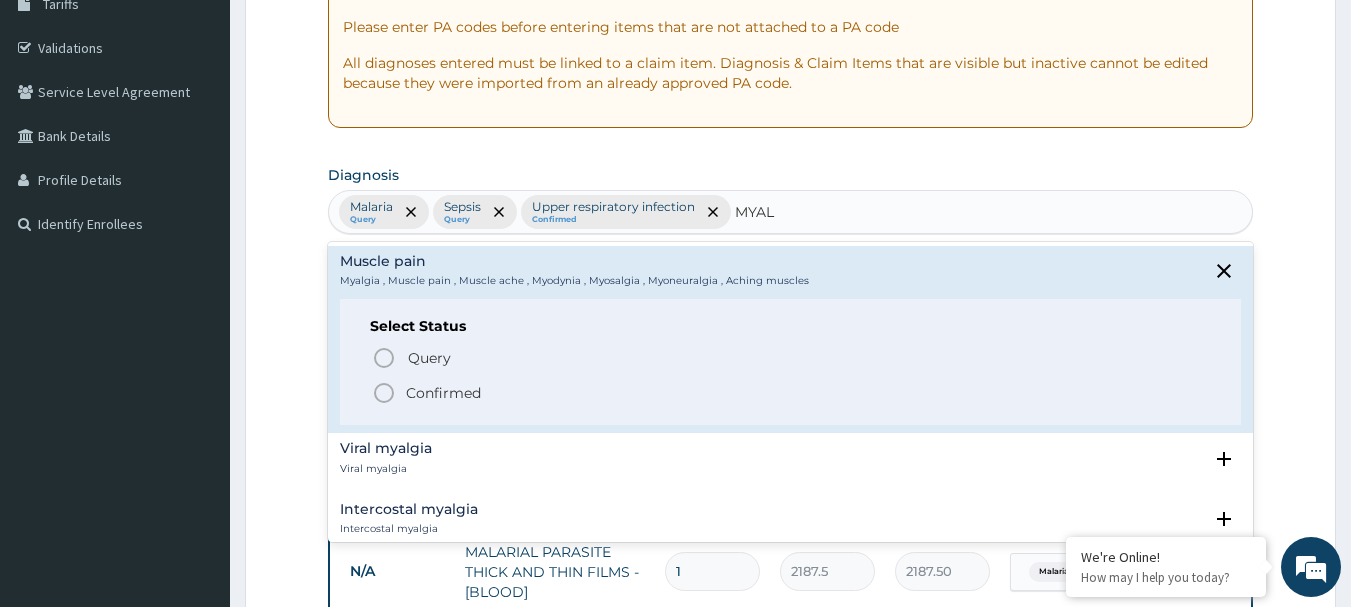 click on "Confirmed" at bounding box center [443, 393] 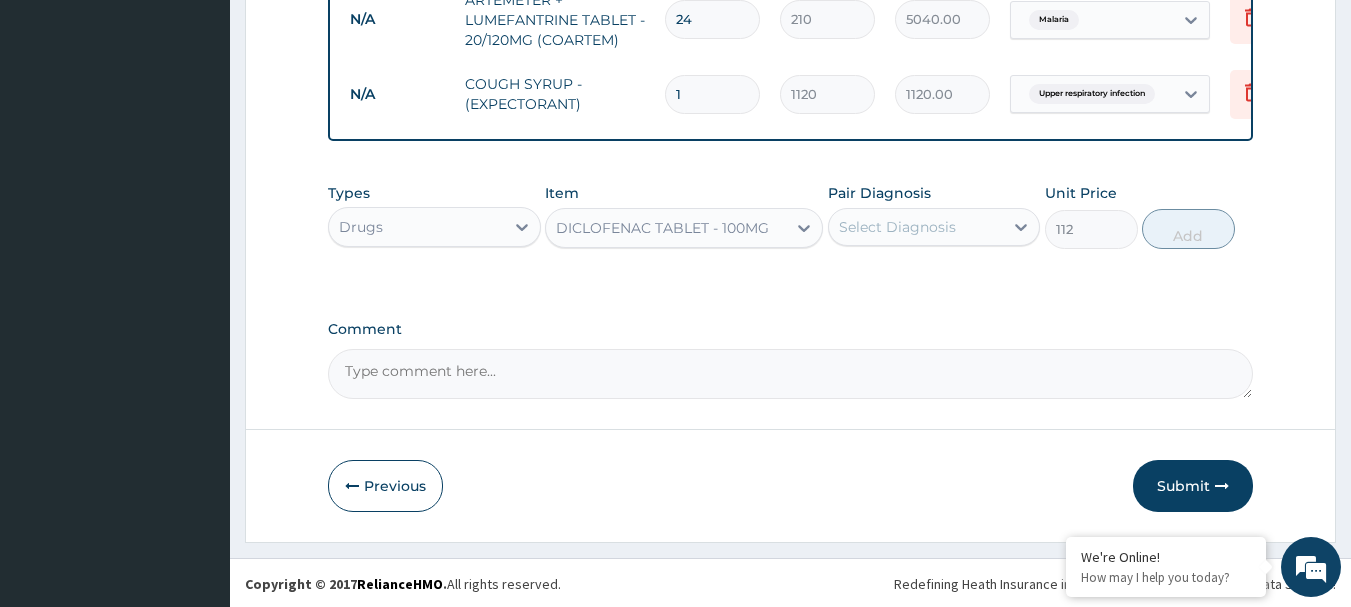 scroll, scrollTop: 1095, scrollLeft: 0, axis: vertical 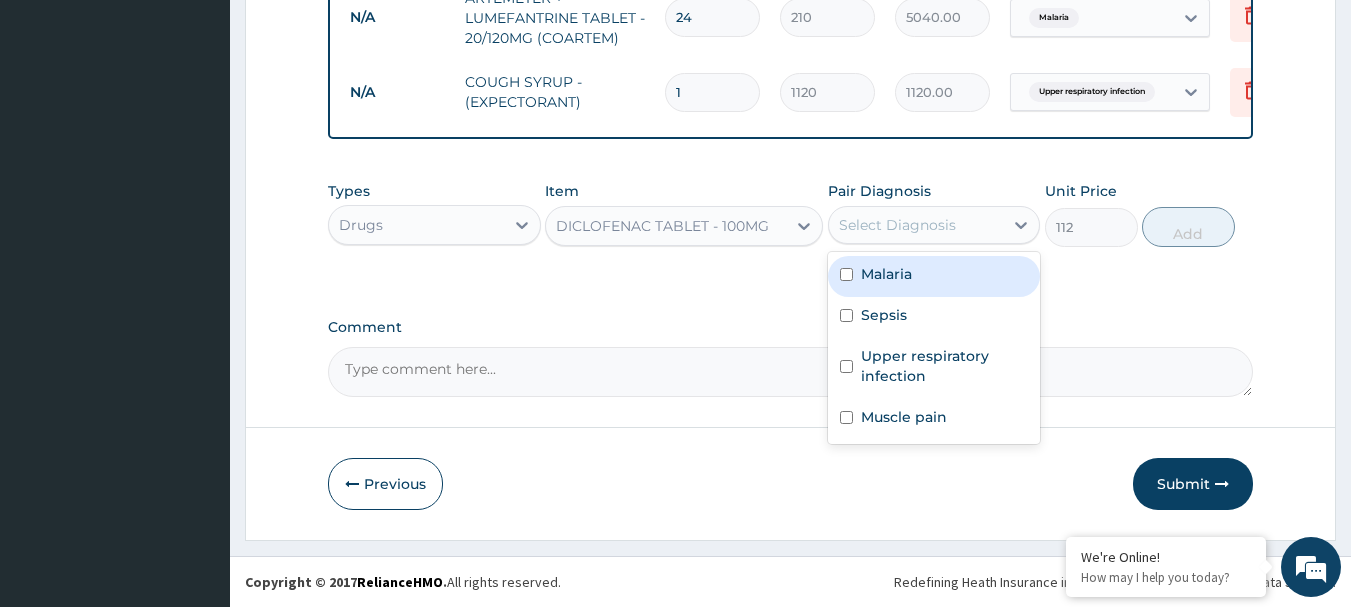 click on "Select Diagnosis" at bounding box center [916, 225] 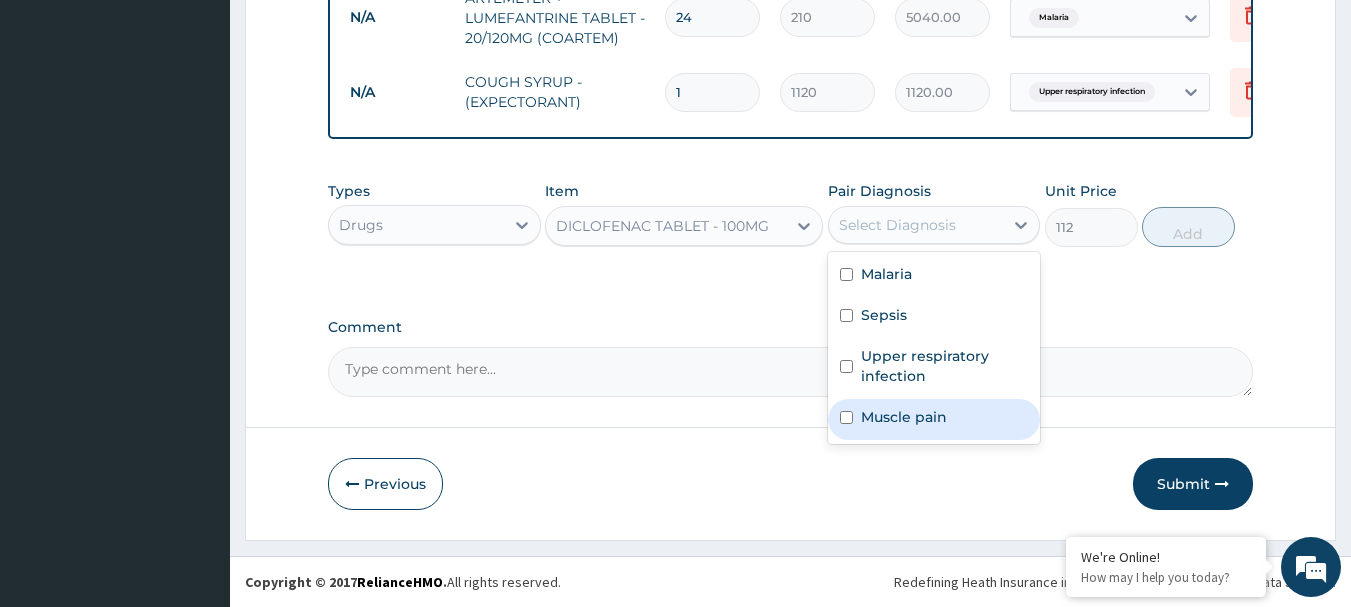 click on "Muscle pain" at bounding box center [904, 417] 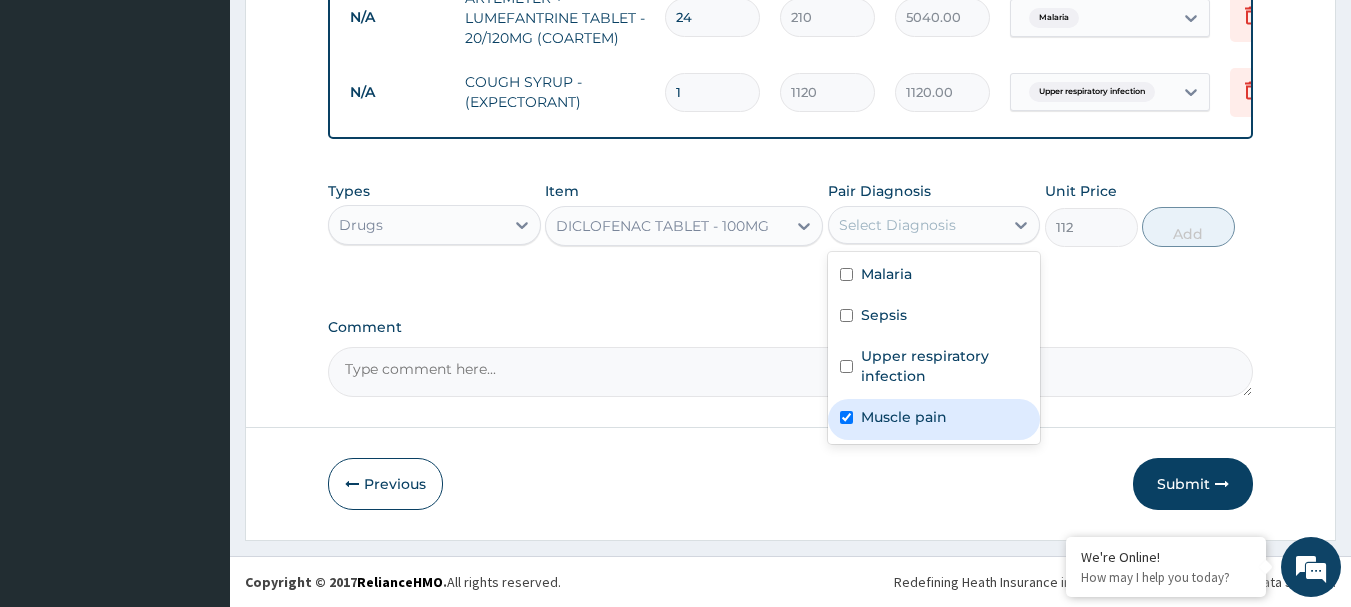 checkbox on "true" 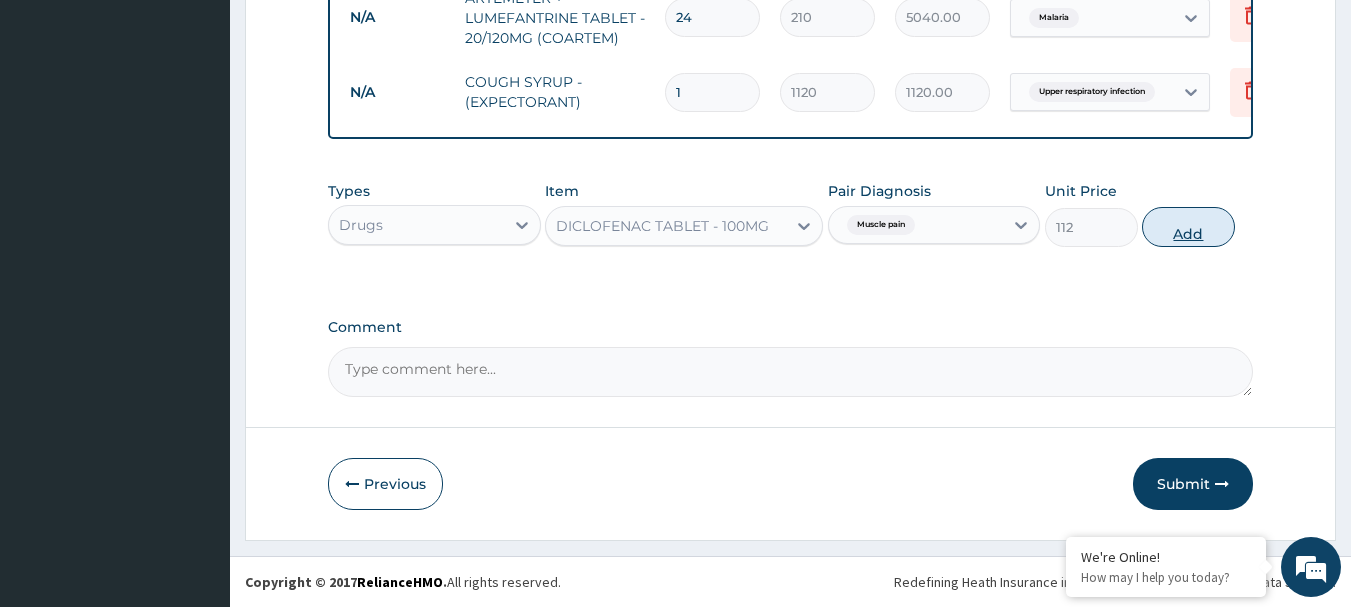 click on "Add" at bounding box center (1188, 227) 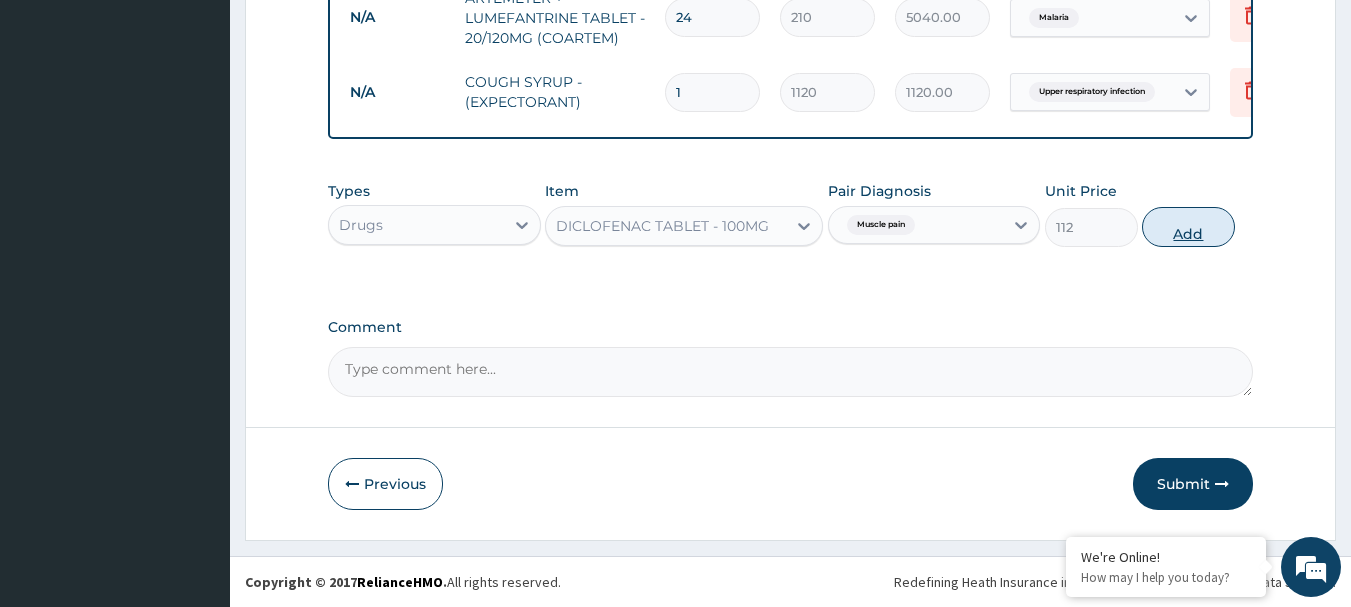 type on "0" 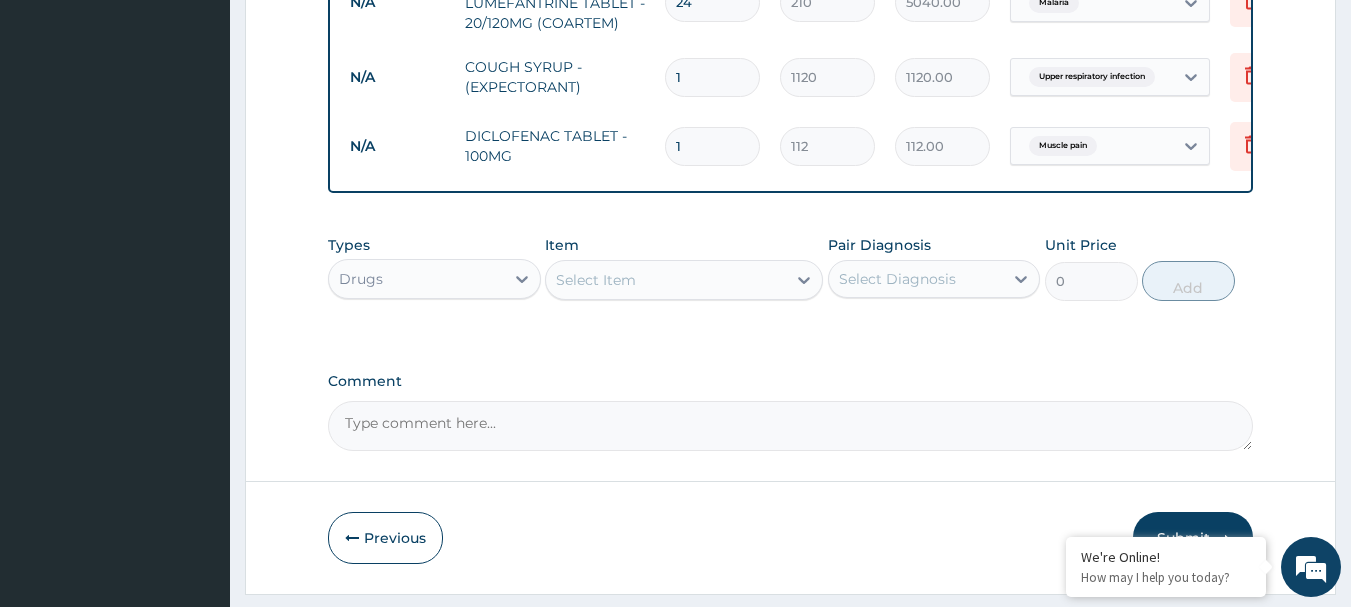 type on "10" 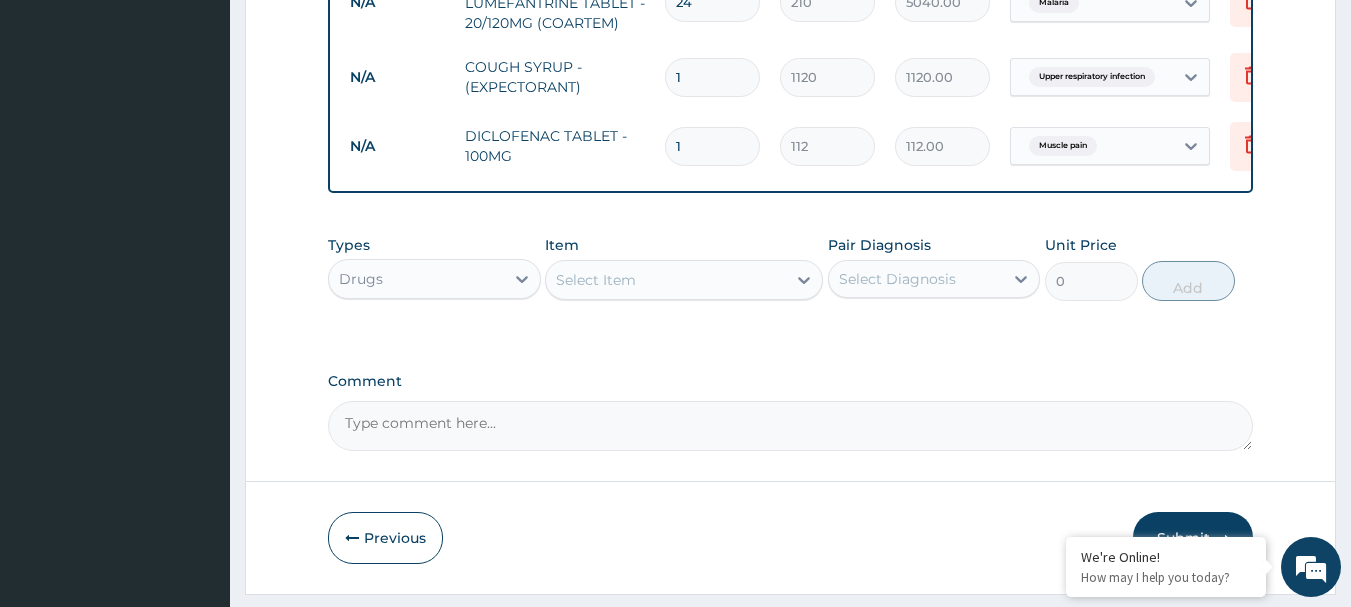 type on "1120.00" 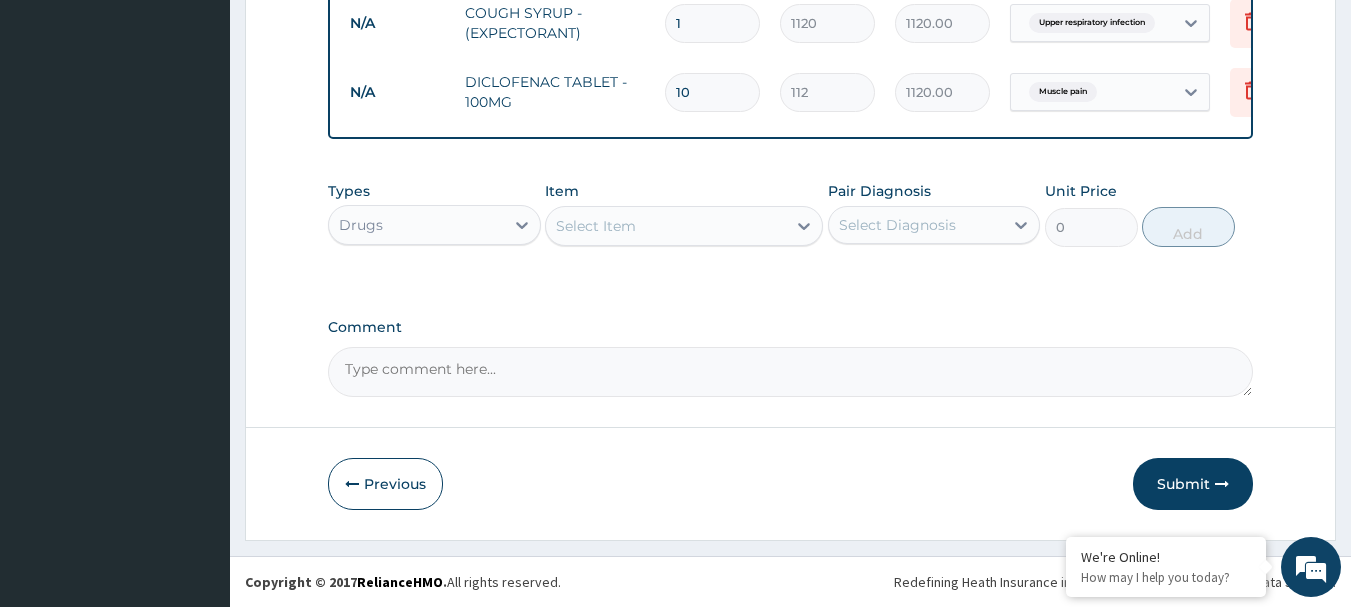 scroll, scrollTop: 1164, scrollLeft: 0, axis: vertical 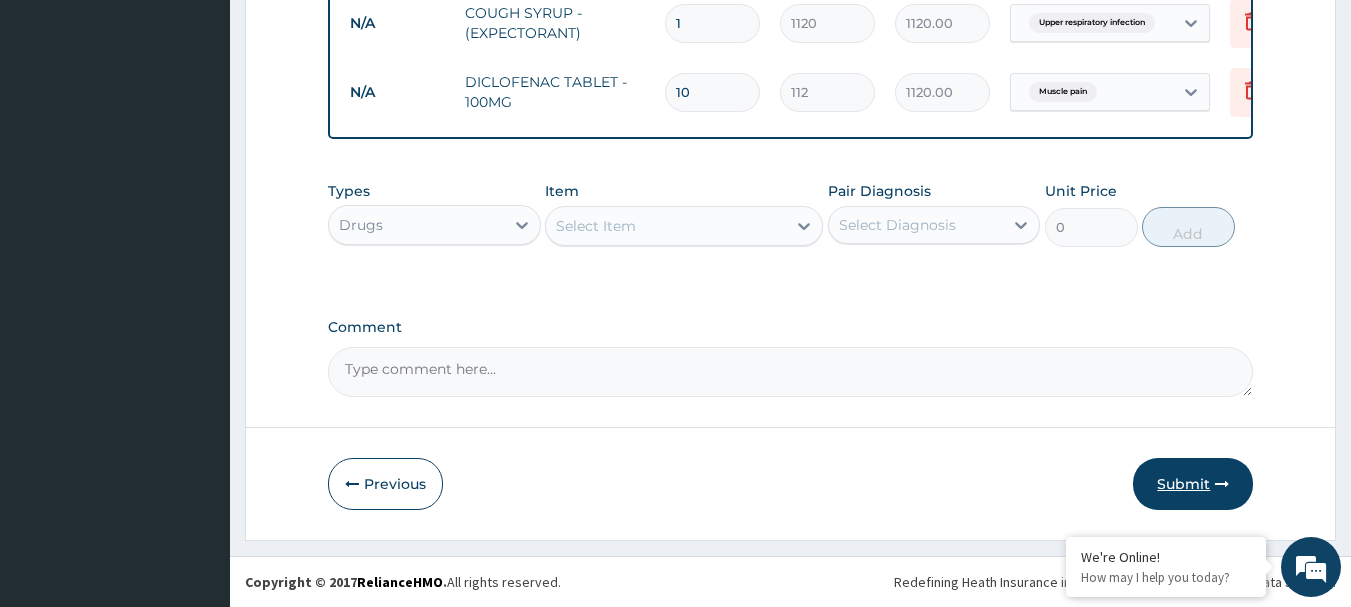 type on "10" 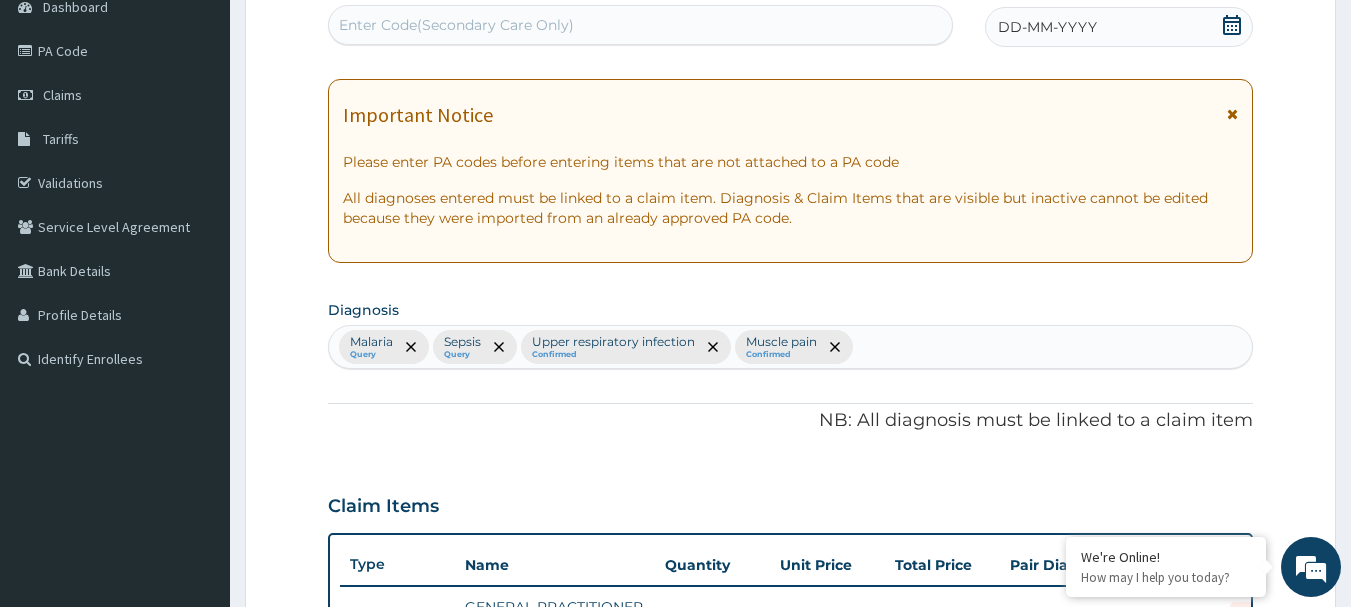 scroll, scrollTop: 64, scrollLeft: 0, axis: vertical 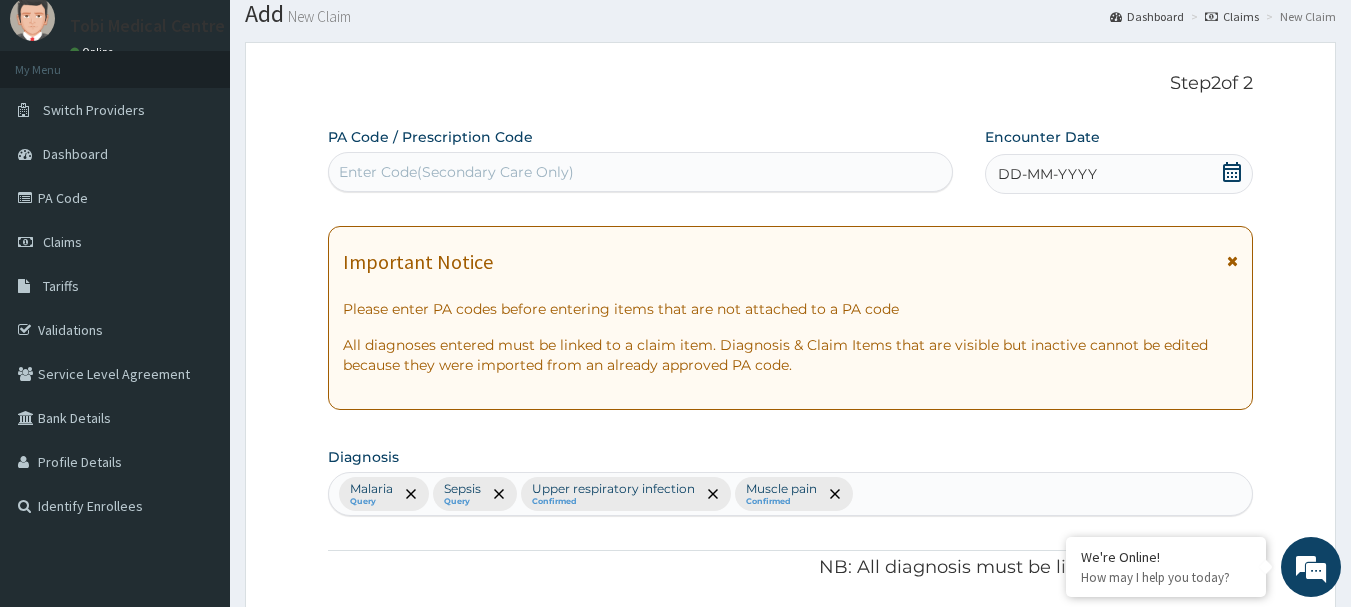 click 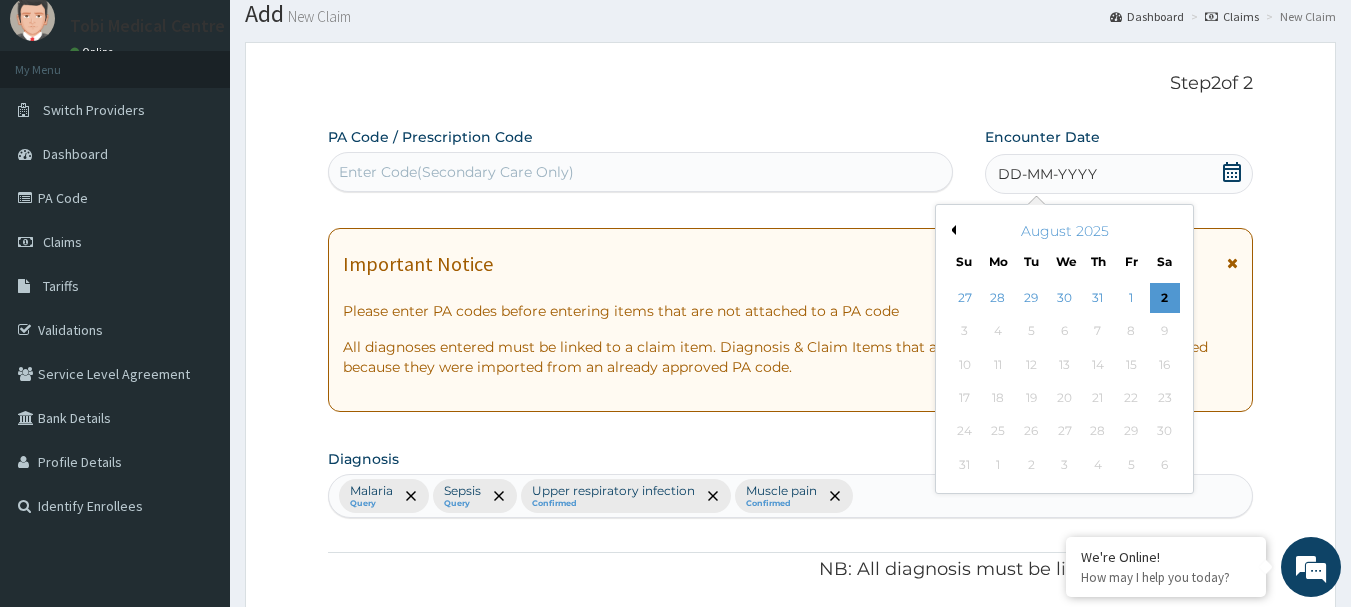 click on "August 2025" at bounding box center [1064, 231] 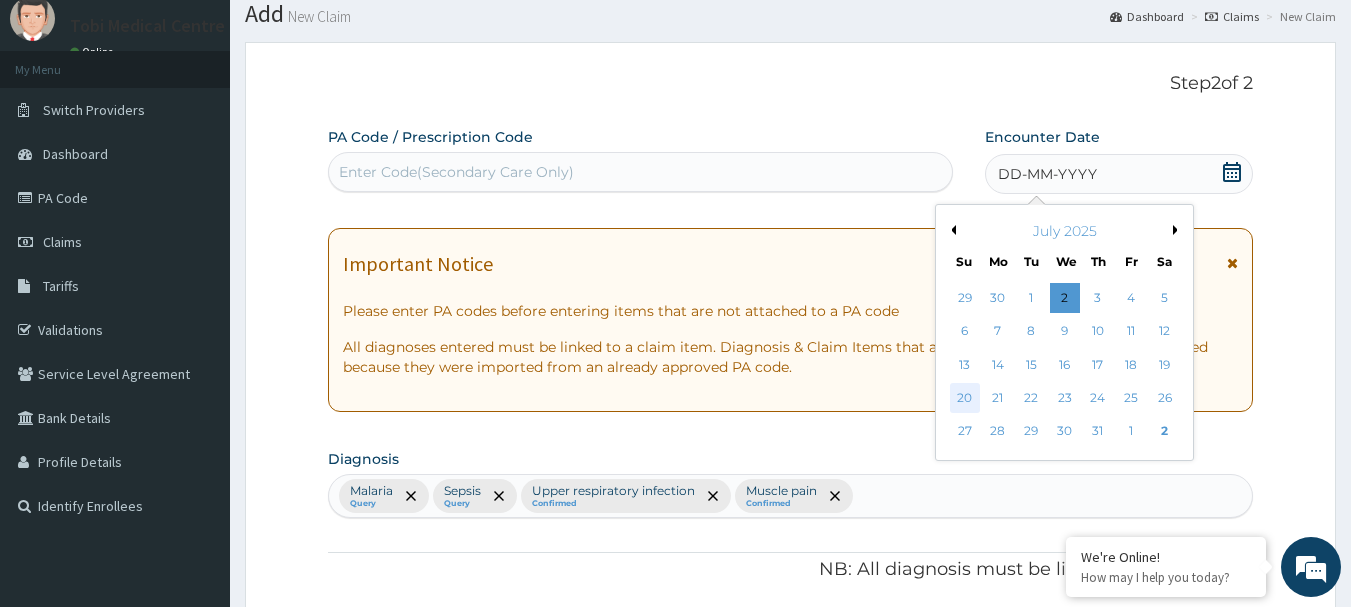 click on "20" at bounding box center (965, 398) 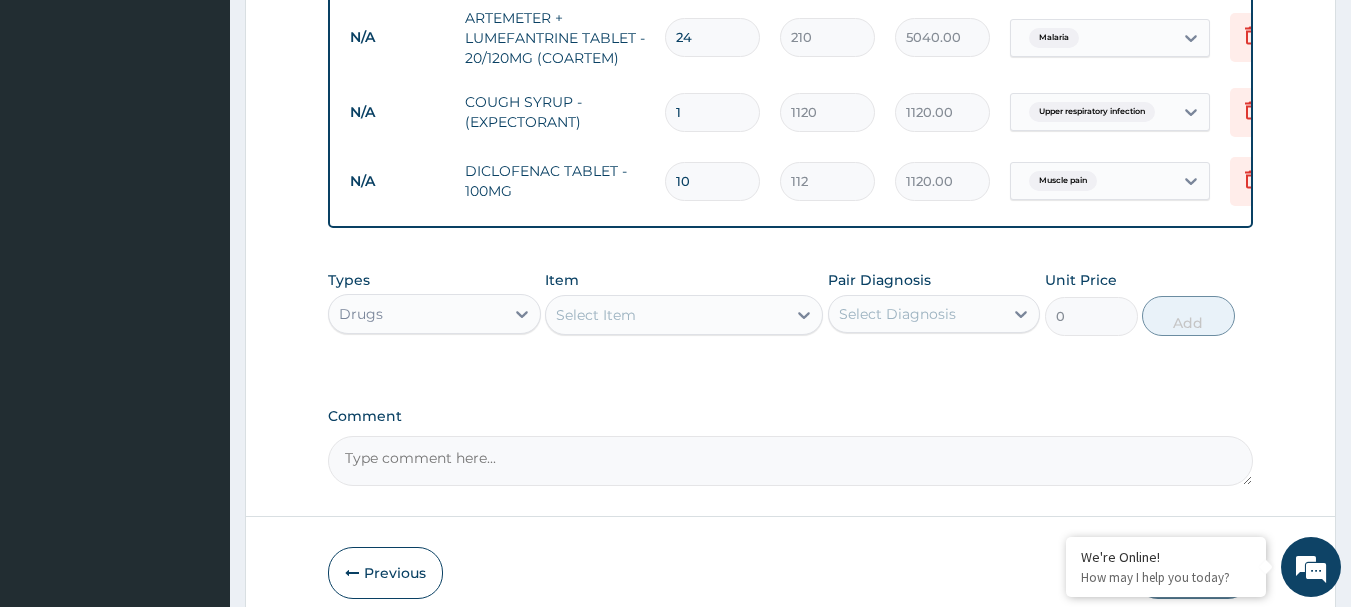 scroll, scrollTop: 1164, scrollLeft: 0, axis: vertical 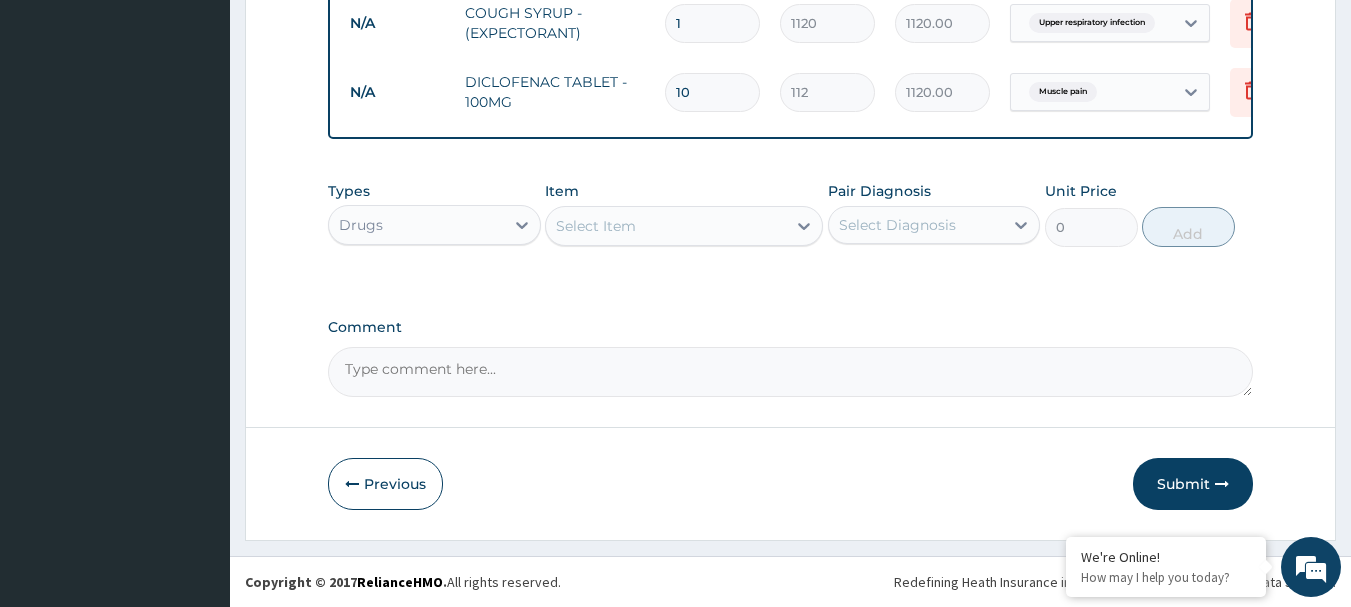 click on "Submit" at bounding box center [1193, 484] 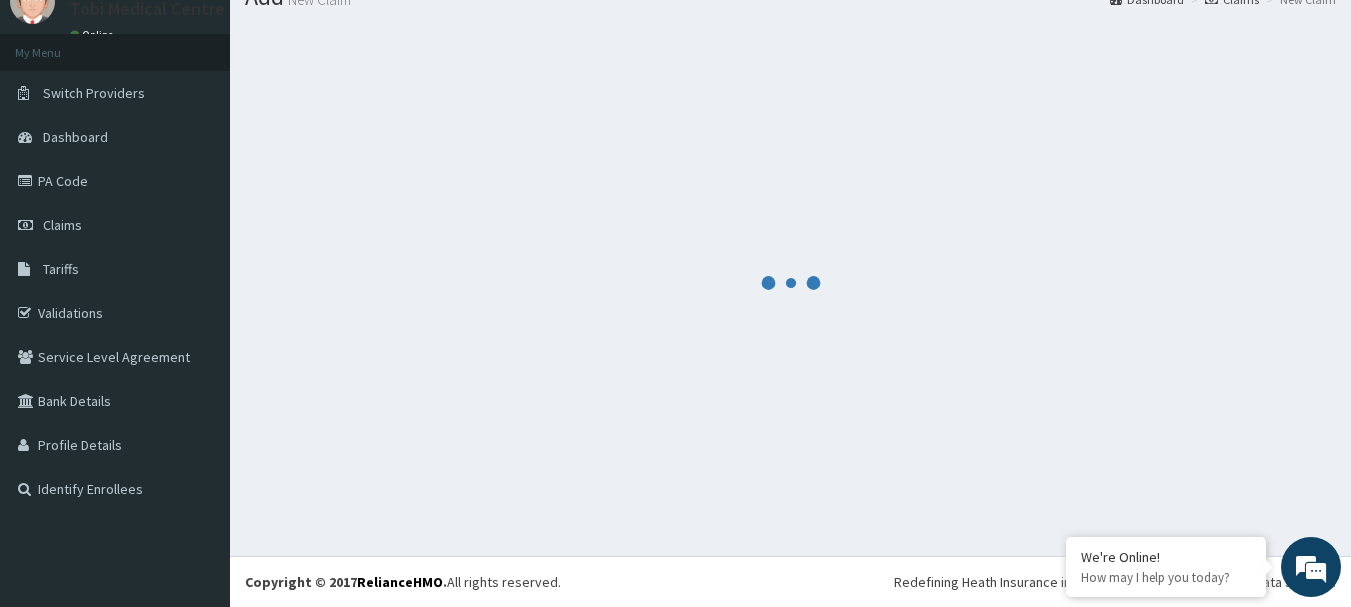 scroll, scrollTop: 81, scrollLeft: 0, axis: vertical 